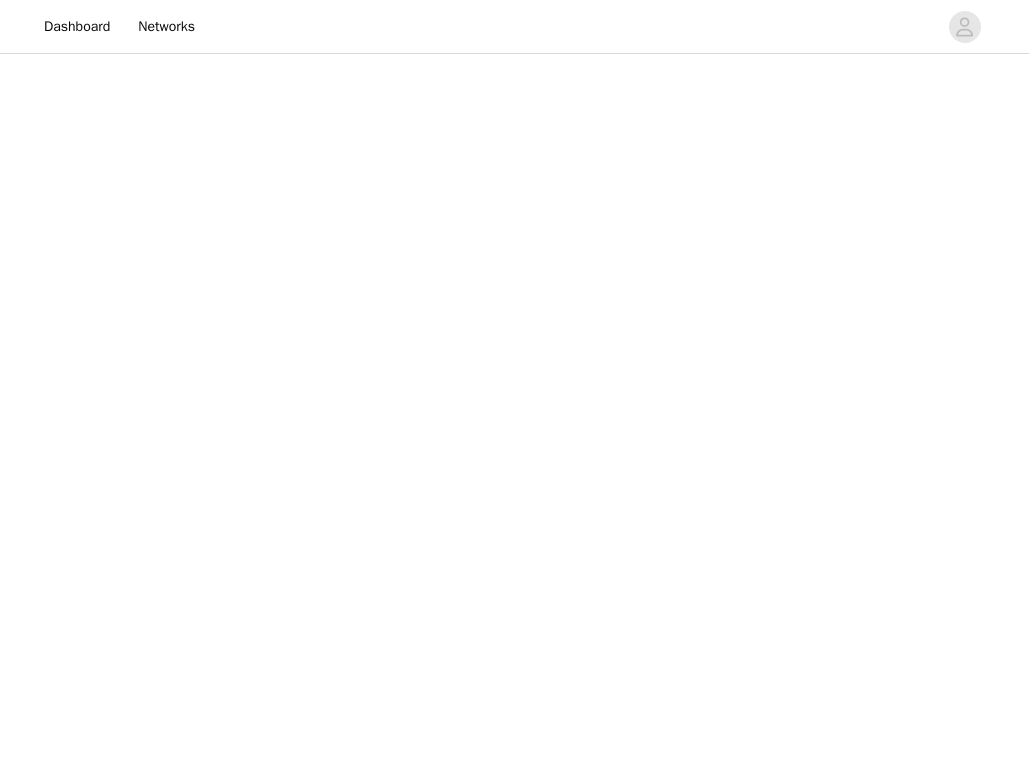 scroll, scrollTop: 0, scrollLeft: 0, axis: both 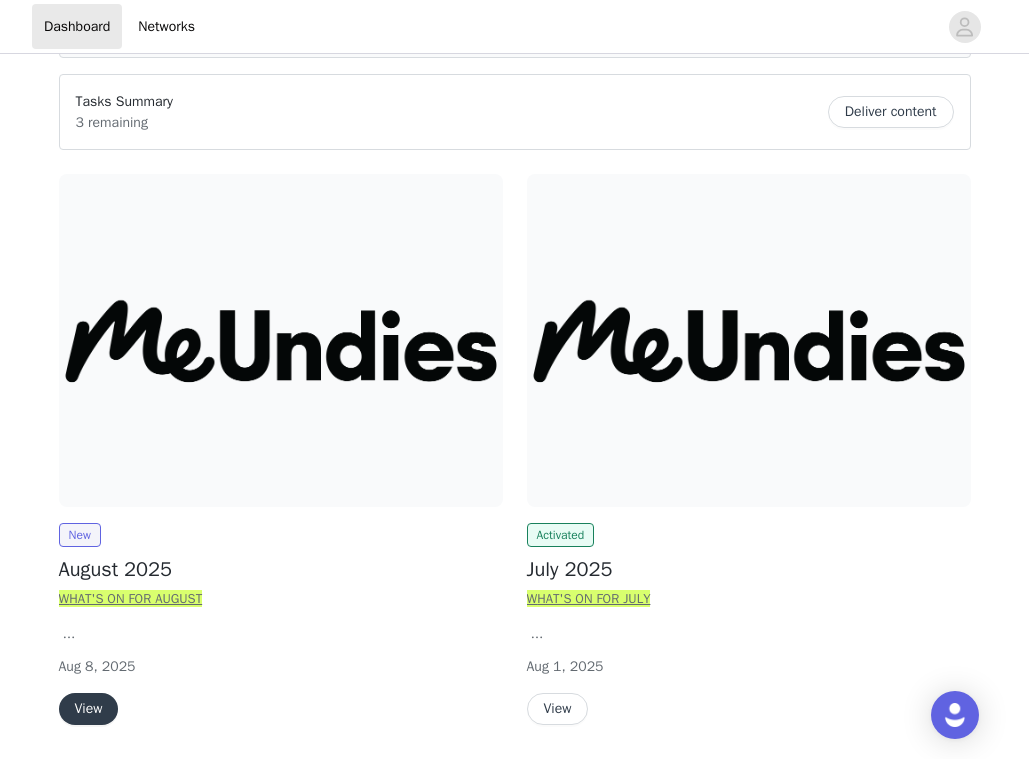 click on "View" at bounding box center [89, 709] 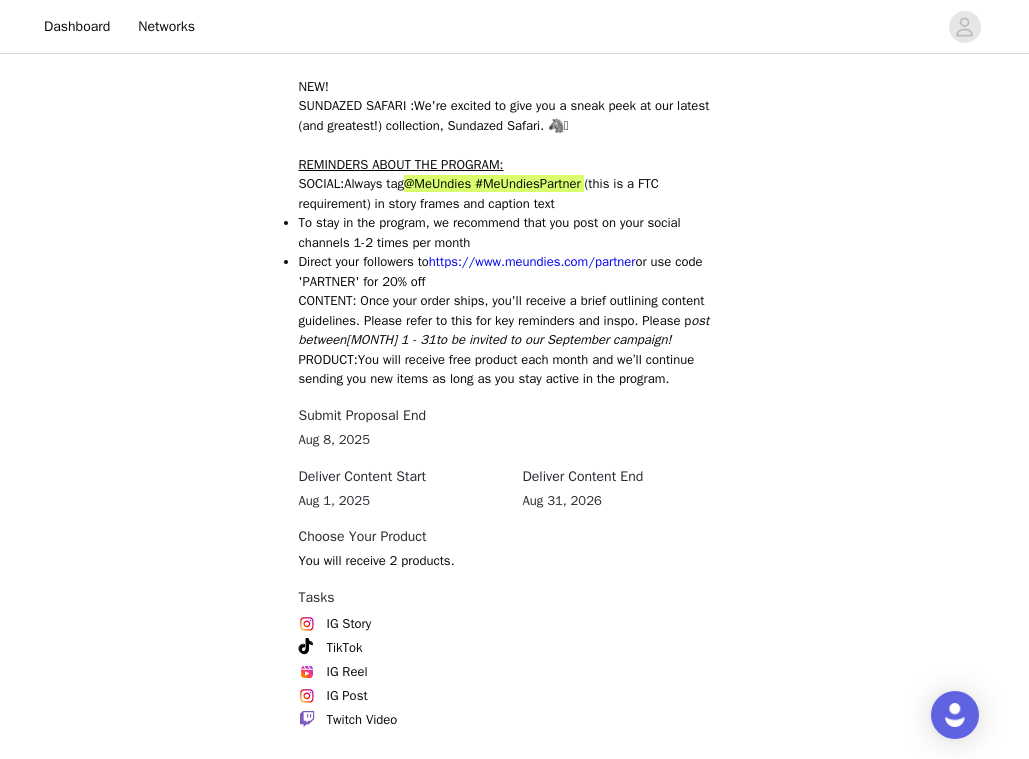 scroll, scrollTop: 1055, scrollLeft: 0, axis: vertical 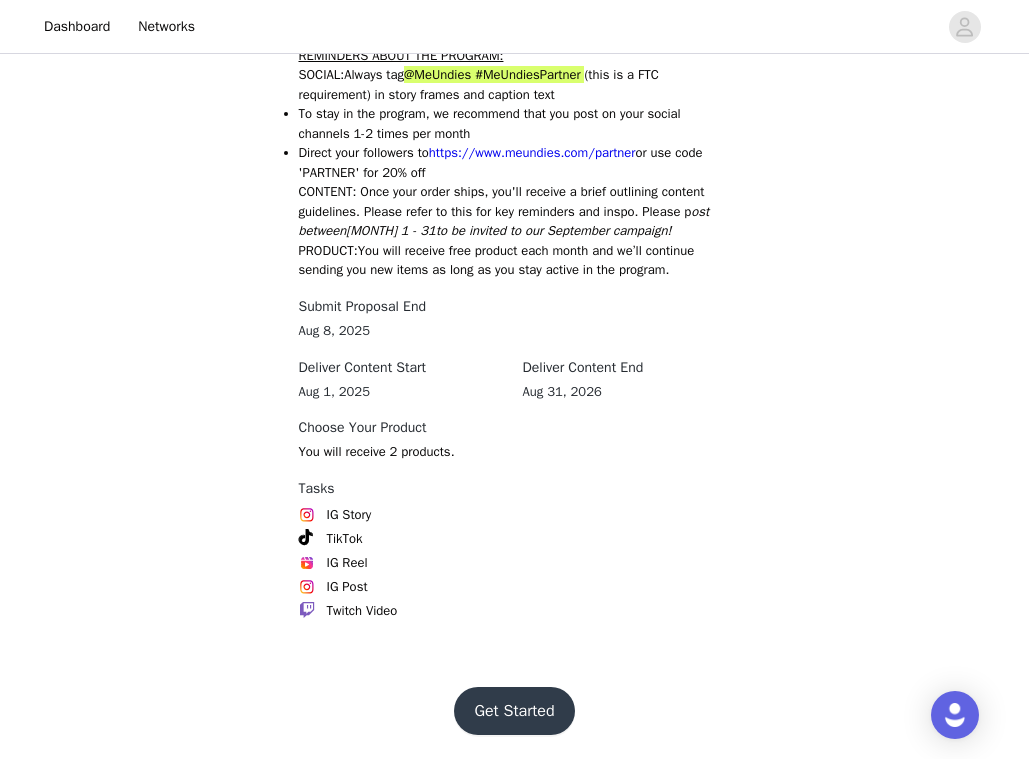 click on "Get Started" at bounding box center [514, 711] 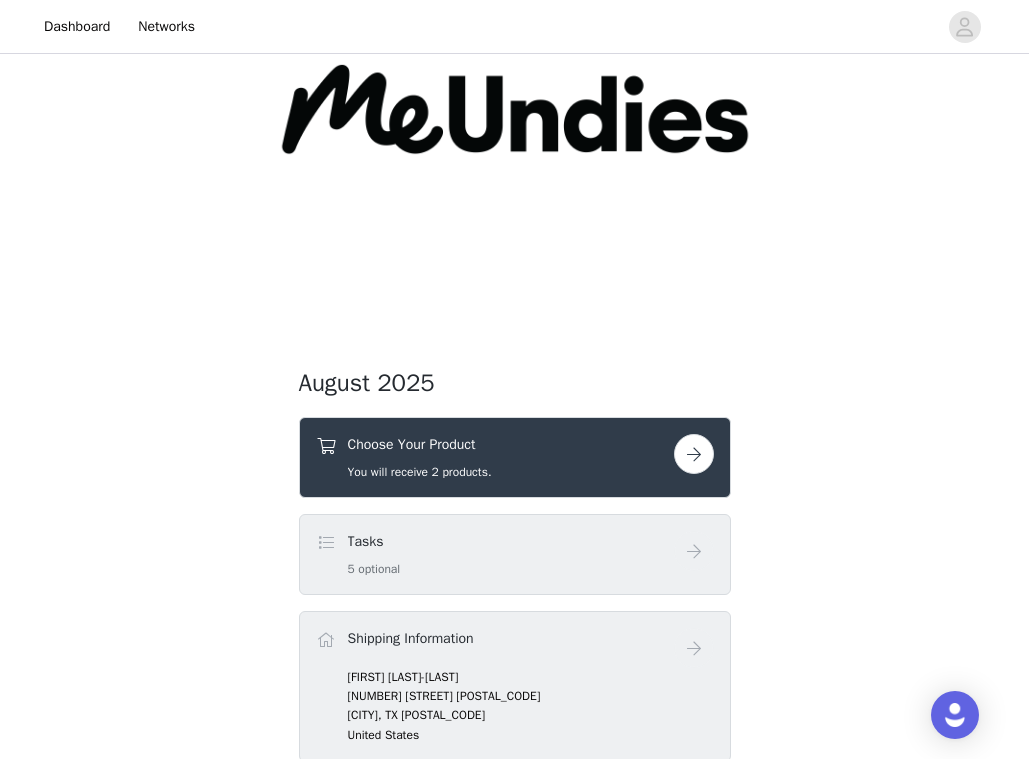 scroll, scrollTop: 191, scrollLeft: 0, axis: vertical 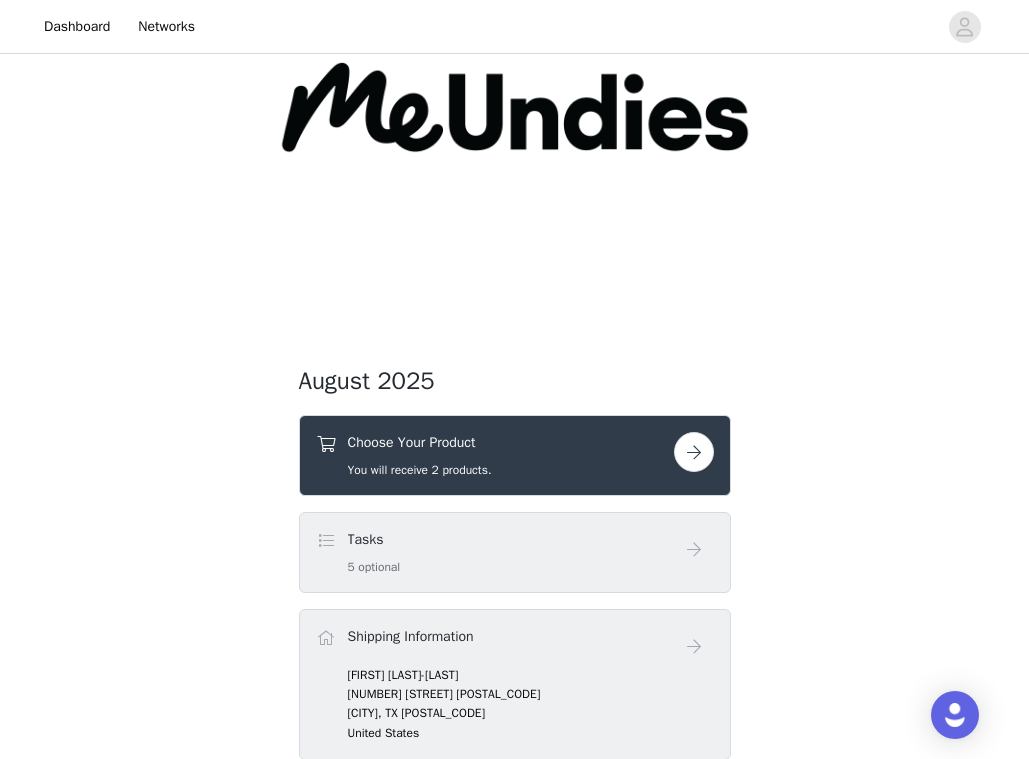 click at bounding box center [694, 452] 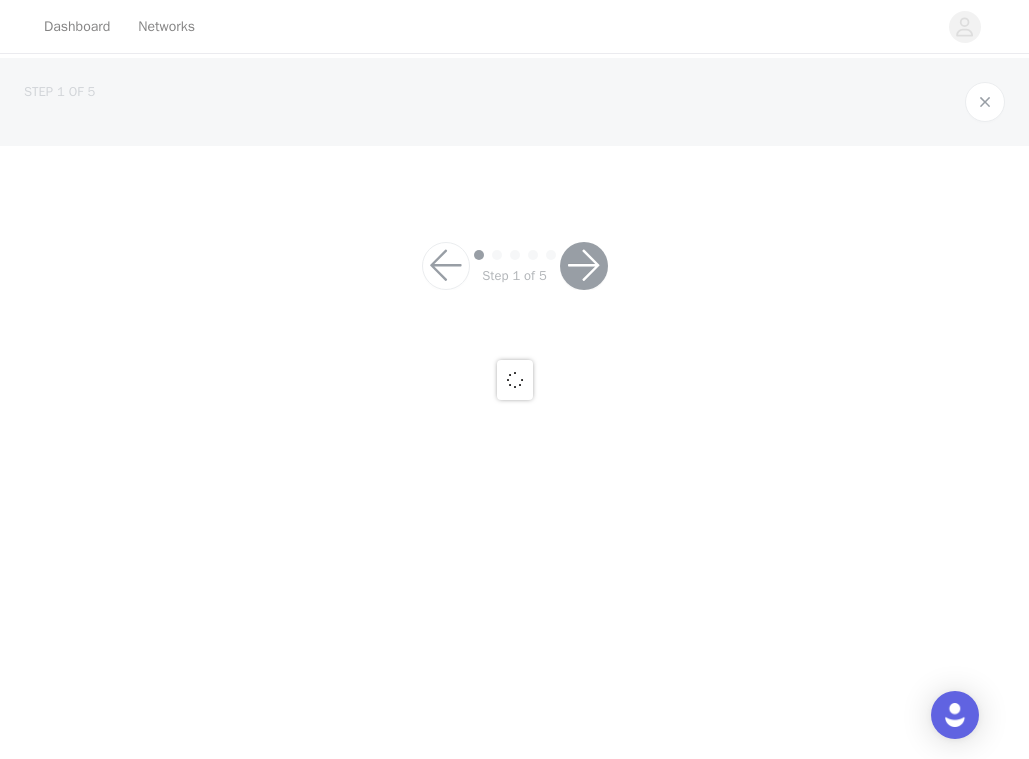 scroll, scrollTop: 0, scrollLeft: 0, axis: both 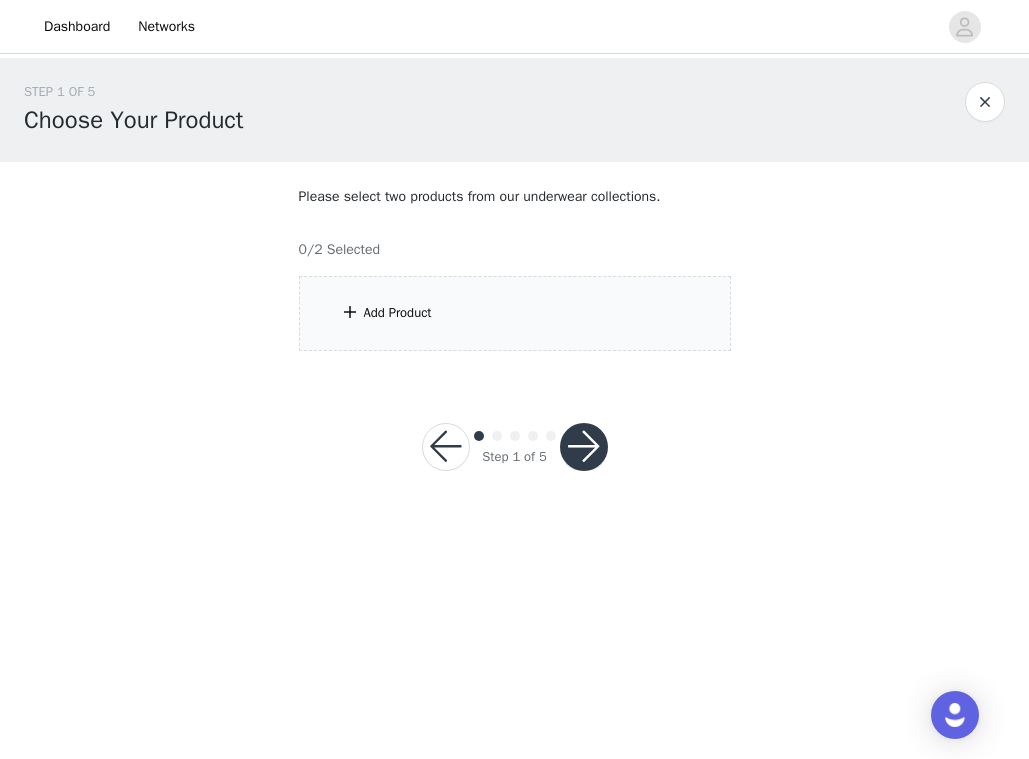 click on "Add Product" at bounding box center (515, 313) 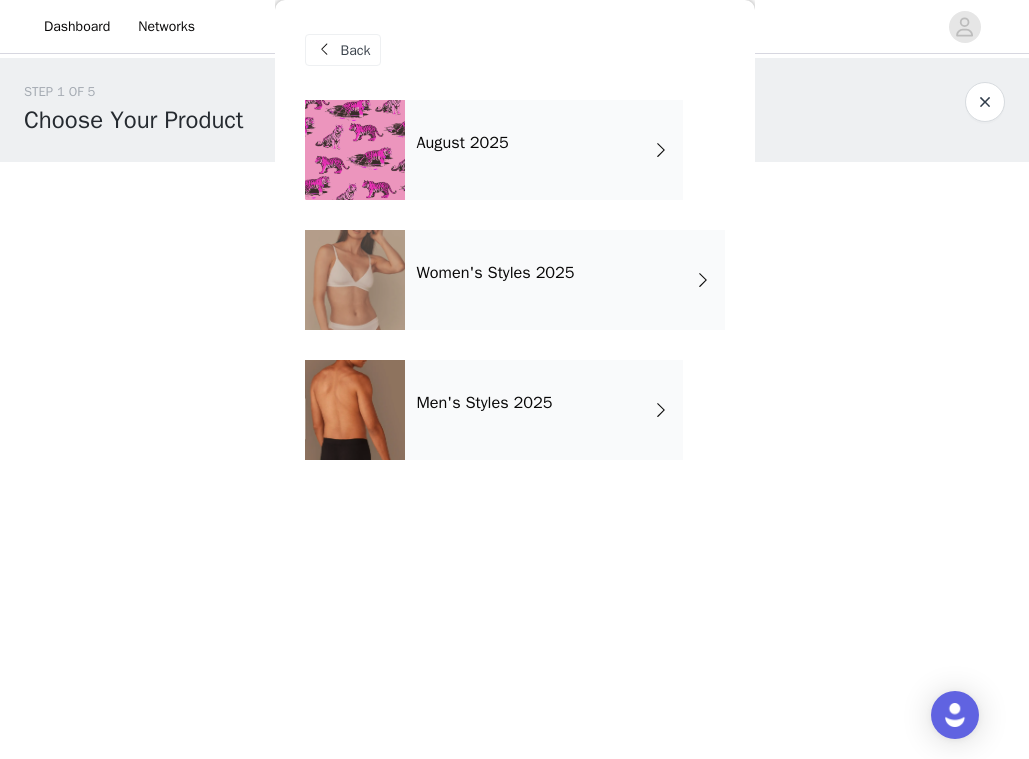 click on "August 2025     Women's Styles 2025     Men's Styles 2025" at bounding box center [515, 295] 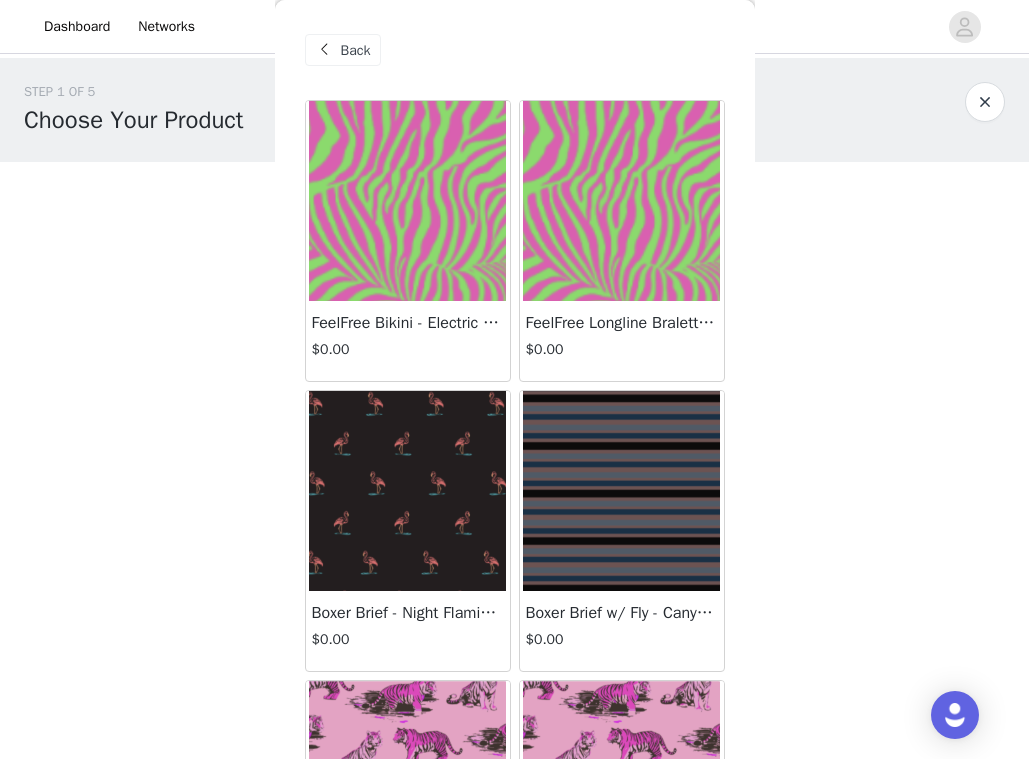click on "Back" at bounding box center [356, 50] 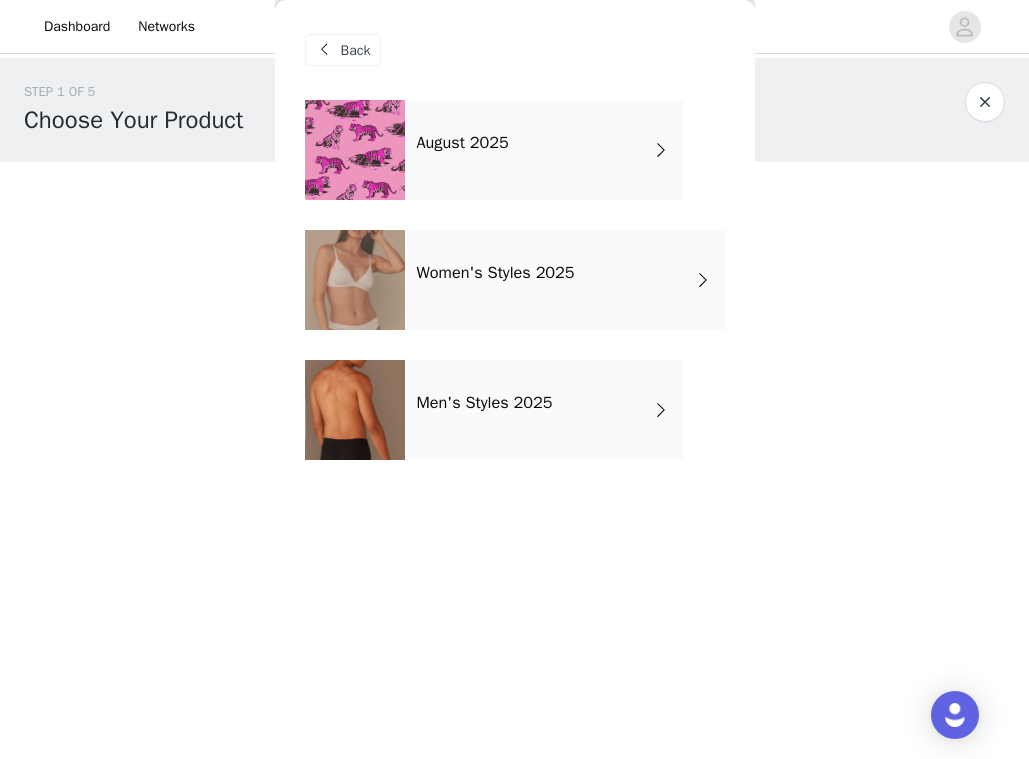 click on "Women's Styles 2025" at bounding box center [496, 273] 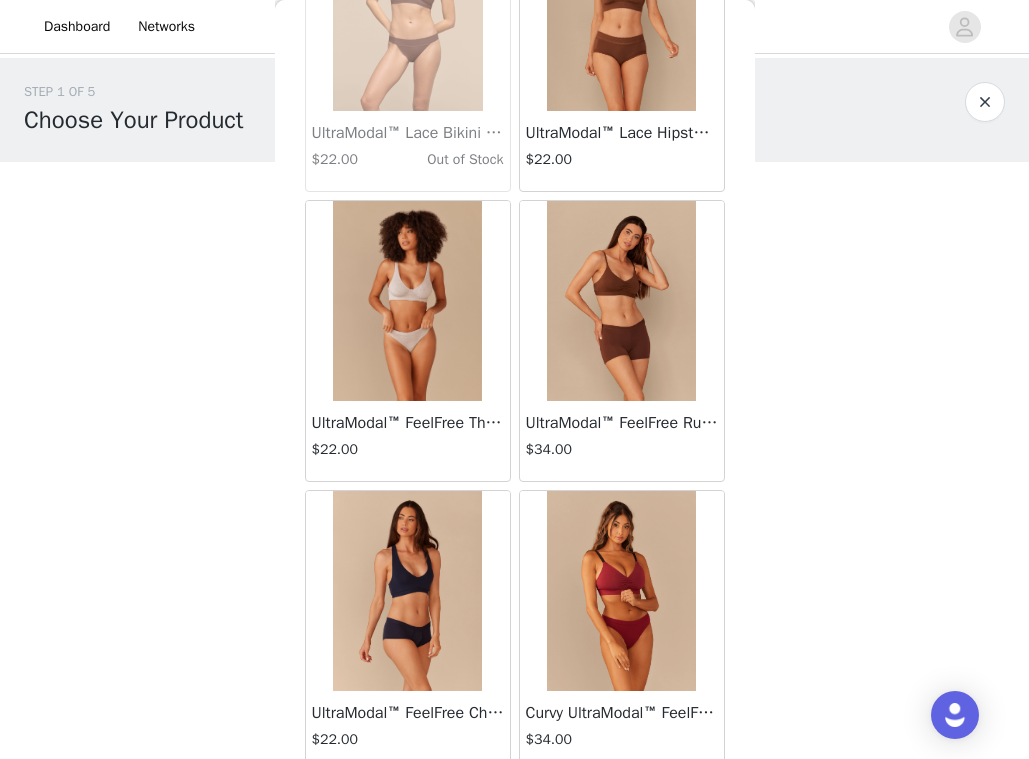 scroll, scrollTop: 205, scrollLeft: 0, axis: vertical 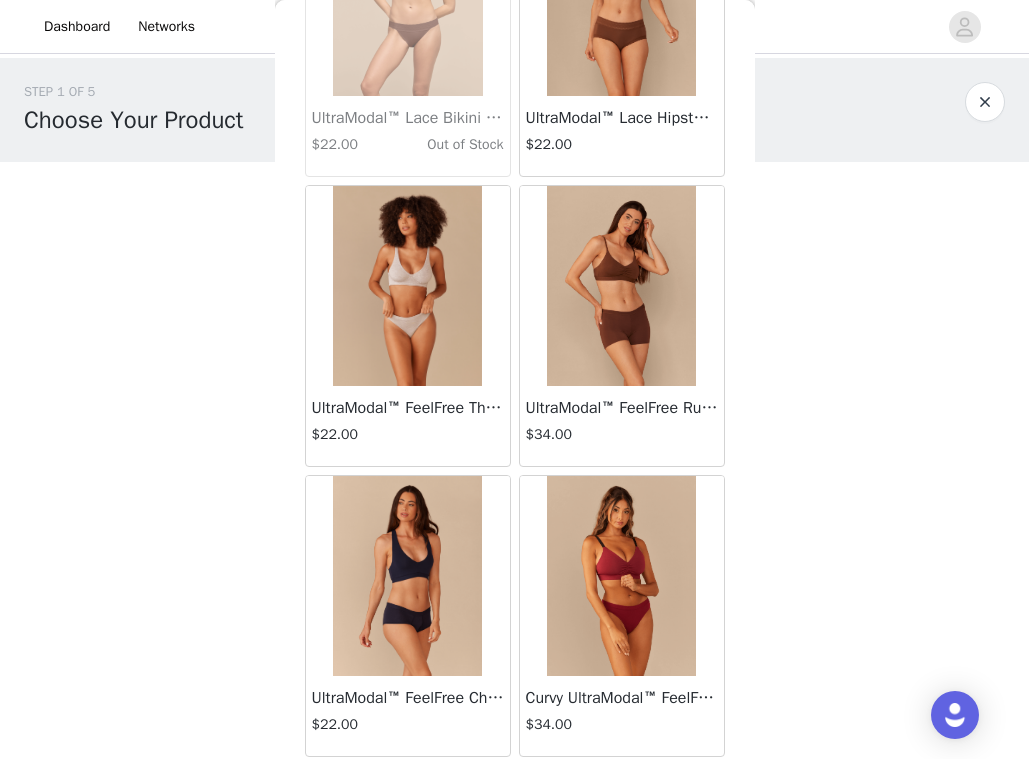 click on "UltraModal™ FeelFree Ruched Bralette | Walnut Shell/Walnut Shell" at bounding box center (622, 408) 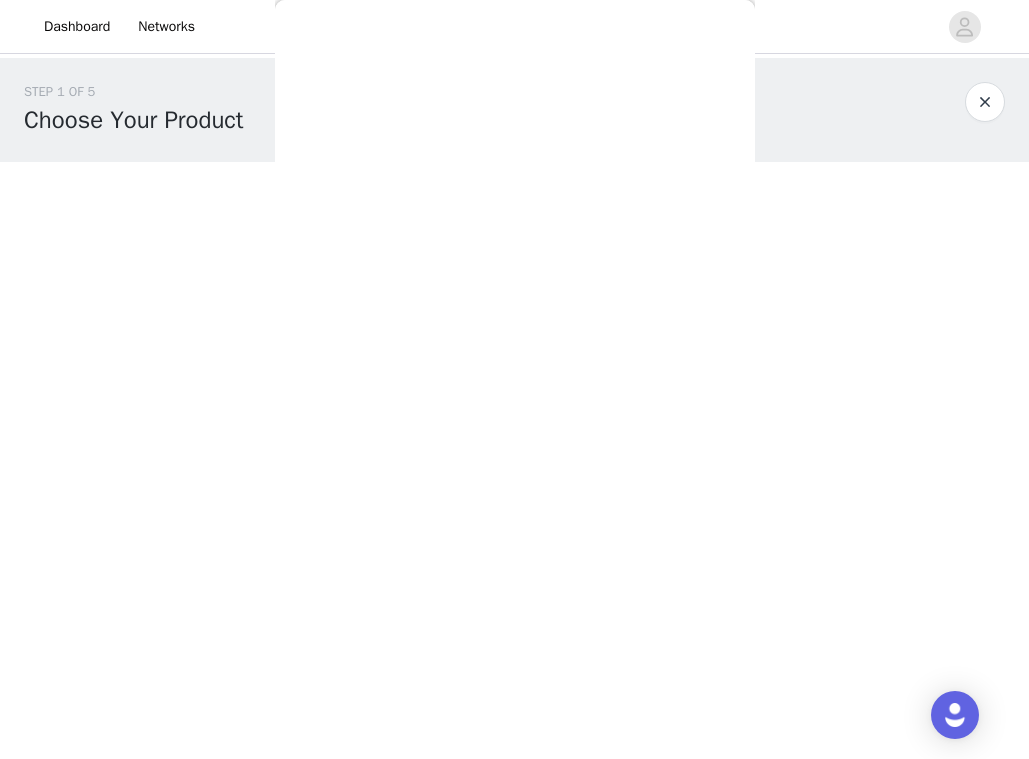 scroll, scrollTop: 0, scrollLeft: 0, axis: both 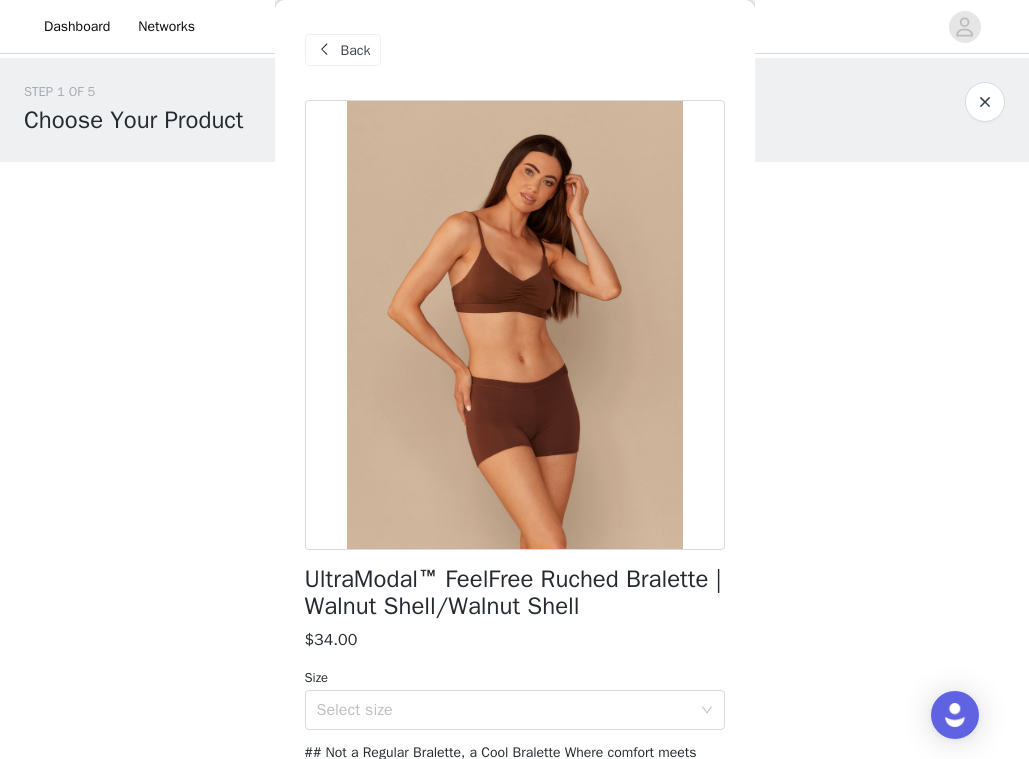 click on "Back" at bounding box center (356, 50) 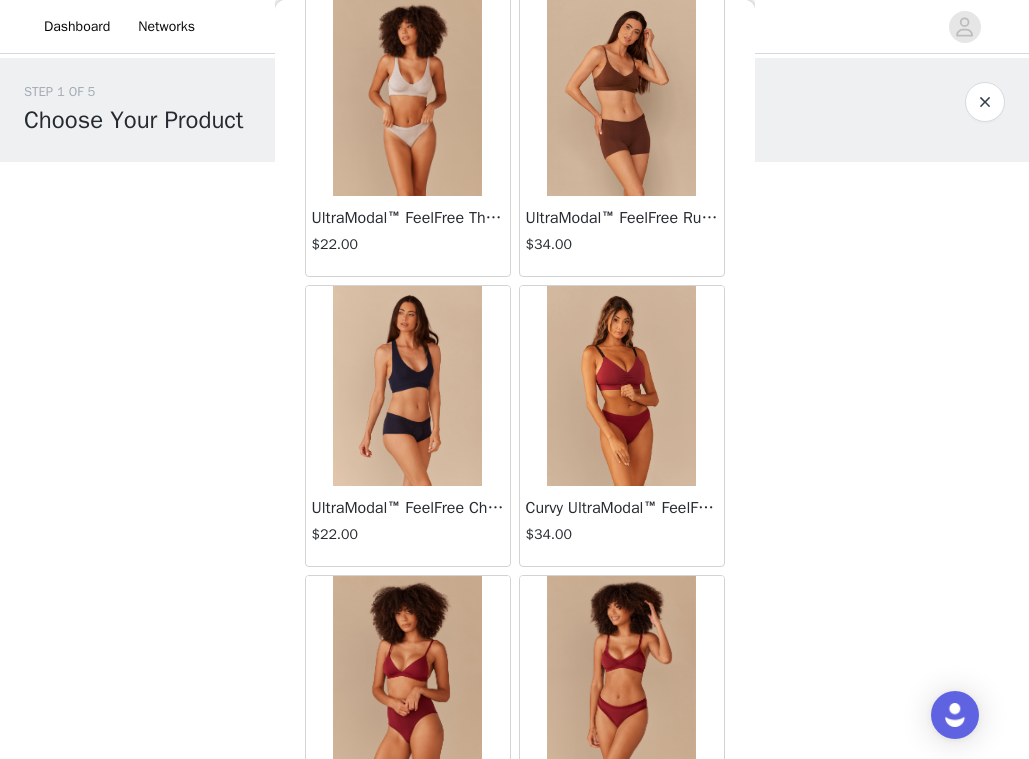 scroll, scrollTop: 396, scrollLeft: 0, axis: vertical 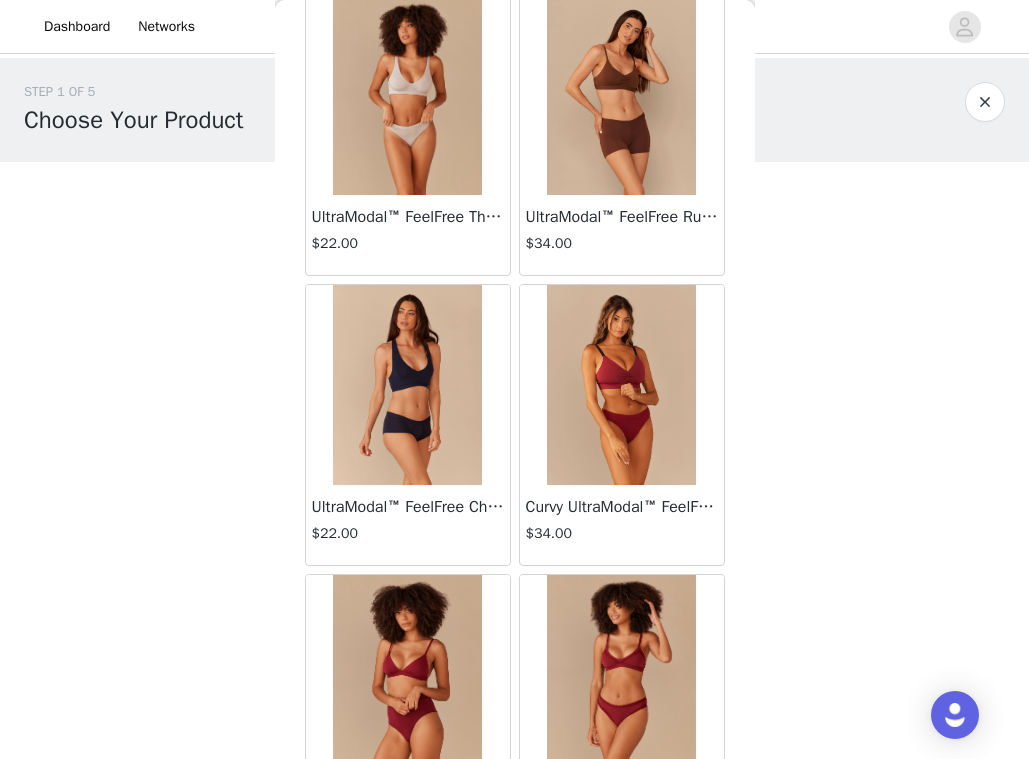 click at bounding box center [408, 385] 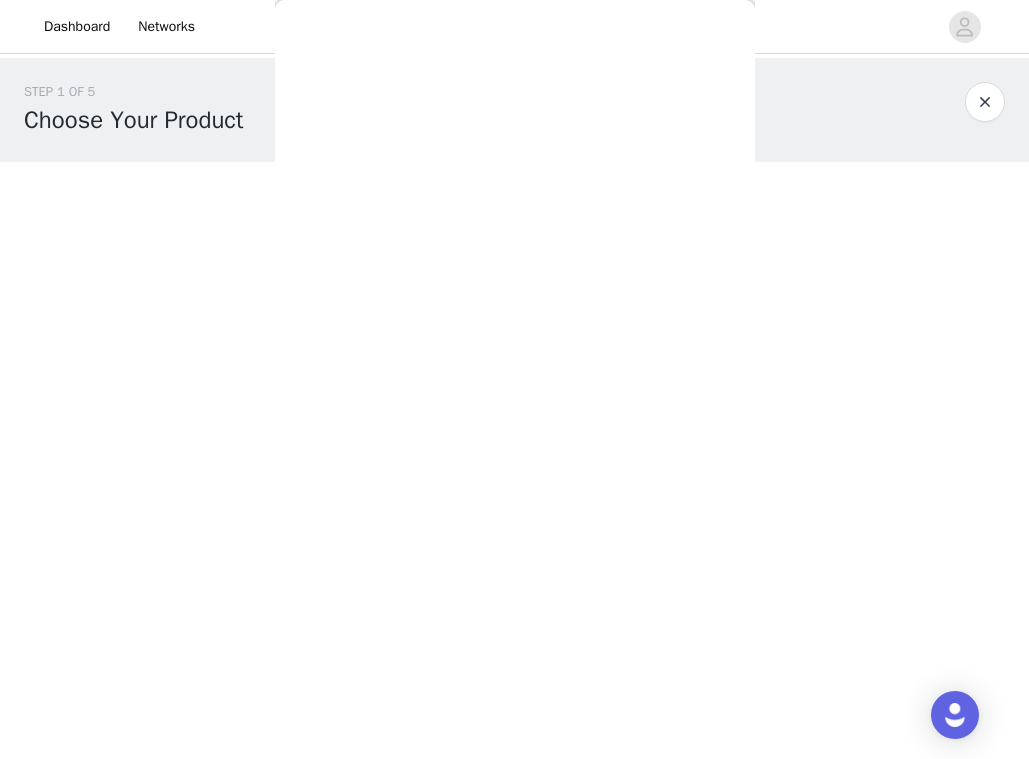 scroll, scrollTop: 0, scrollLeft: 0, axis: both 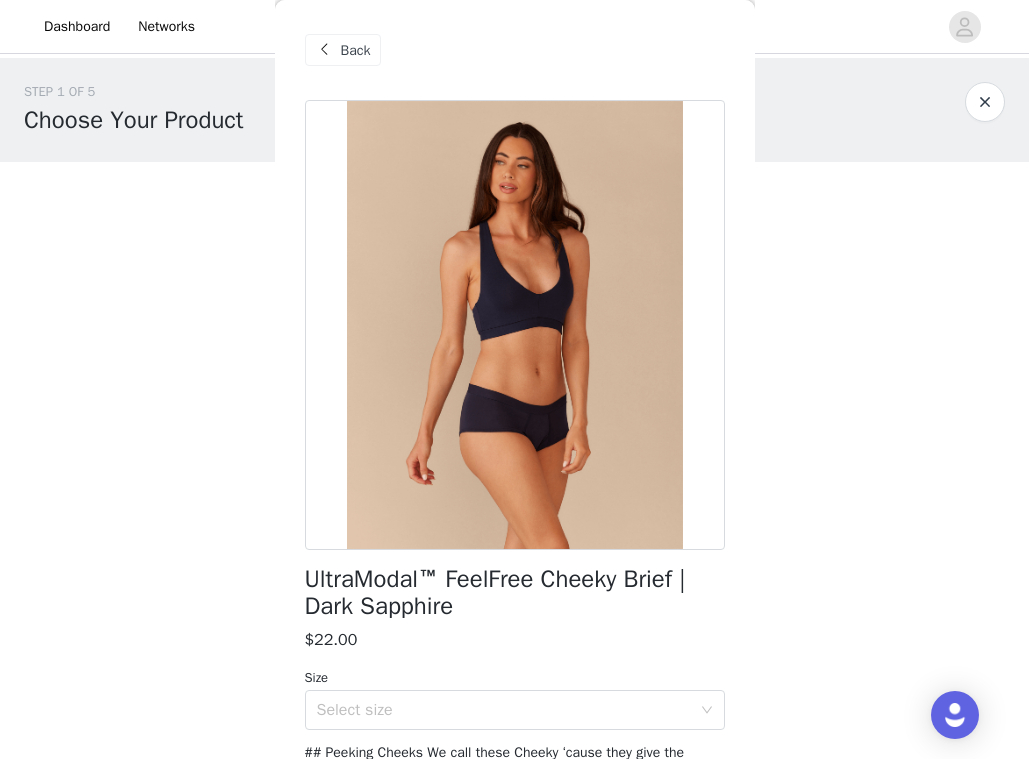 click on "Back" at bounding box center [356, 50] 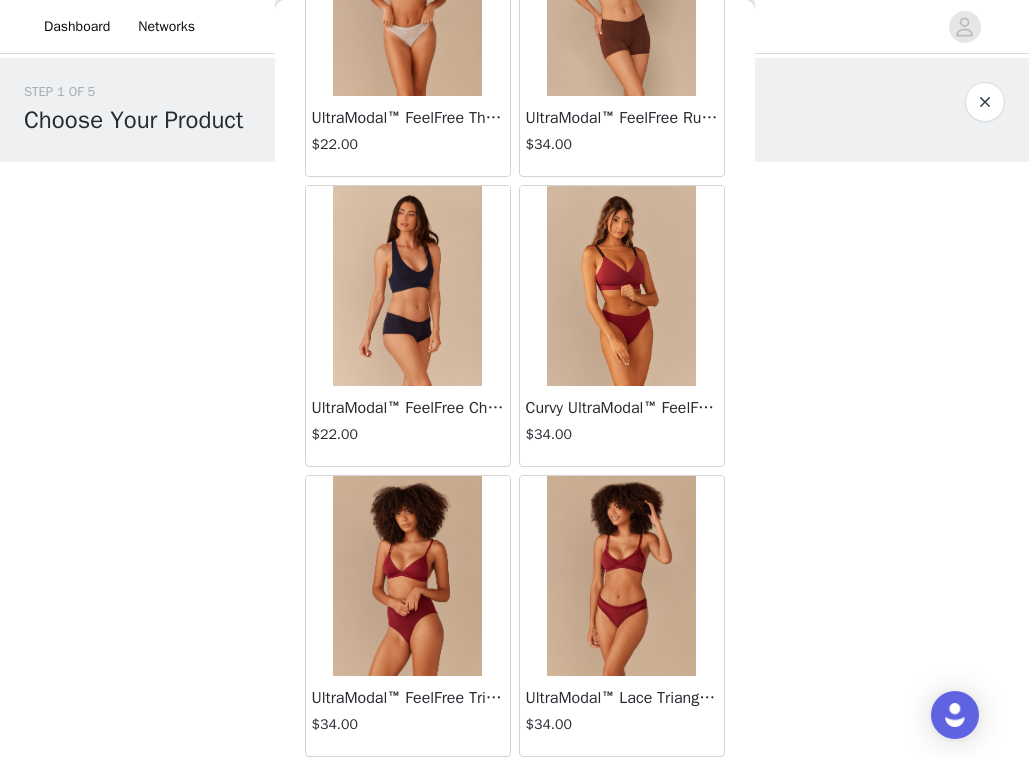 scroll, scrollTop: 515, scrollLeft: 0, axis: vertical 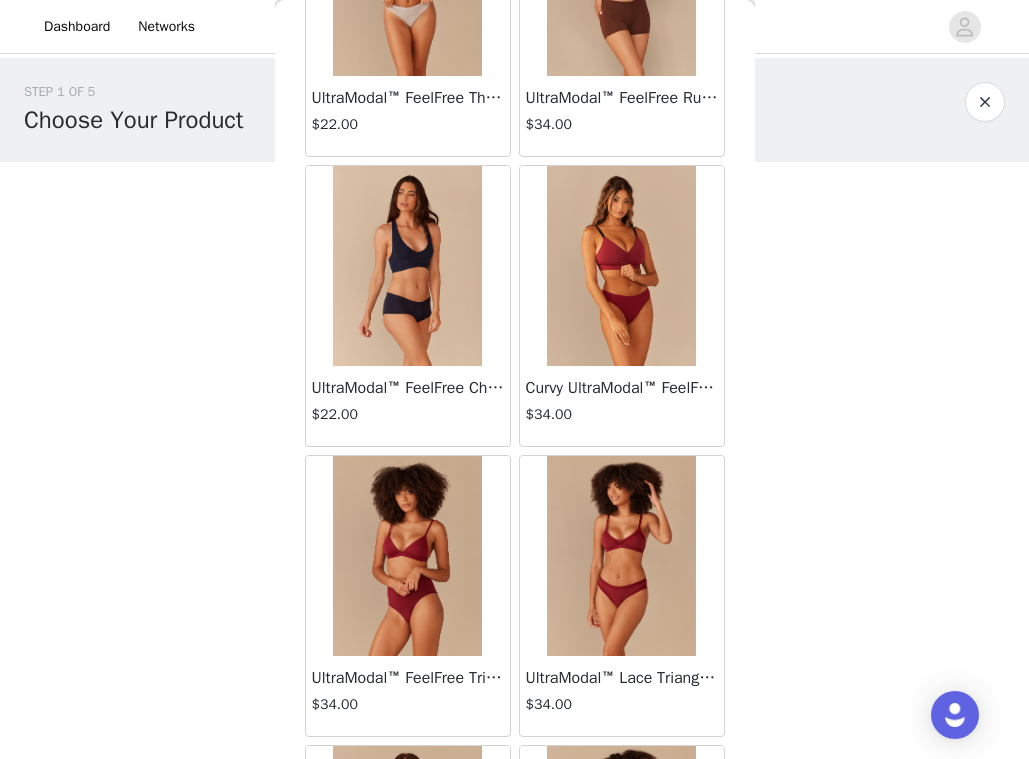 click at bounding box center [622, 266] 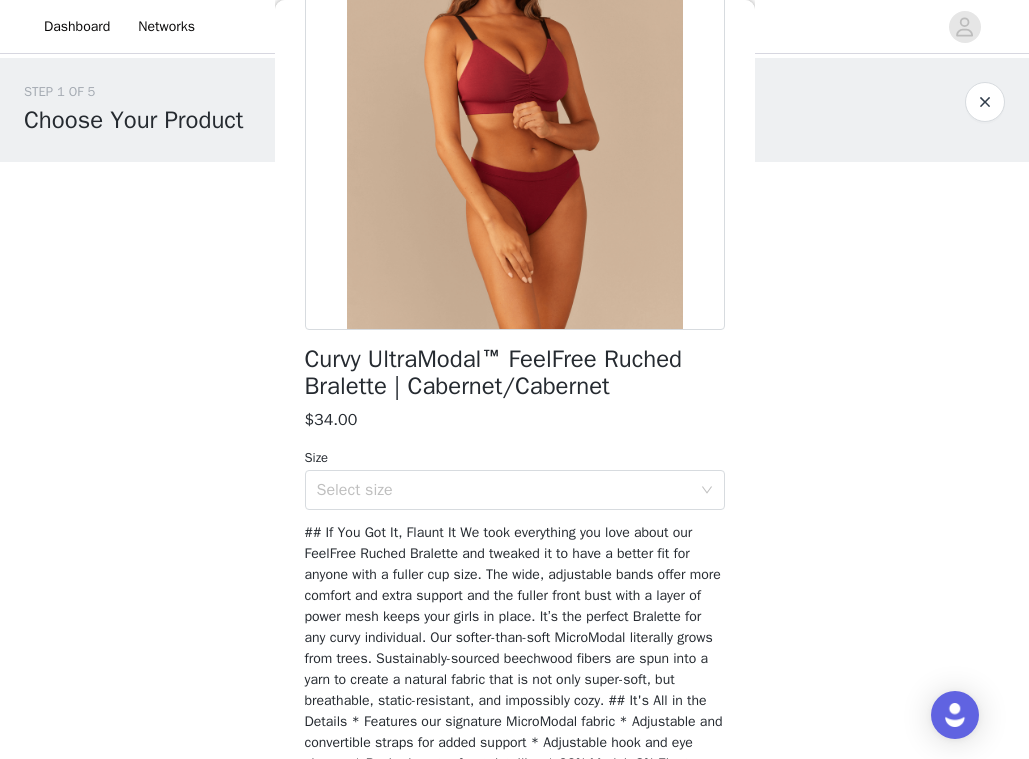 scroll, scrollTop: 402, scrollLeft: 0, axis: vertical 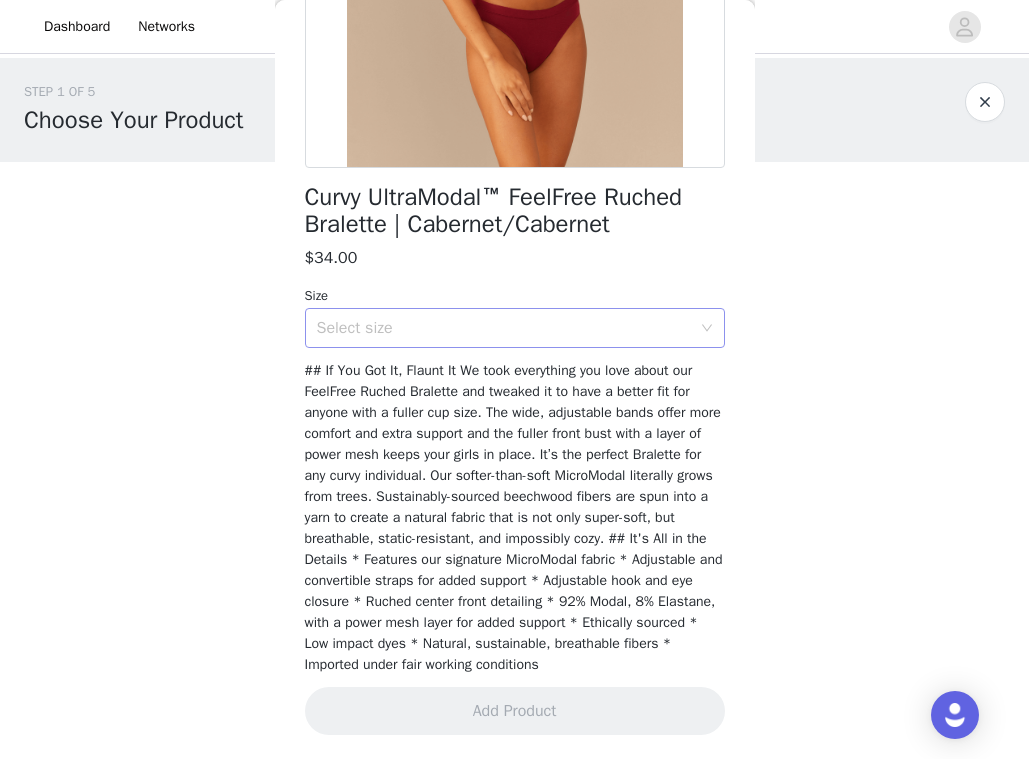 click on "Select size" at bounding box center (504, 328) 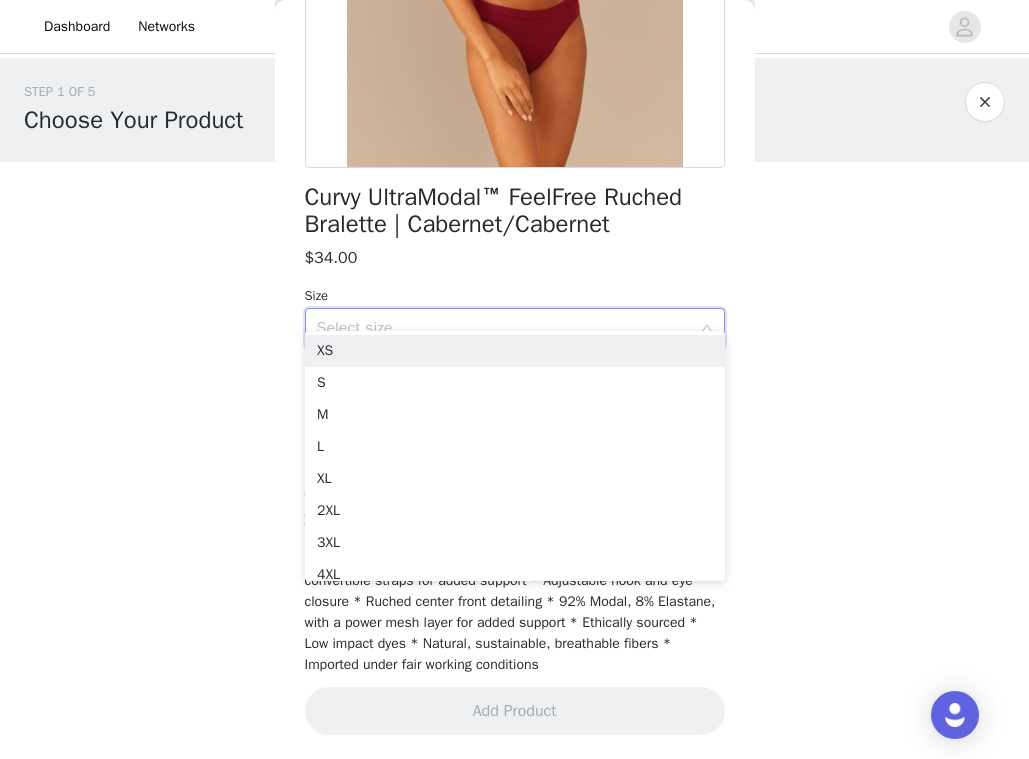click on "Select size" at bounding box center (504, 328) 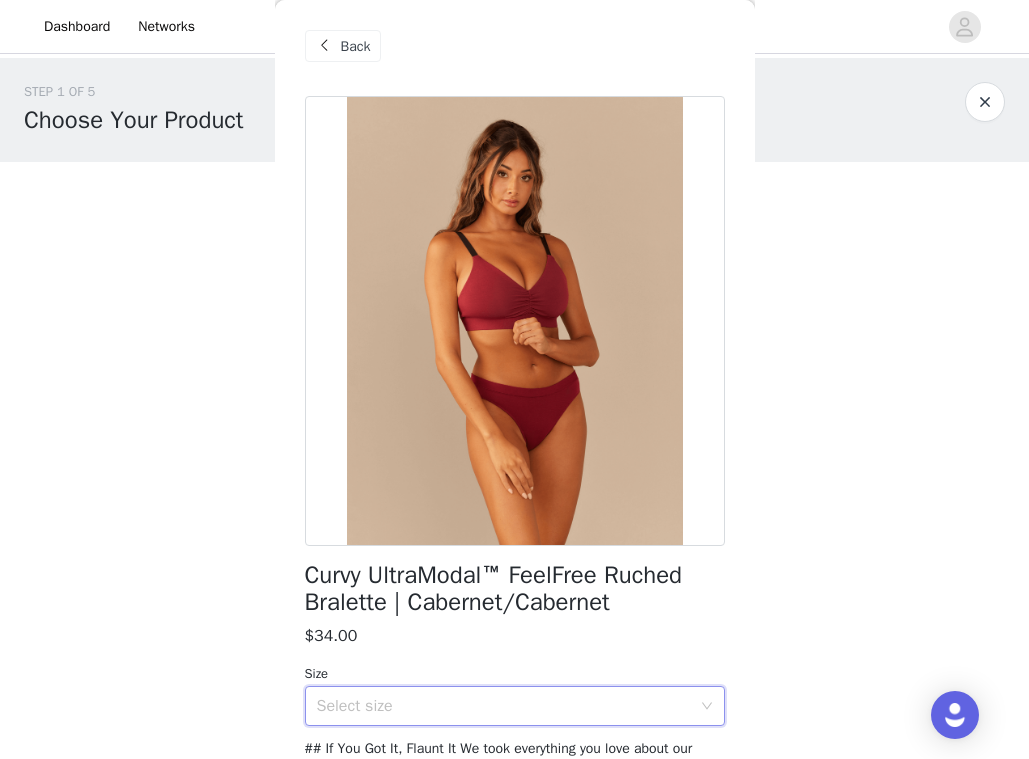 scroll, scrollTop: 0, scrollLeft: 0, axis: both 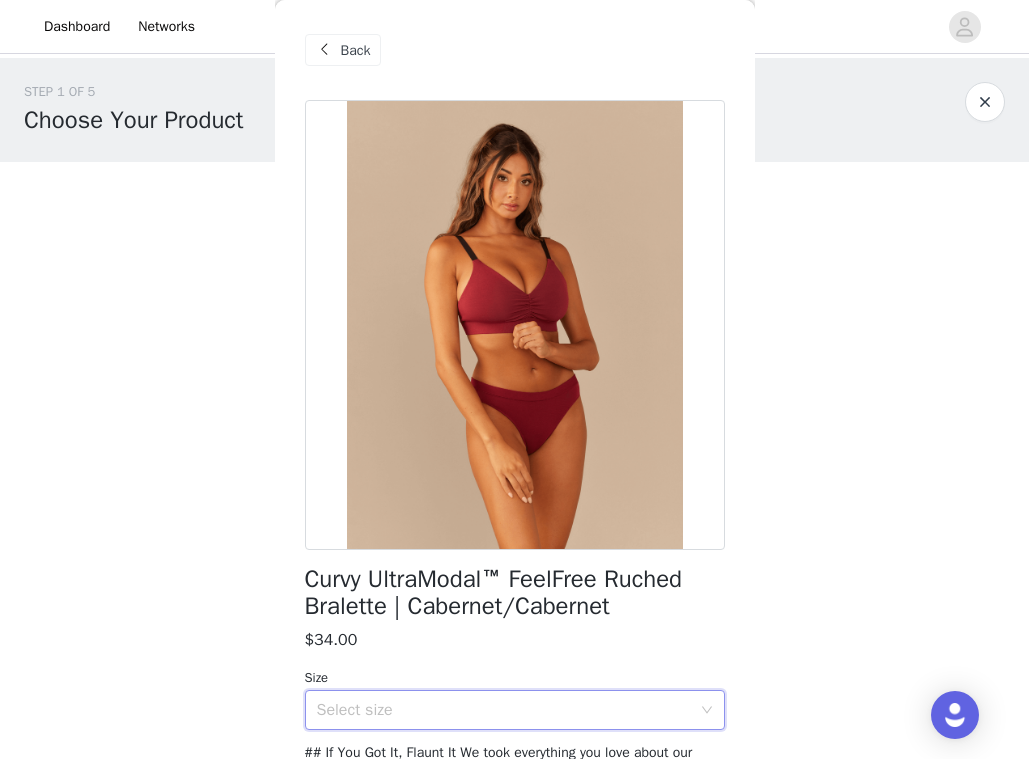 click at bounding box center (325, 50) 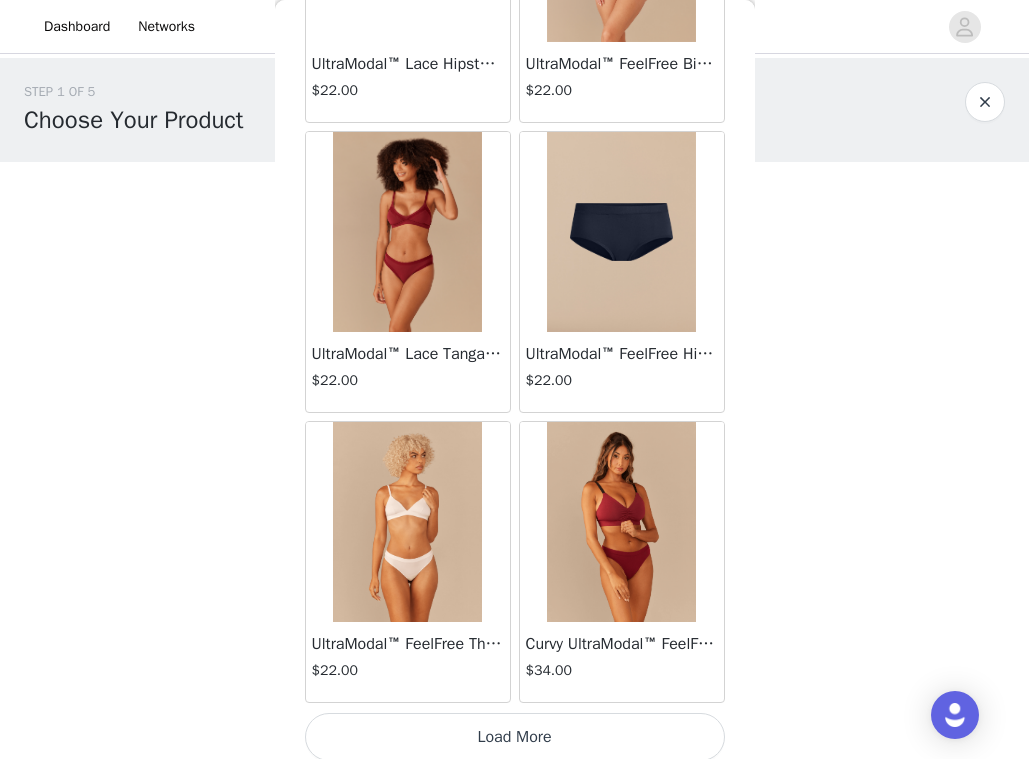 scroll, scrollTop: 2301, scrollLeft: 0, axis: vertical 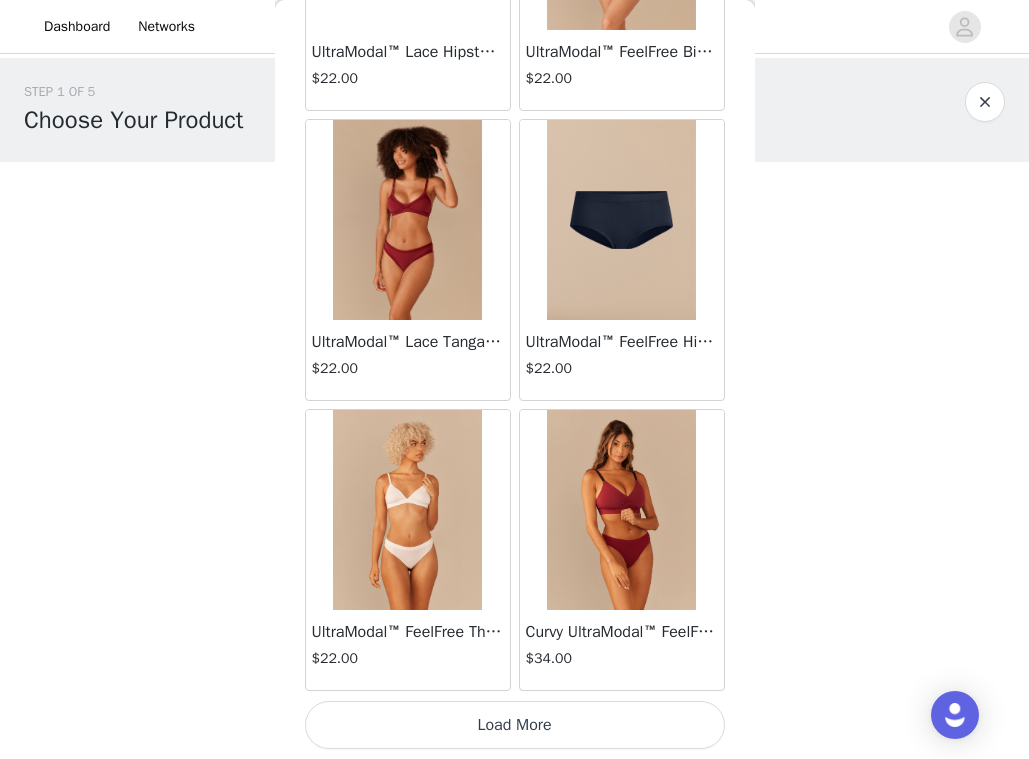 click at bounding box center [408, 510] 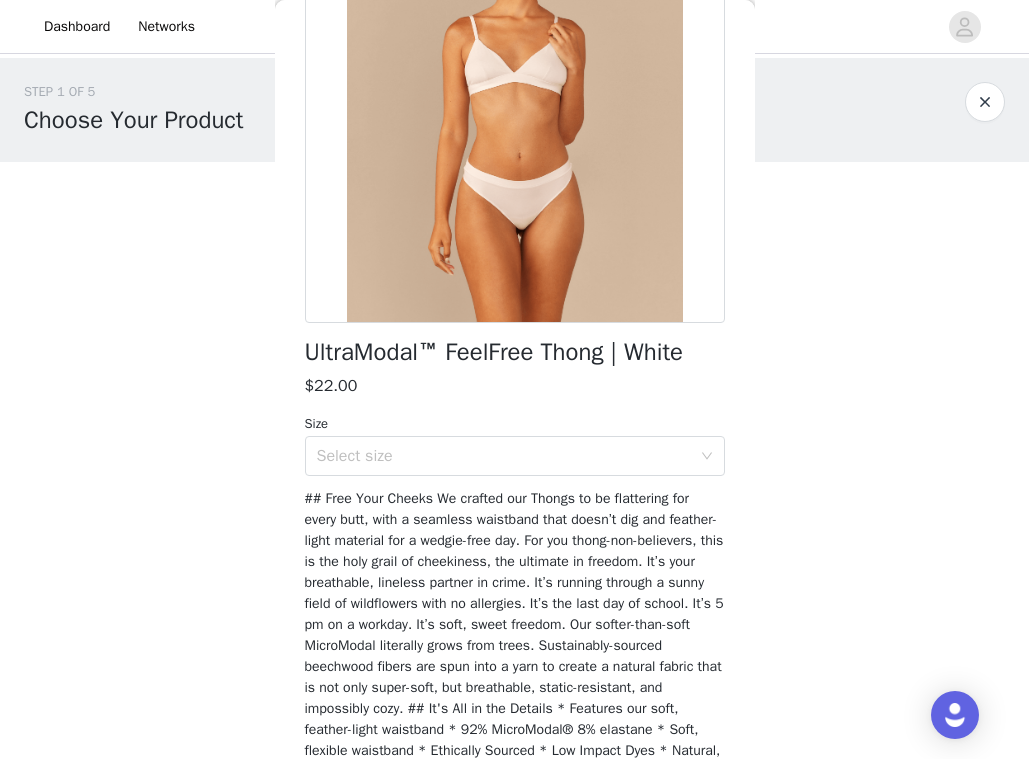 scroll, scrollTop: 211, scrollLeft: 0, axis: vertical 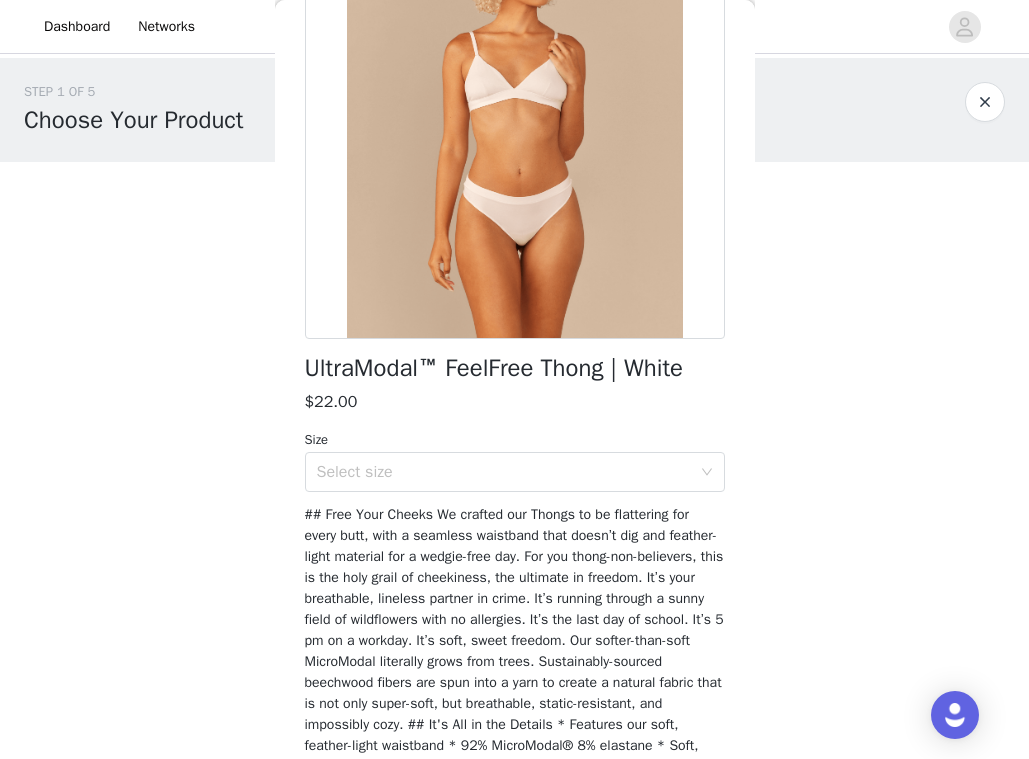 click at bounding box center [985, 102] 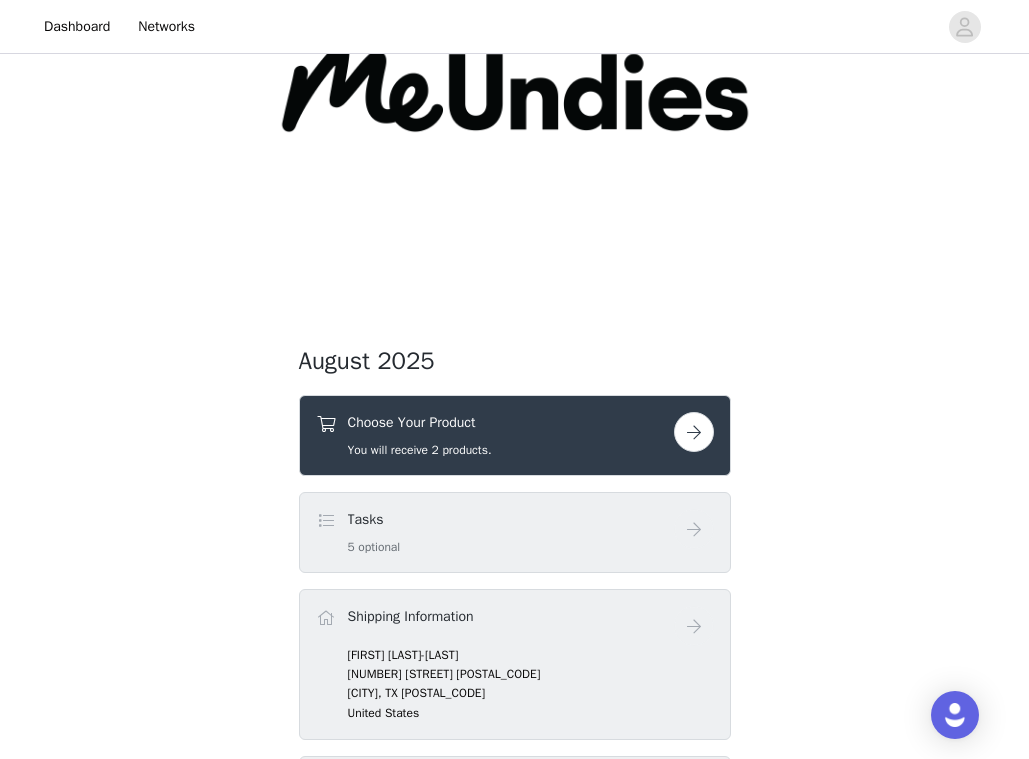 scroll, scrollTop: 306, scrollLeft: 0, axis: vertical 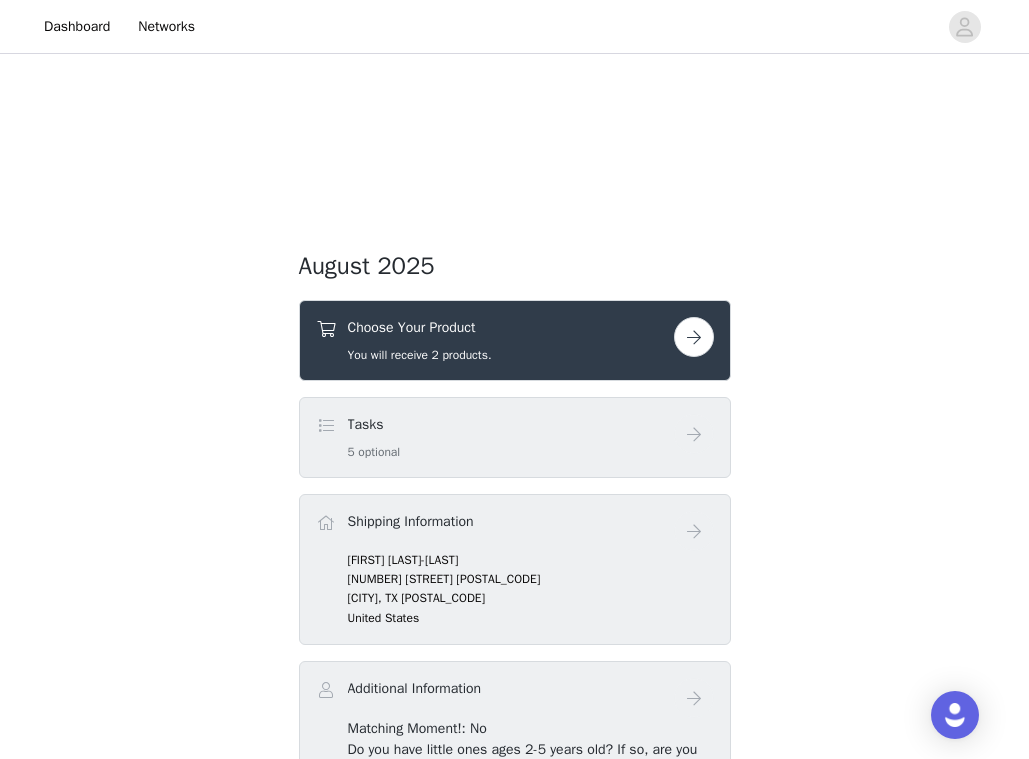 click on "Choose Your Product   You will receive 2 products." at bounding box center (495, 340) 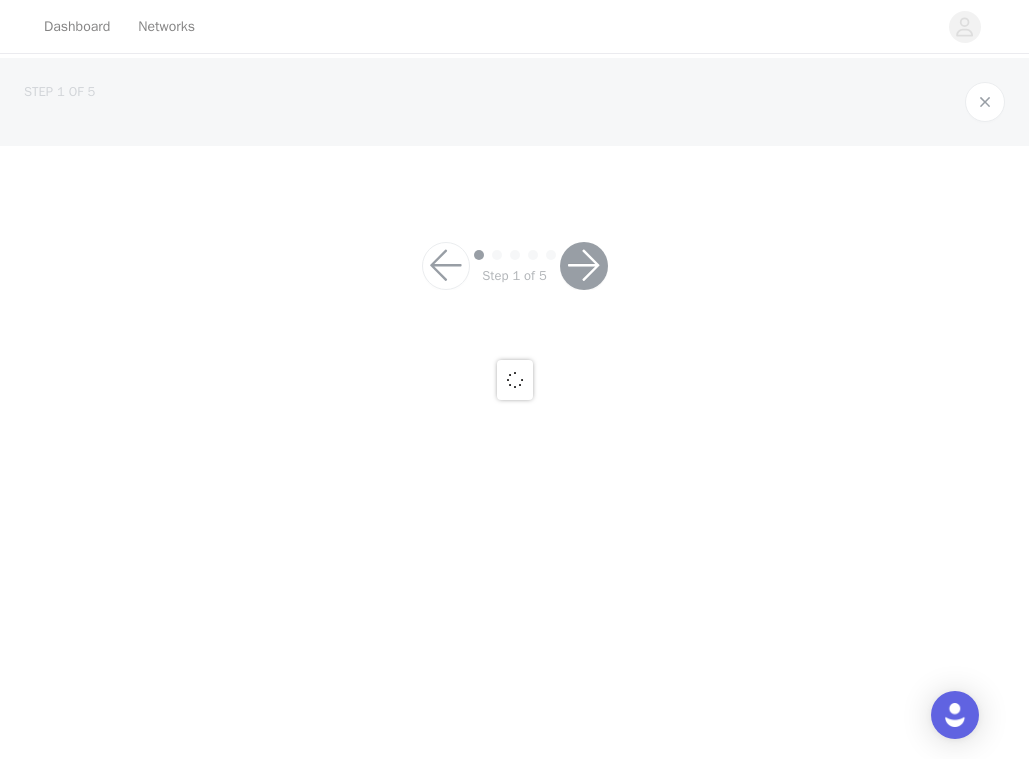 scroll, scrollTop: 0, scrollLeft: 0, axis: both 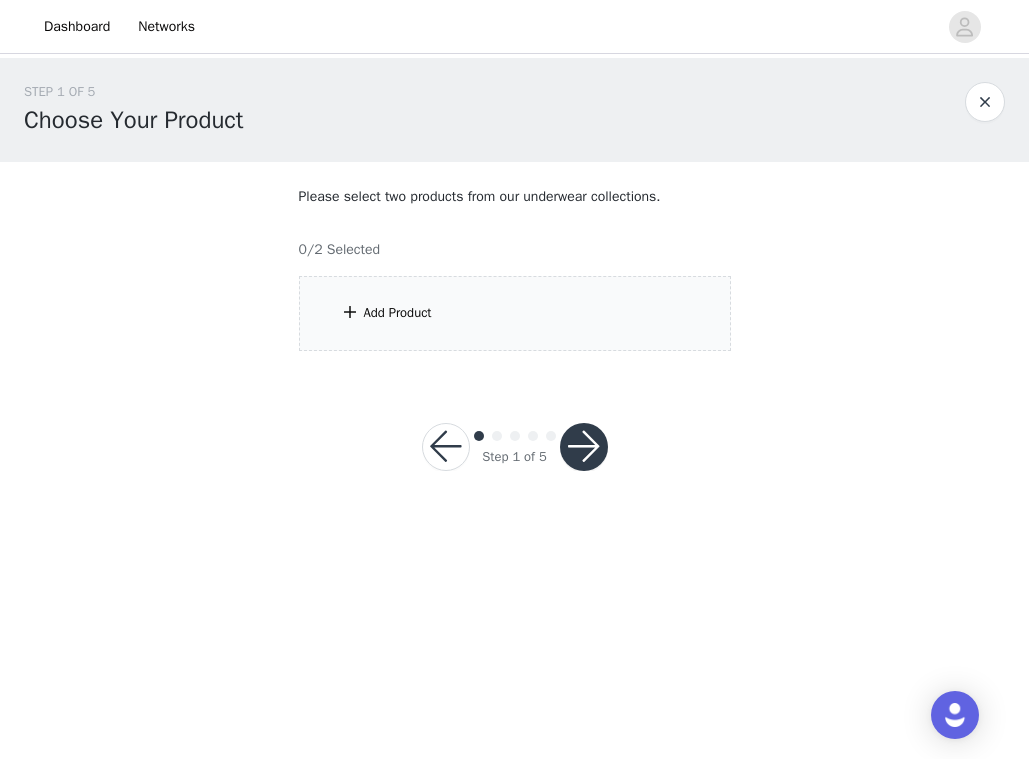 click on "Add Product" at bounding box center [398, 313] 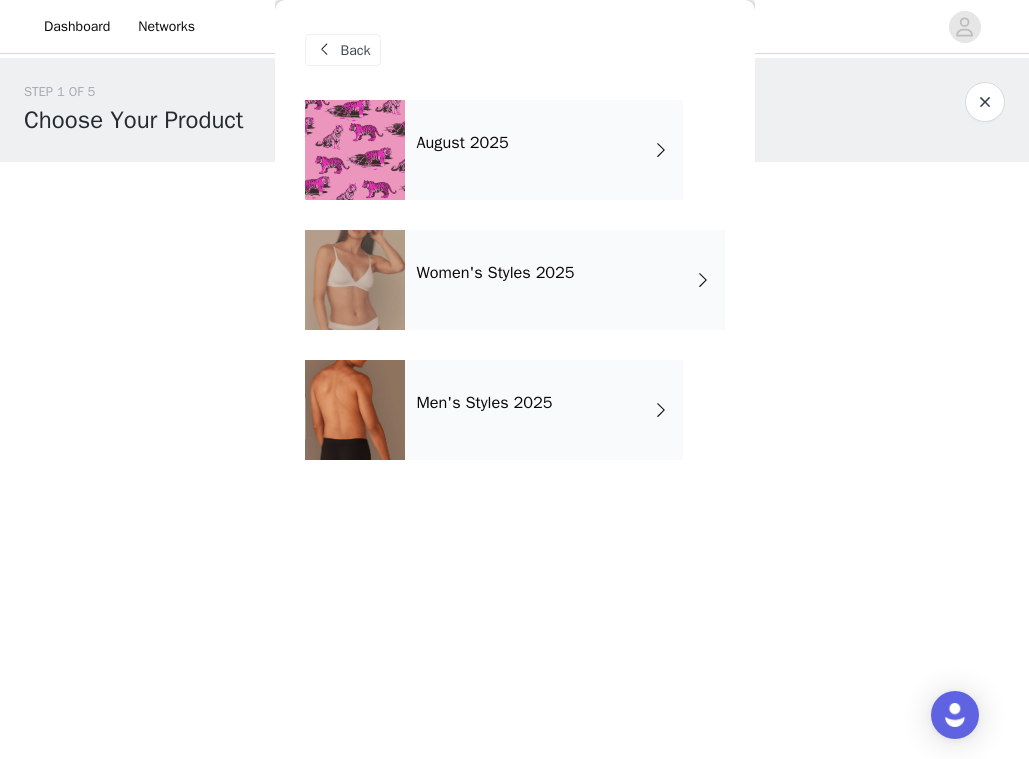 click on "Women's Styles 2025" at bounding box center (565, 280) 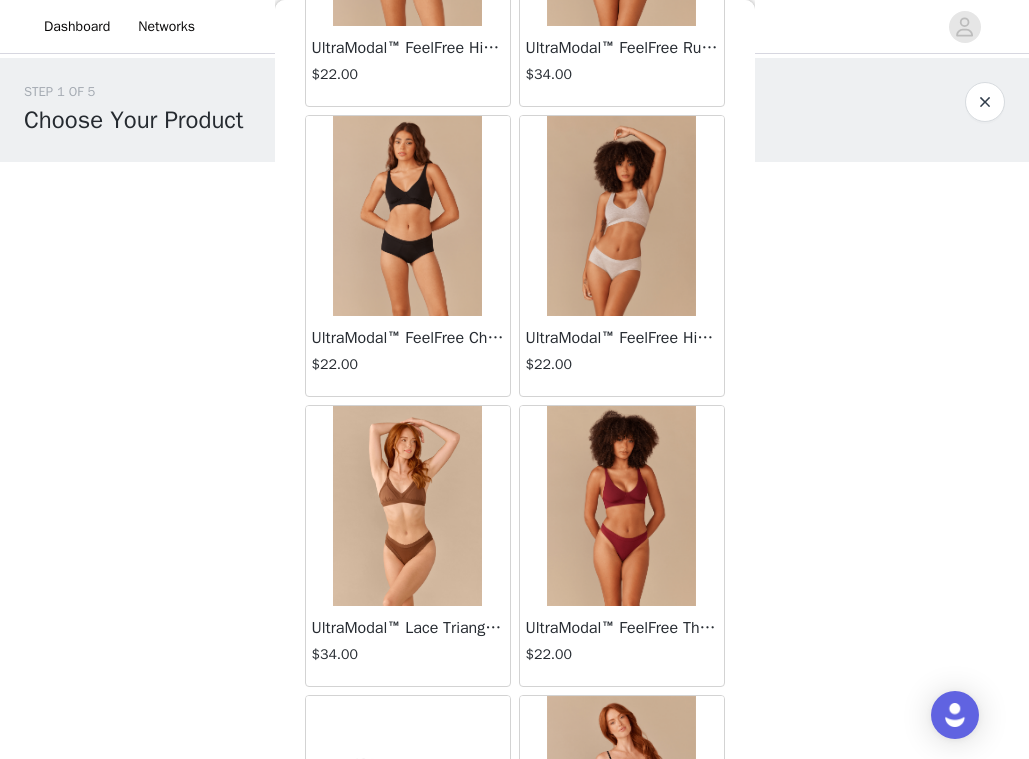 scroll, scrollTop: 1251, scrollLeft: 0, axis: vertical 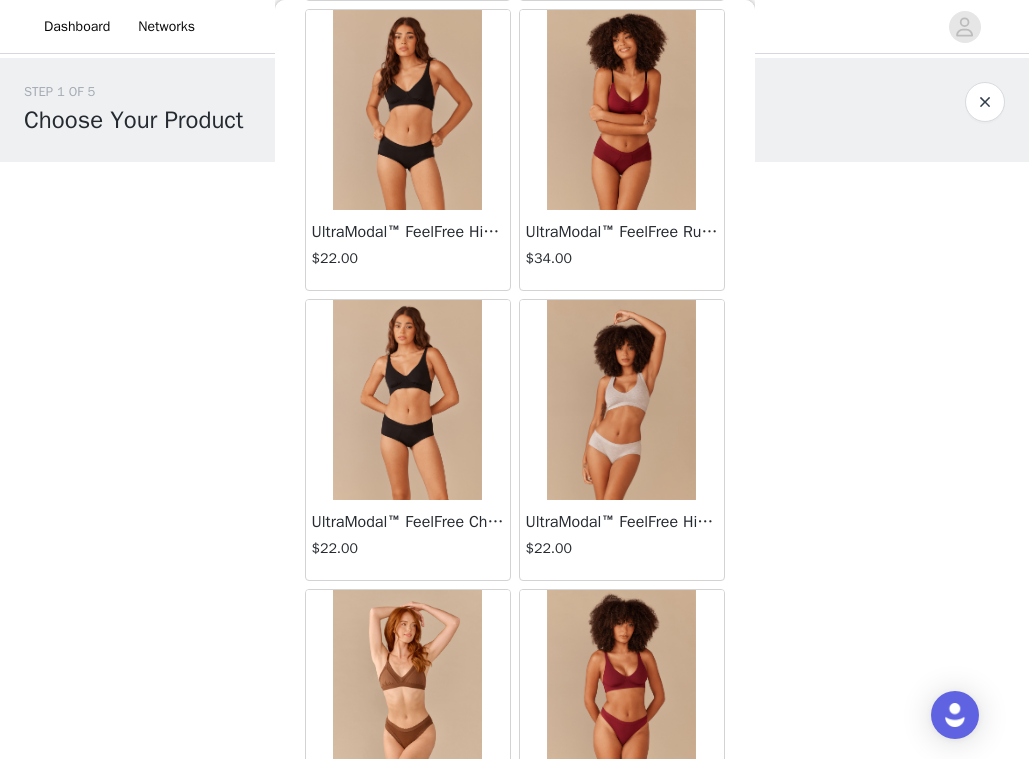 click at bounding box center (622, 400) 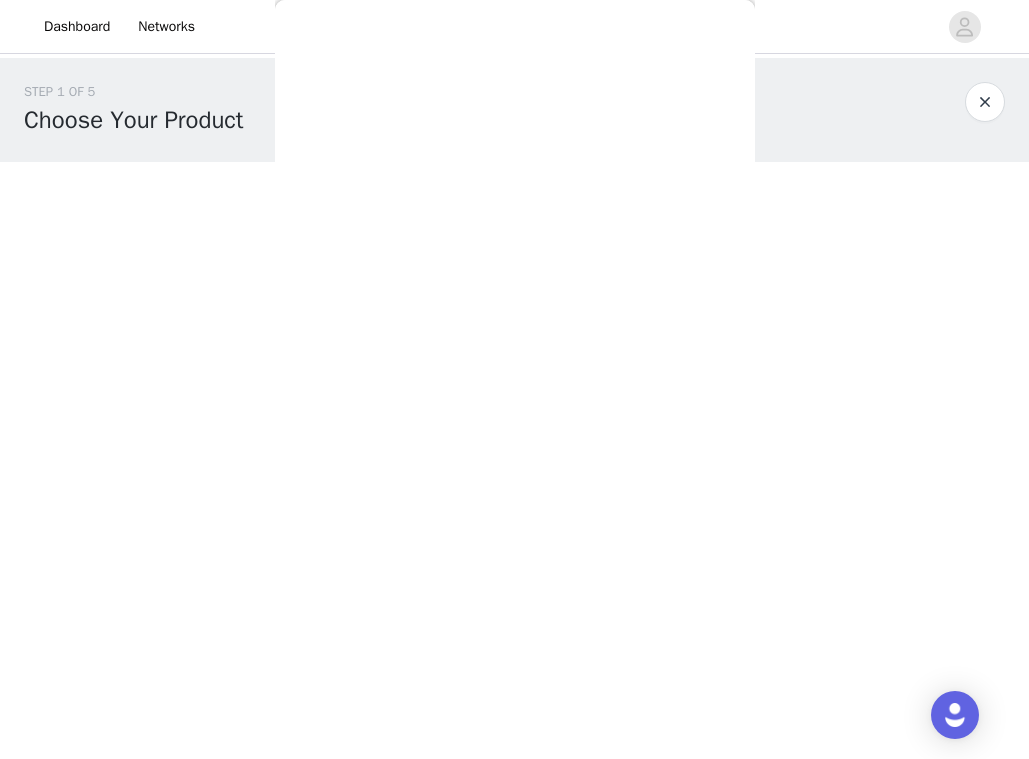 scroll, scrollTop: 0, scrollLeft: 0, axis: both 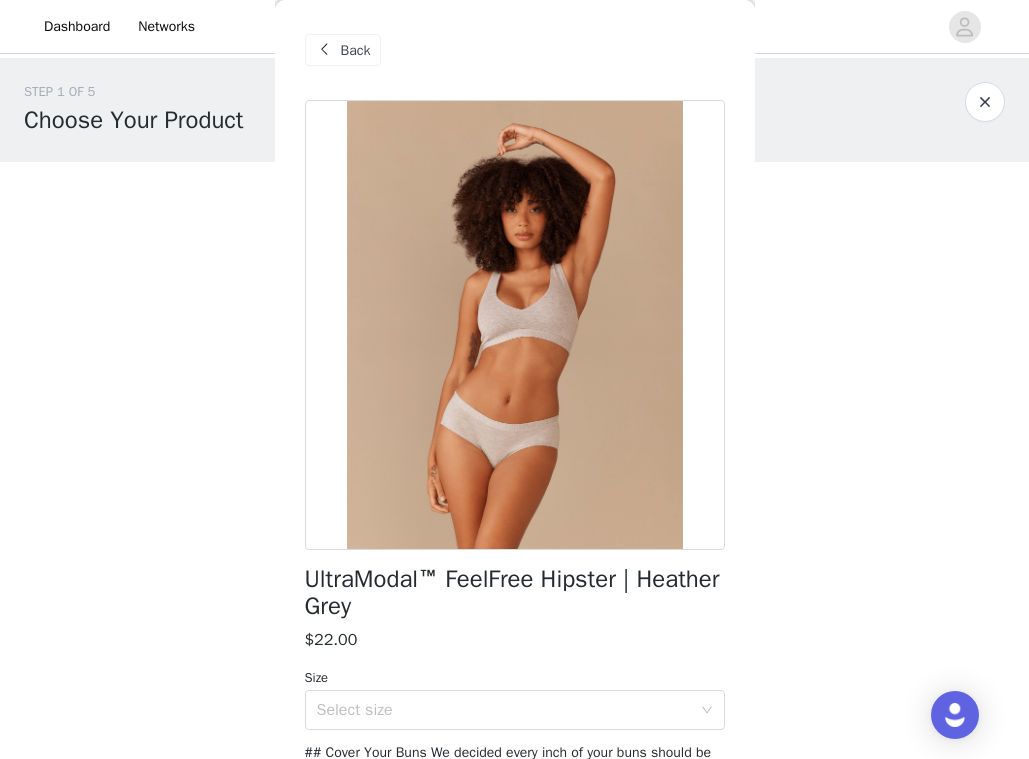 click on "Back" at bounding box center [343, 50] 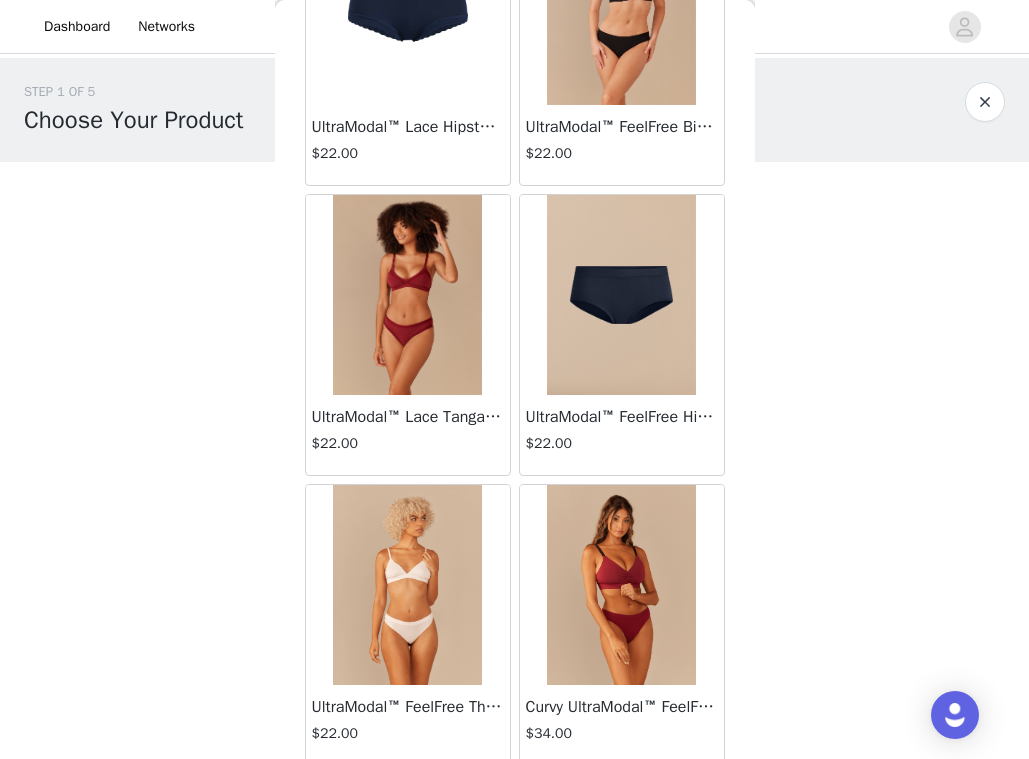 scroll, scrollTop: 2301, scrollLeft: 0, axis: vertical 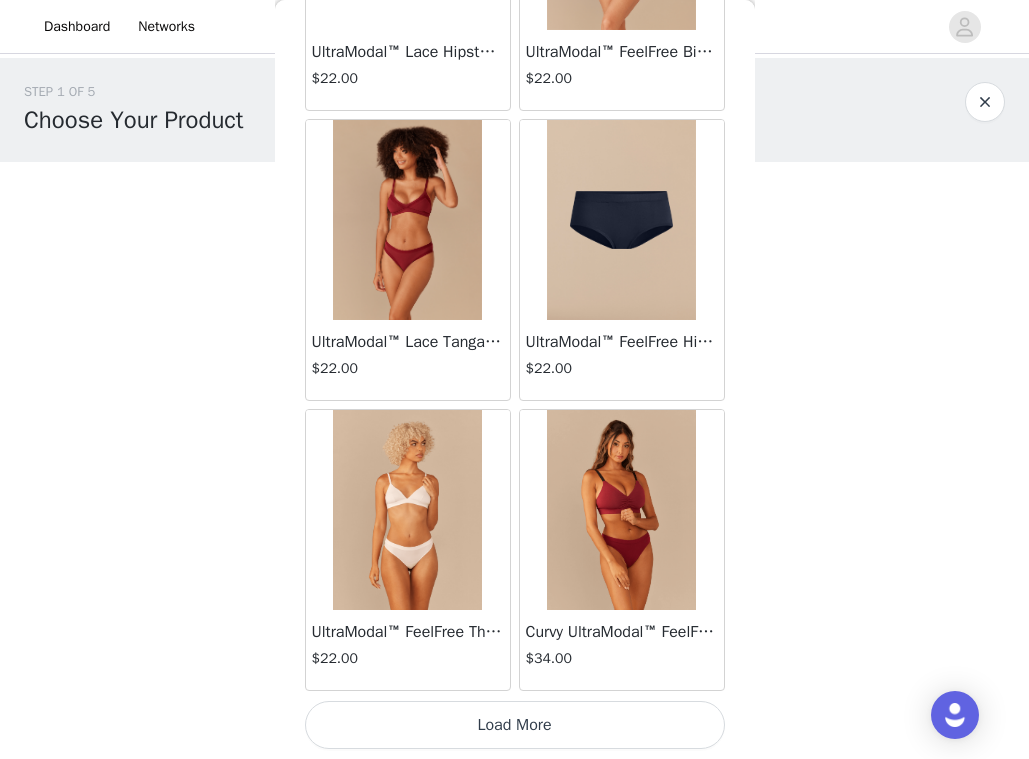 click on "Load More" at bounding box center [515, 725] 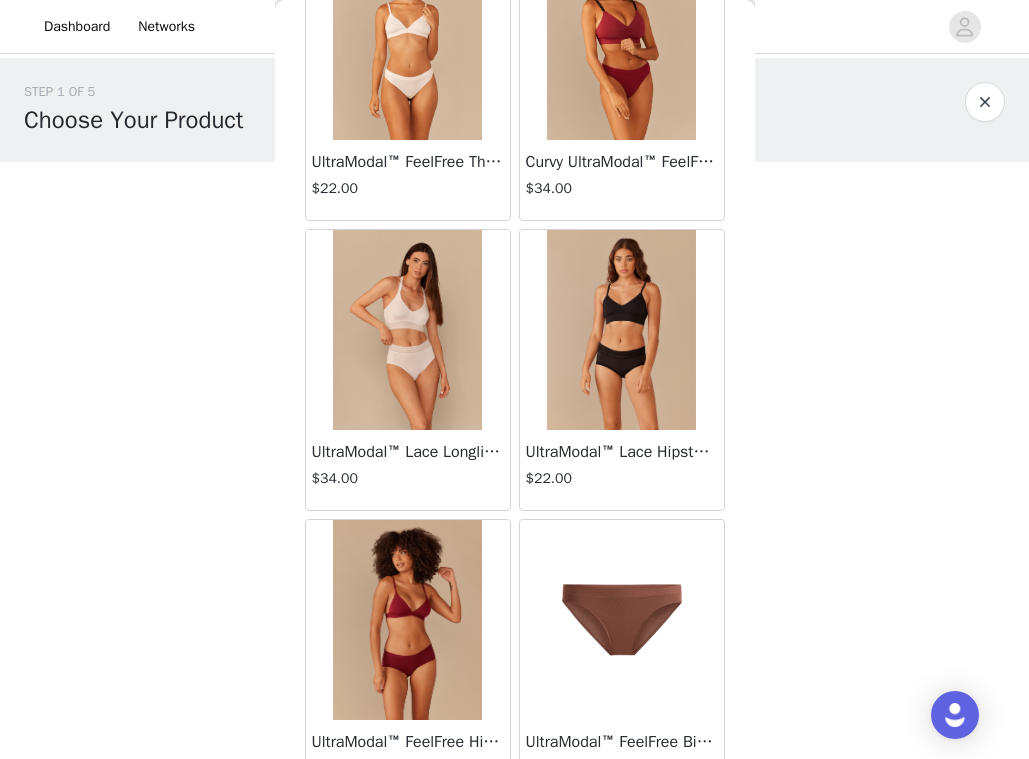 scroll, scrollTop: 2799, scrollLeft: 0, axis: vertical 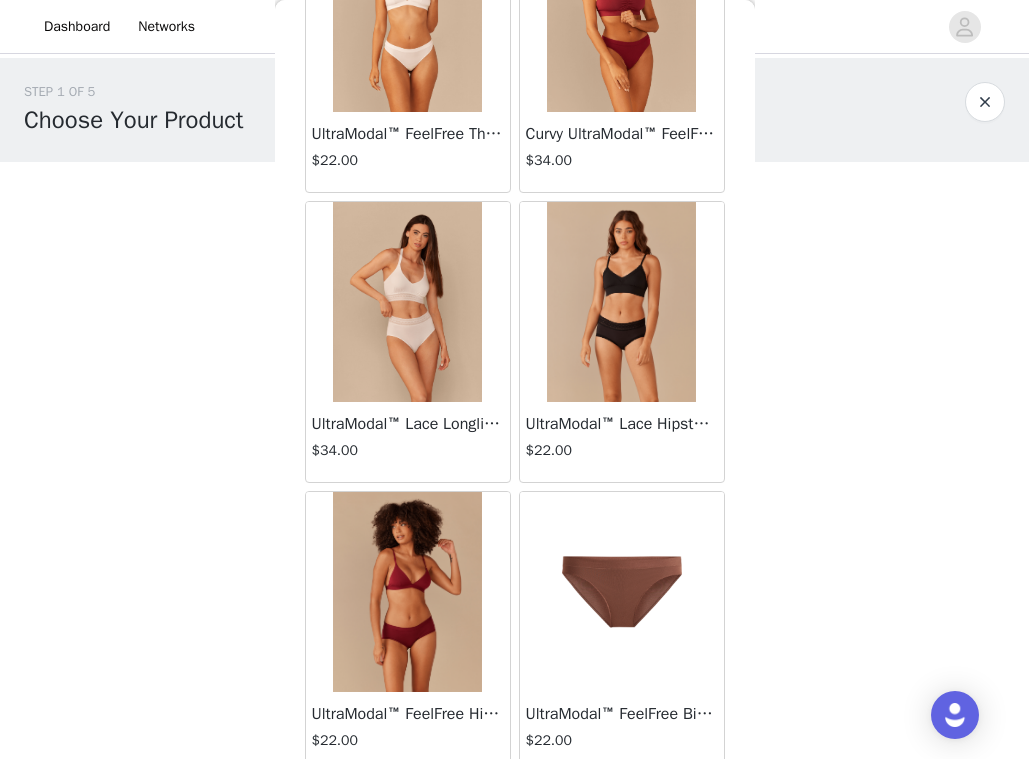 click on "UltraModal™ Lace Longline T-Back Bralette | White   $34.00" at bounding box center (408, 442) 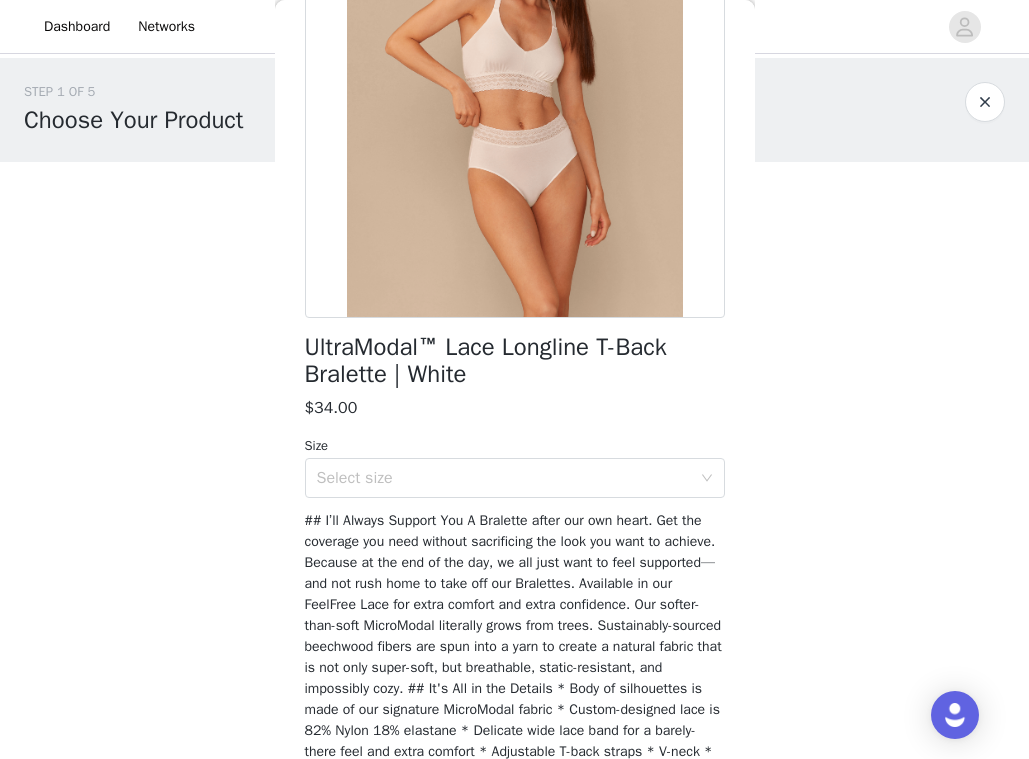scroll, scrollTop: 124, scrollLeft: 0, axis: vertical 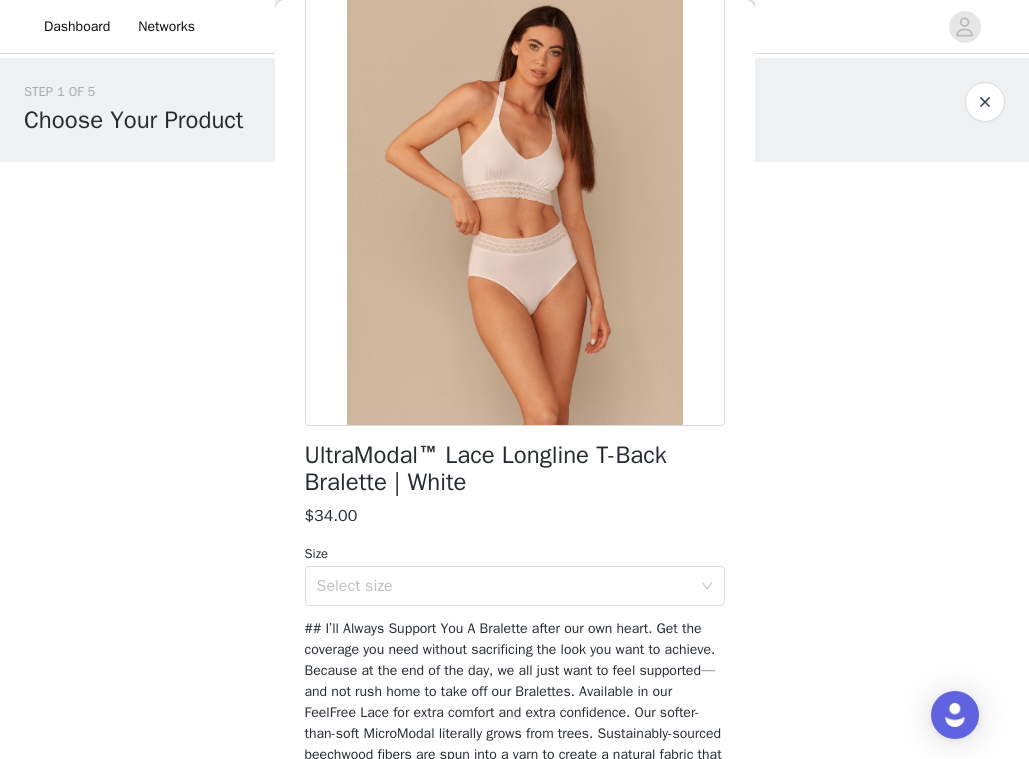 click at bounding box center [985, 102] 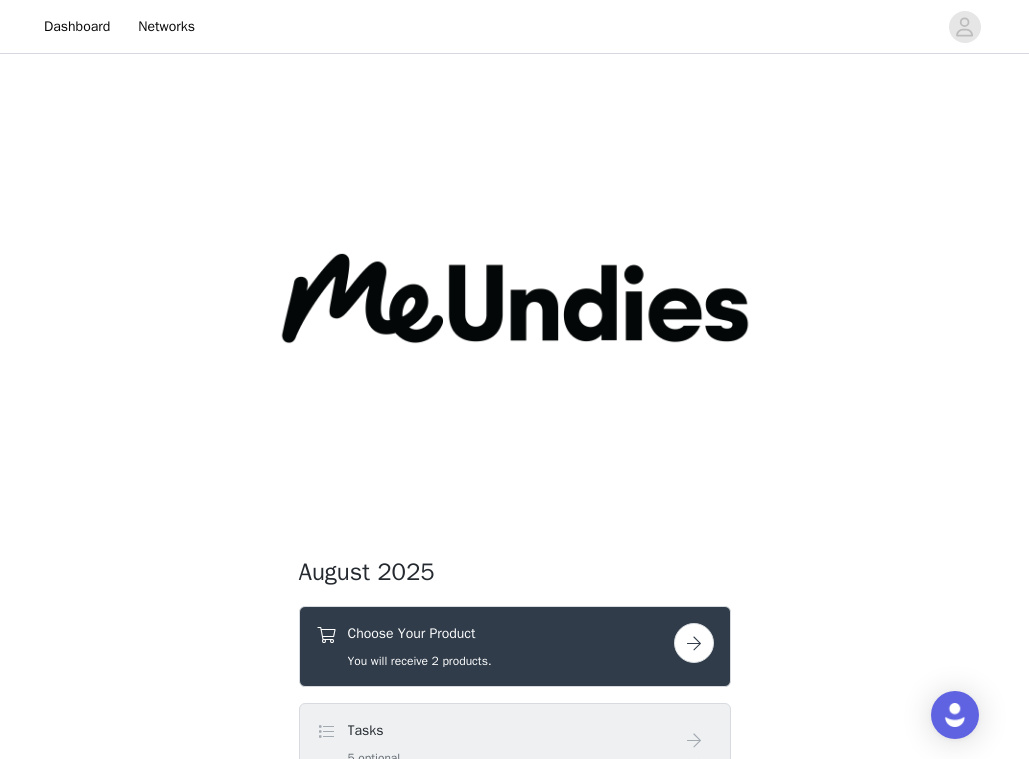 click on "Choose Your Product" at bounding box center (420, 633) 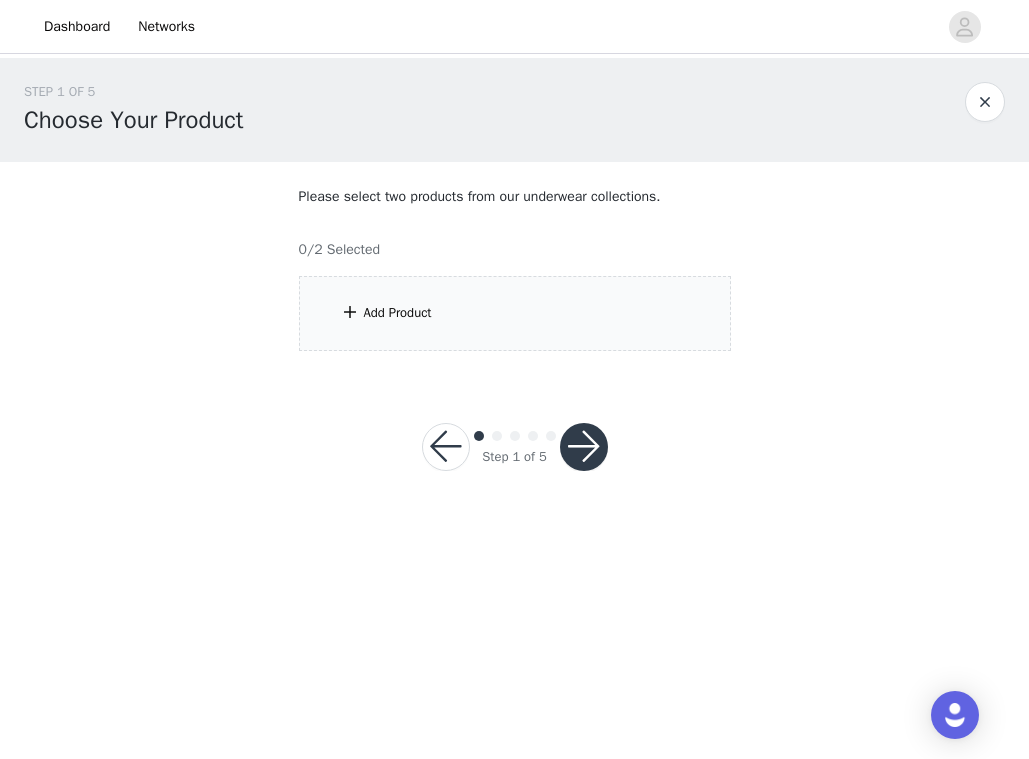 click on "Add Product" at bounding box center (515, 313) 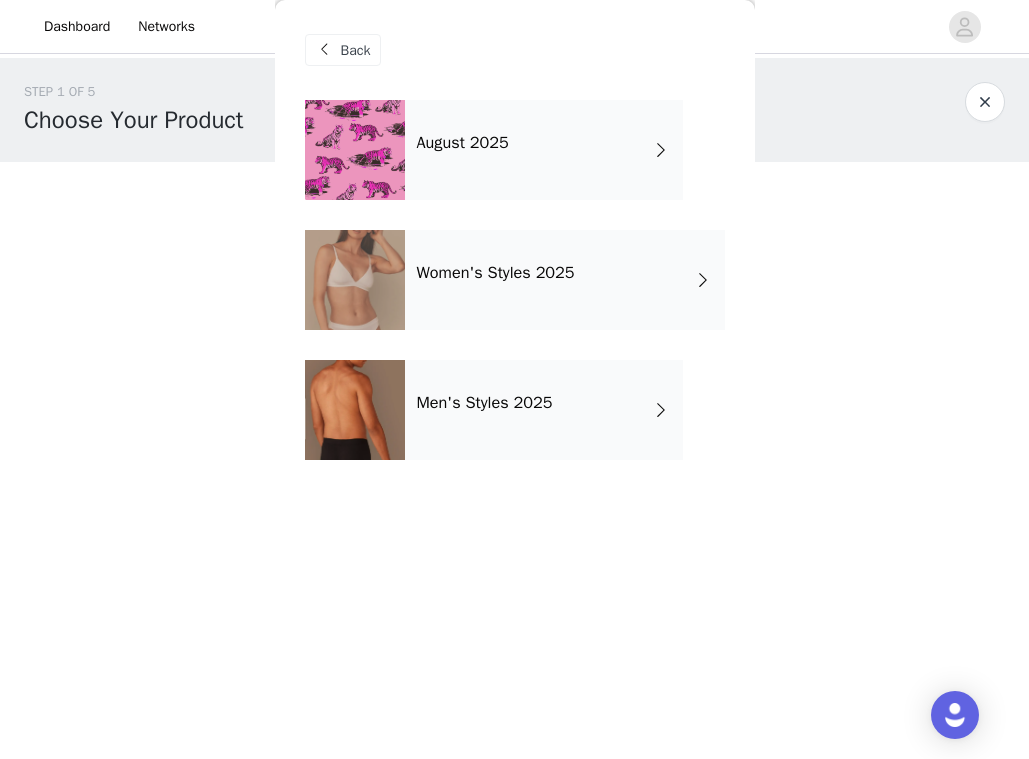 click on "Women's Styles 2025" at bounding box center (496, 273) 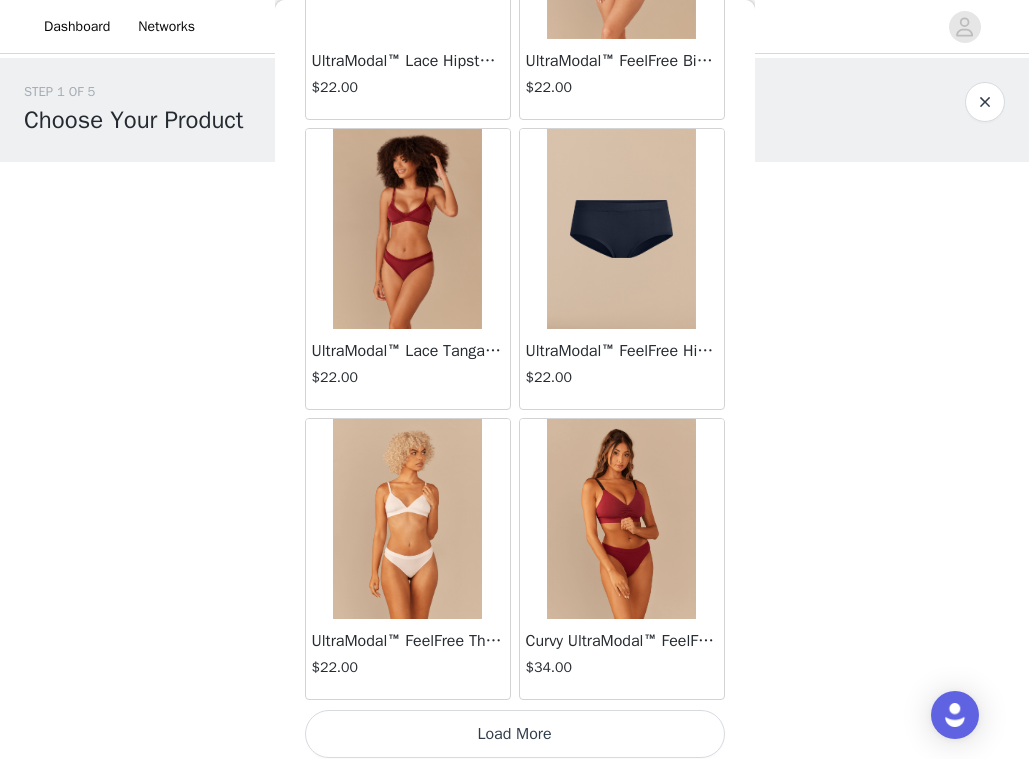 scroll, scrollTop: 2301, scrollLeft: 0, axis: vertical 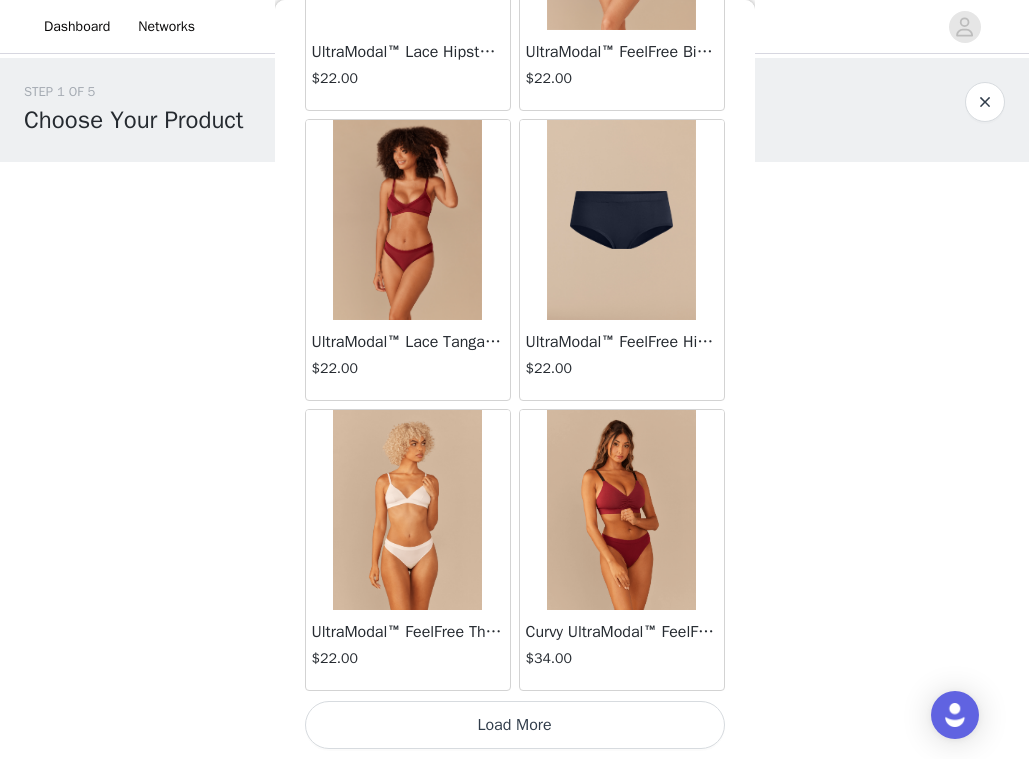 click on "Load More" at bounding box center (515, 725) 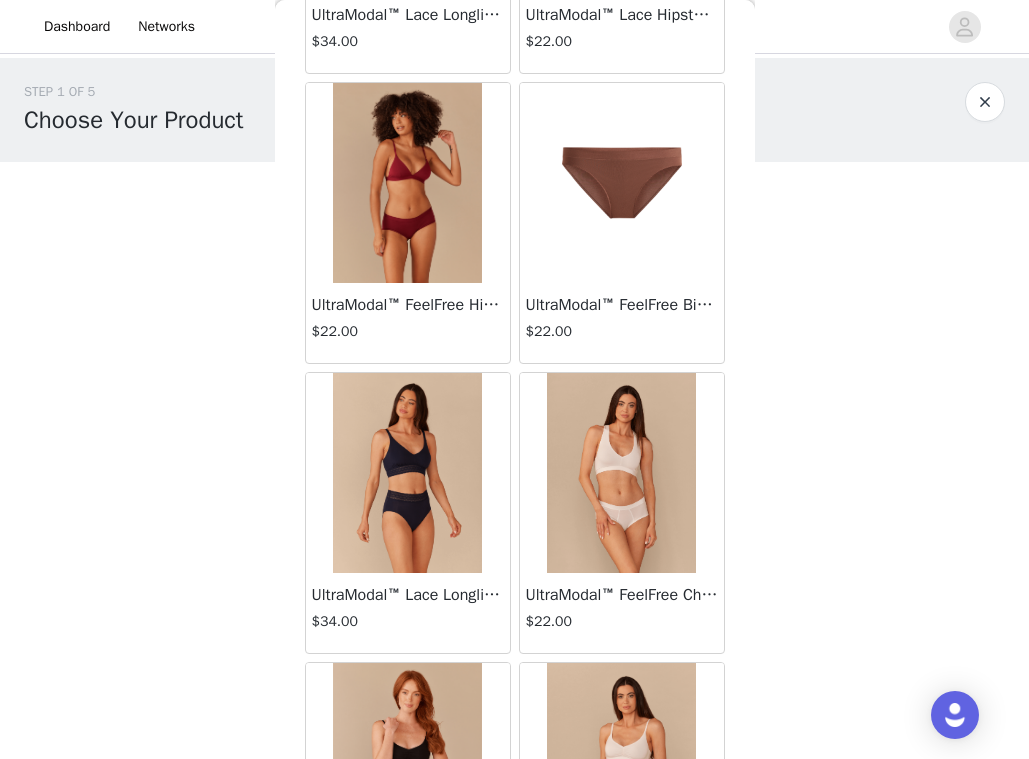 scroll, scrollTop: 3209, scrollLeft: 0, axis: vertical 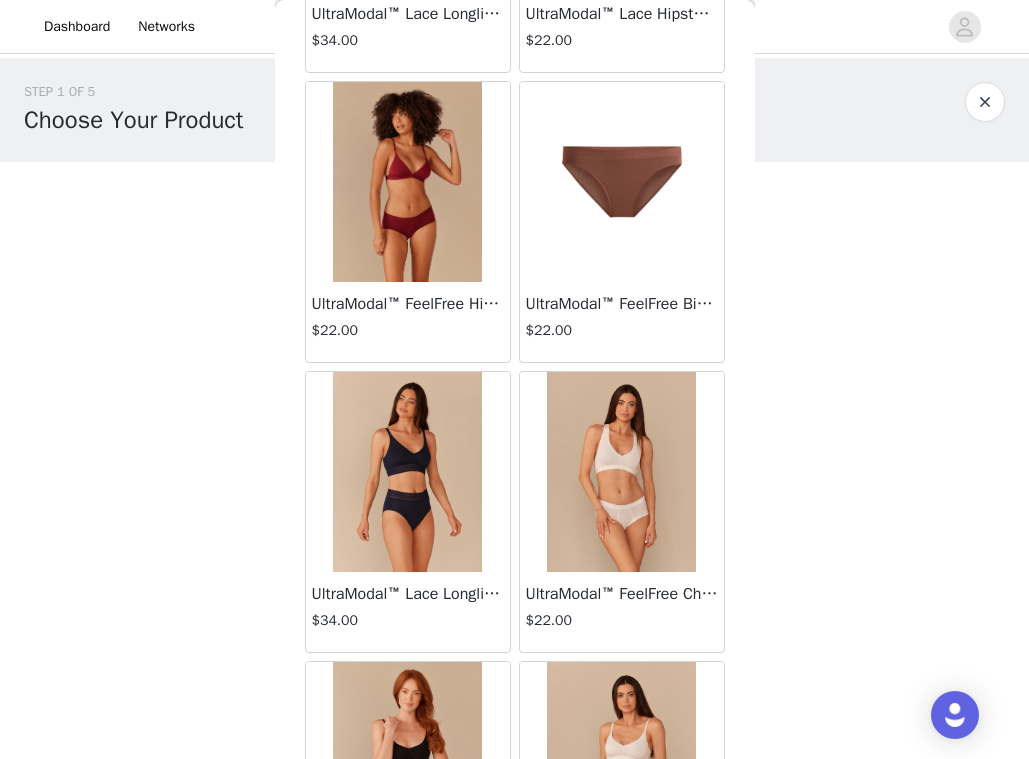 click at bounding box center (622, 472) 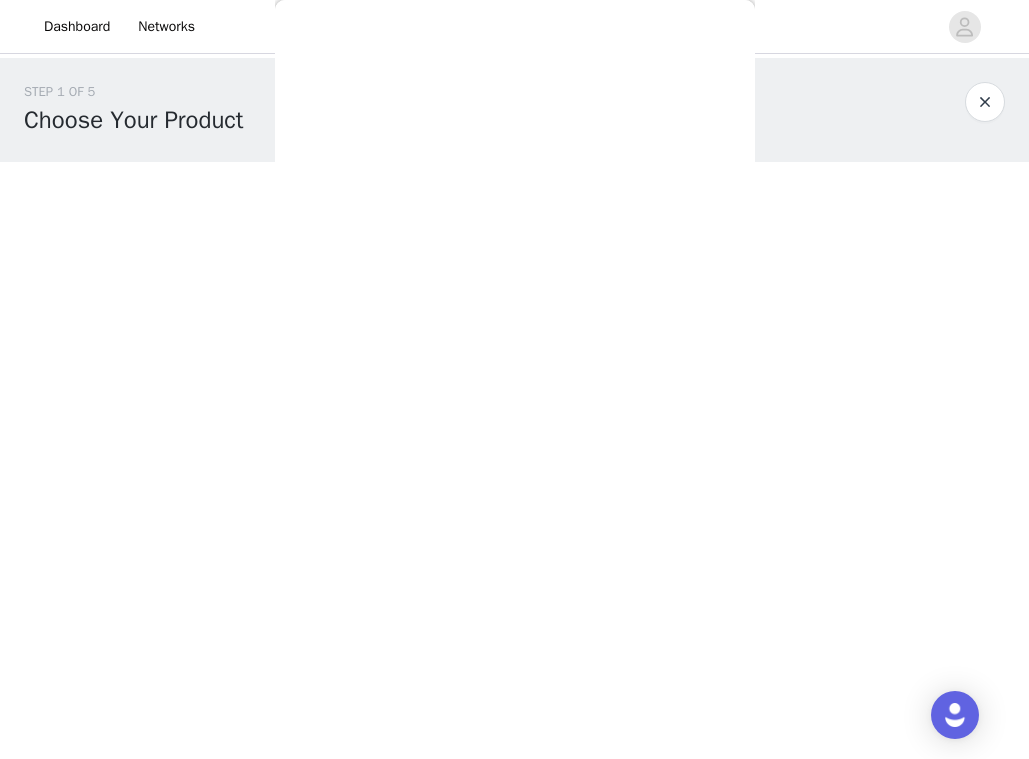 scroll, scrollTop: 0, scrollLeft: 0, axis: both 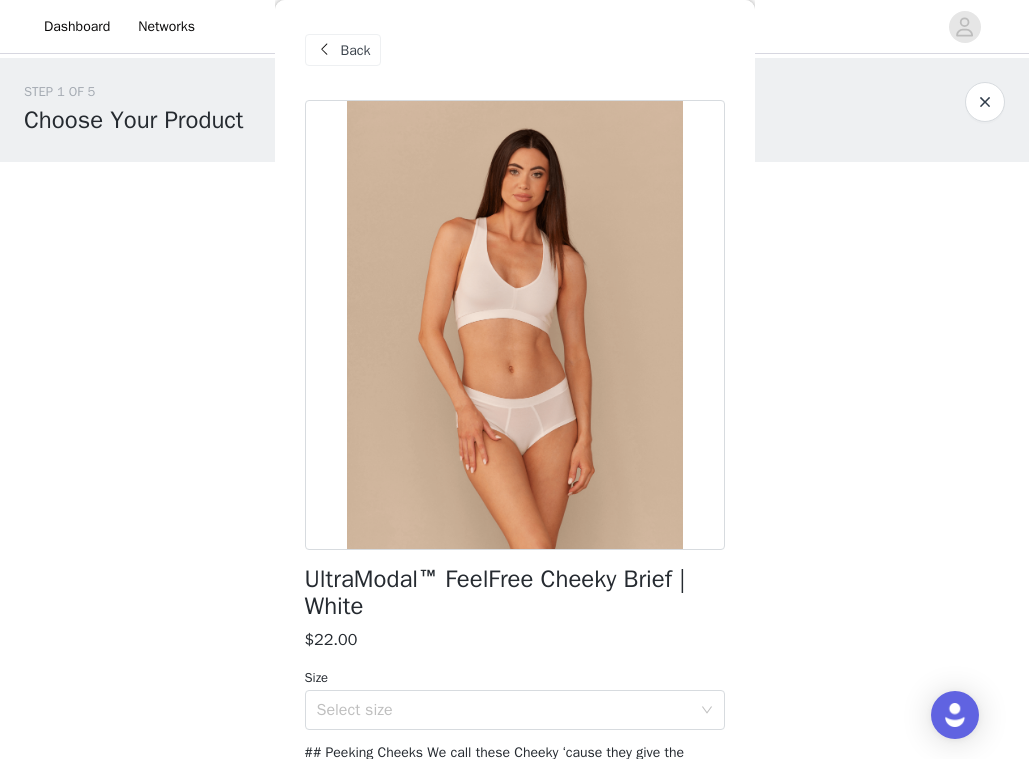 click at bounding box center [325, 50] 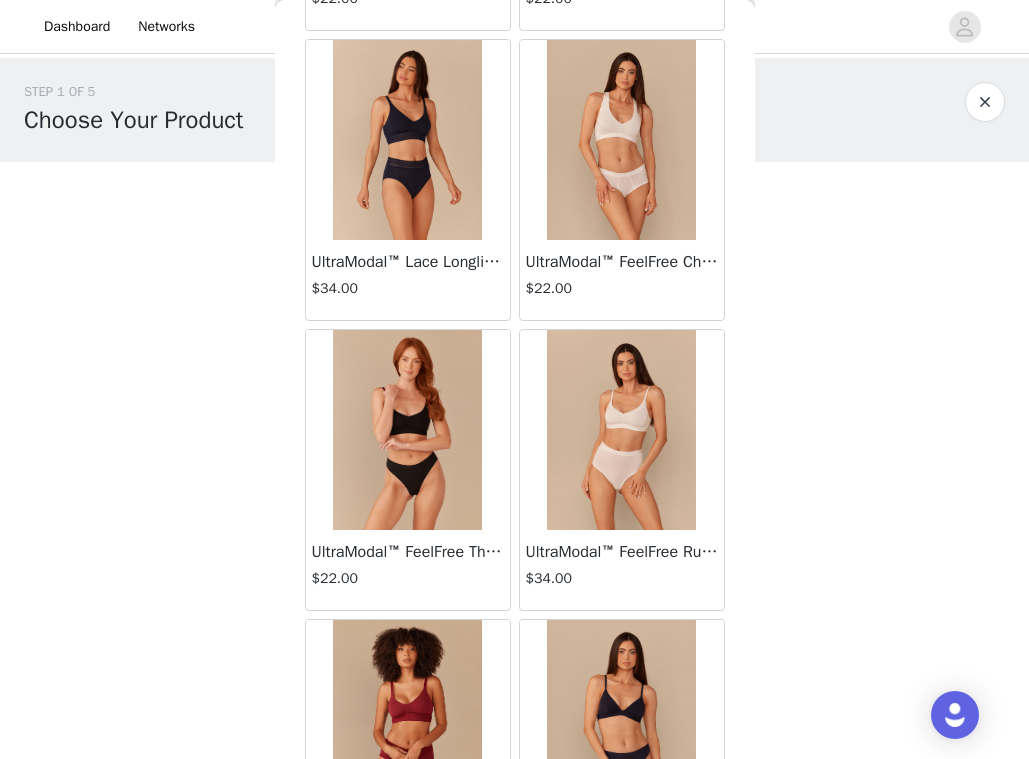 scroll, scrollTop: 3537, scrollLeft: 0, axis: vertical 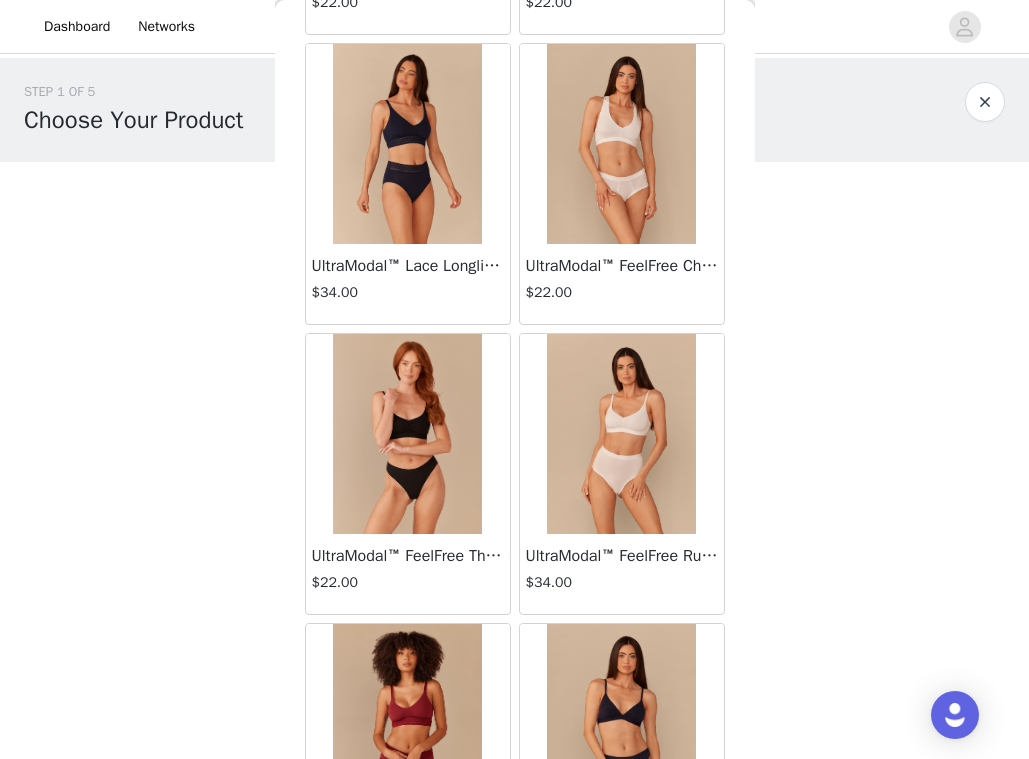 click at bounding box center (622, 434) 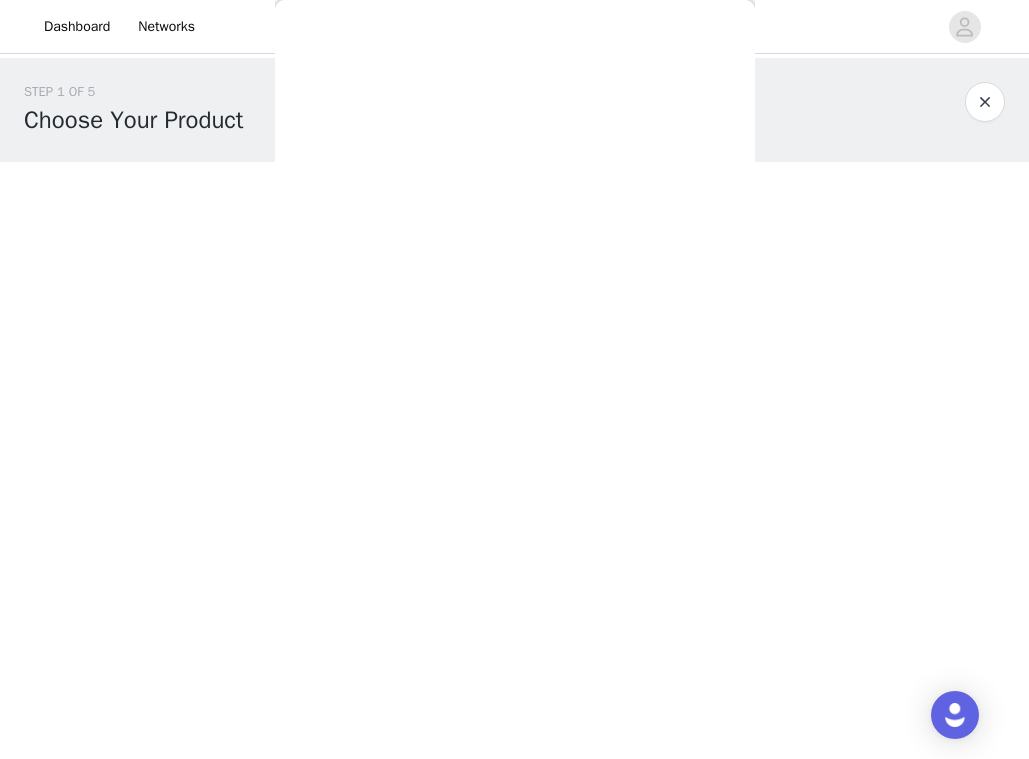 scroll, scrollTop: 0, scrollLeft: 0, axis: both 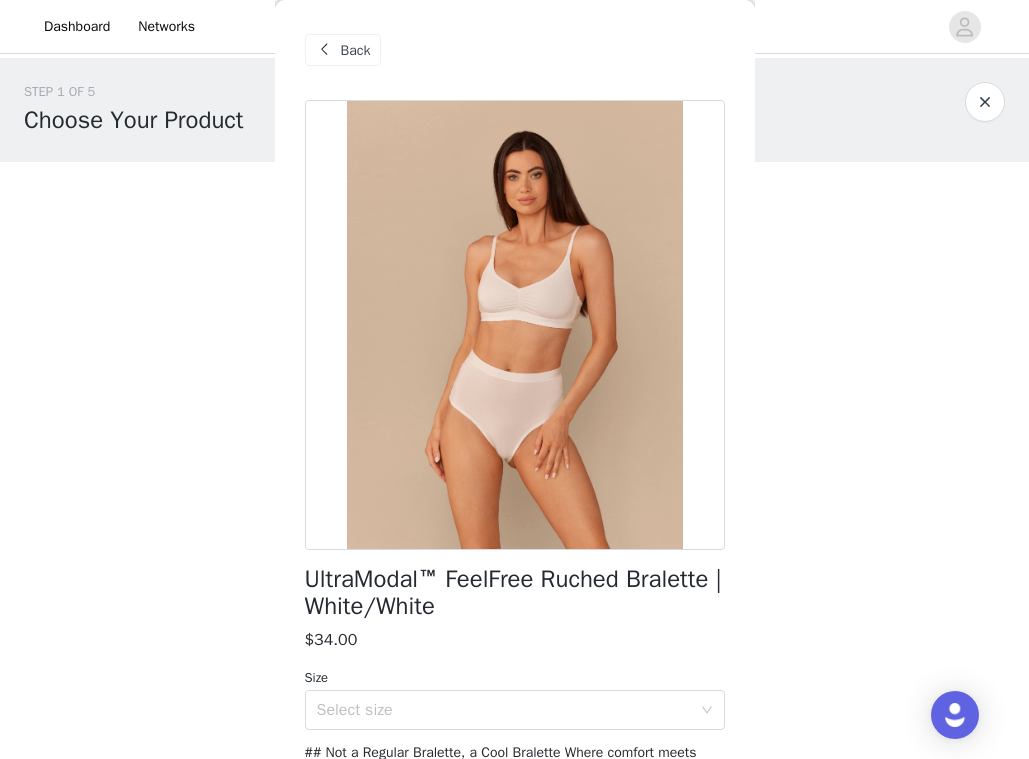 click on "Back" at bounding box center (356, 50) 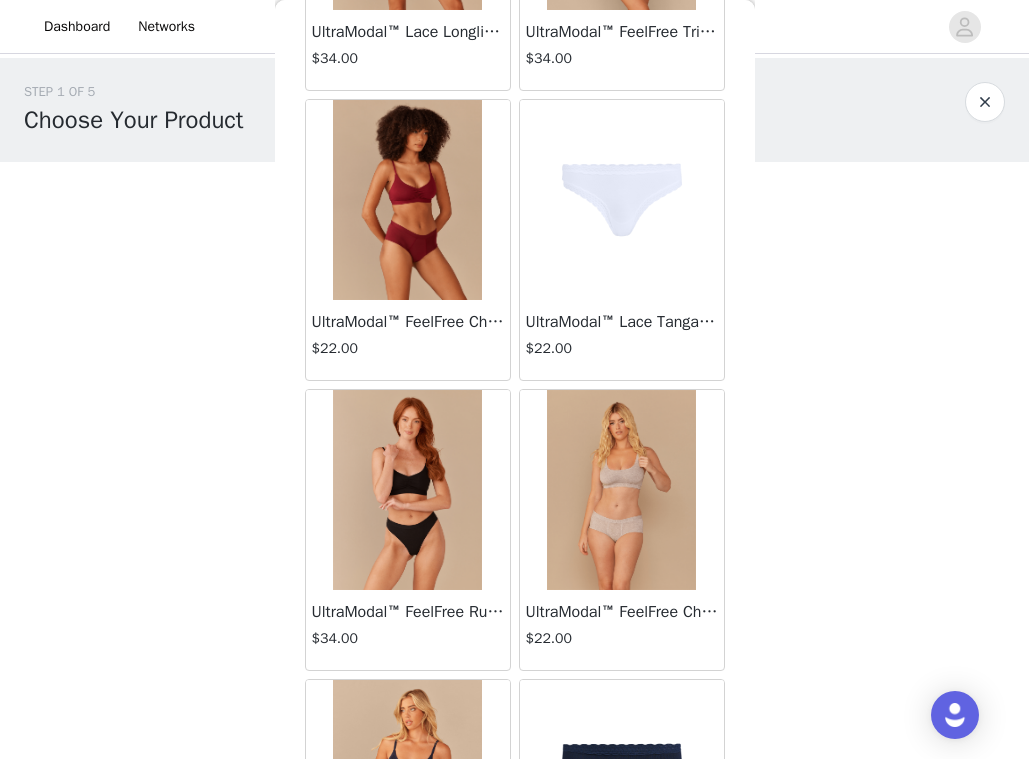 scroll, scrollTop: 4353, scrollLeft: 0, axis: vertical 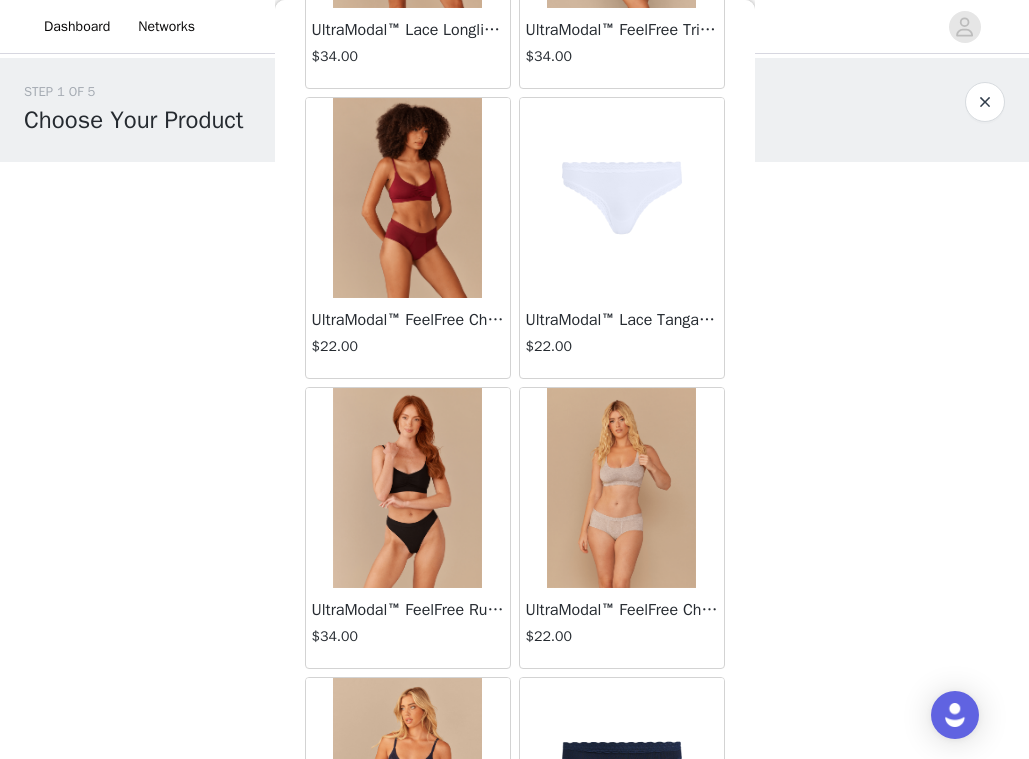 click at bounding box center (622, 198) 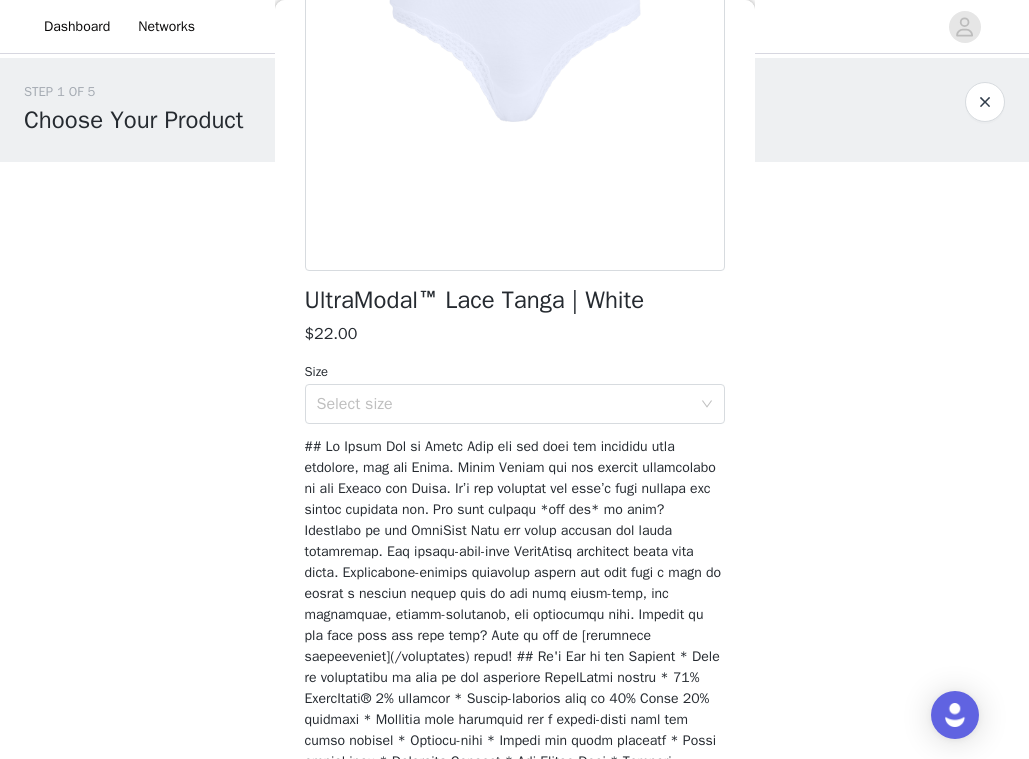 scroll, scrollTop: 282, scrollLeft: 0, axis: vertical 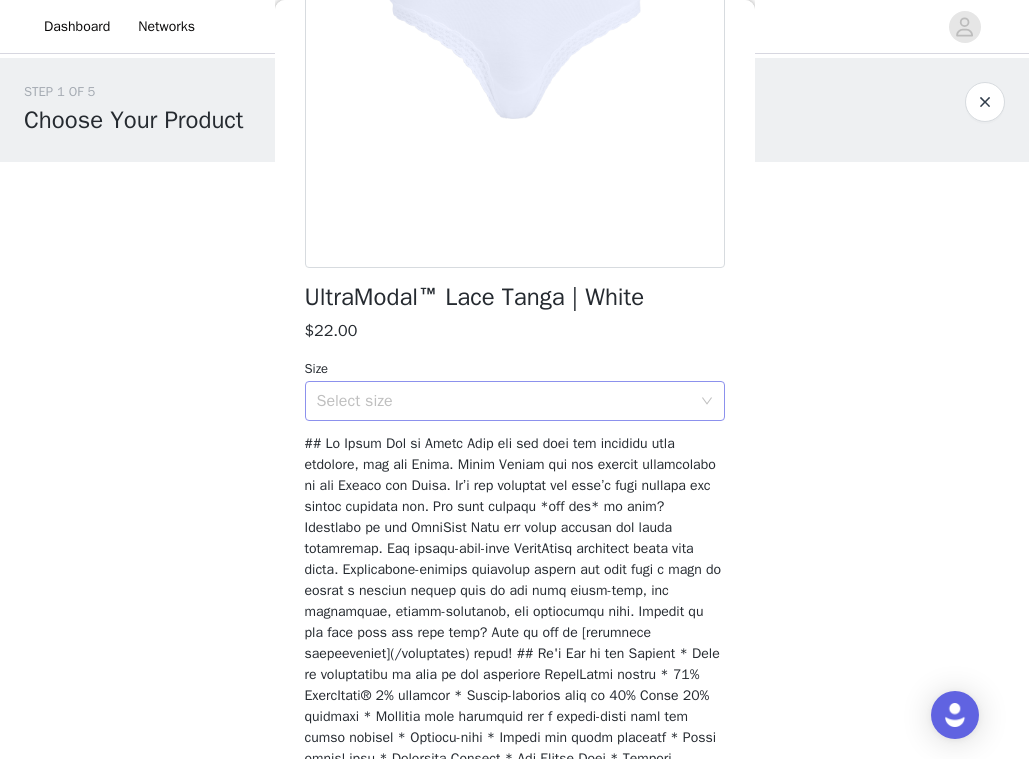 click on "Select size" at bounding box center (504, 401) 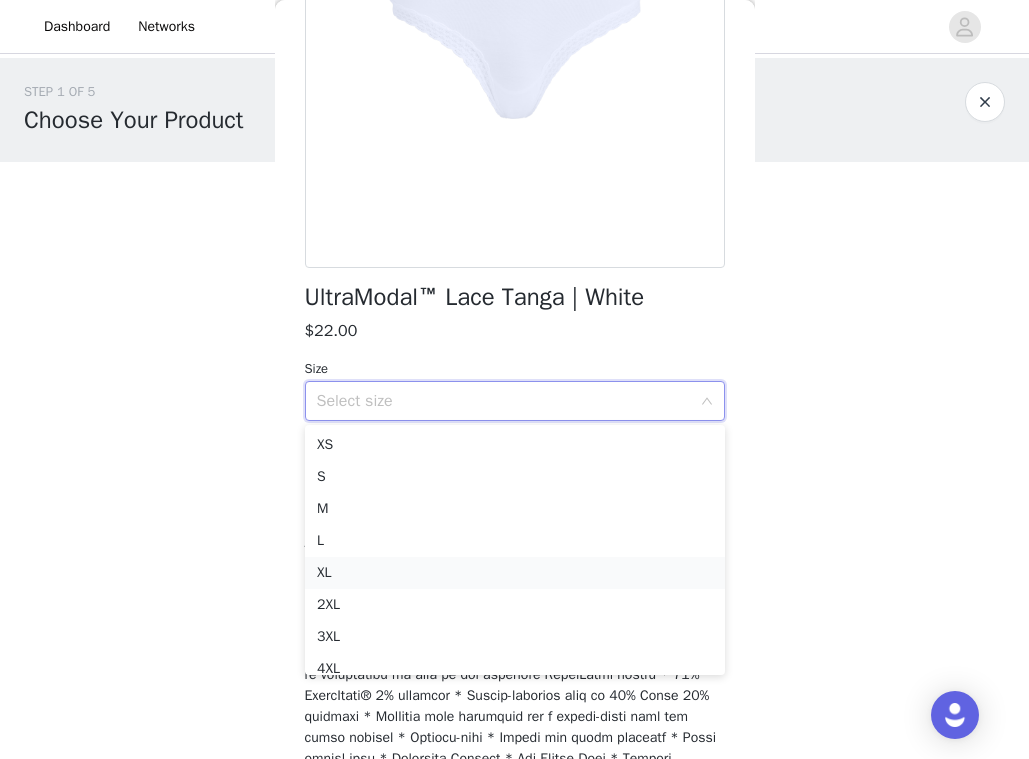 click on "XL" at bounding box center [515, 573] 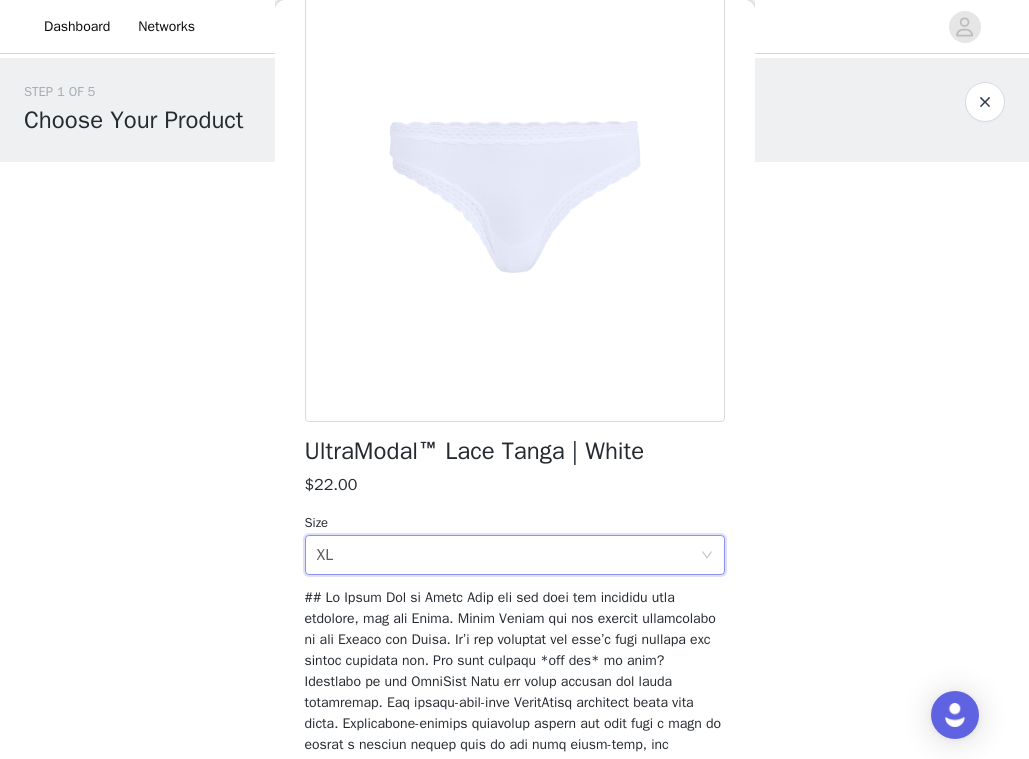 scroll, scrollTop: 417, scrollLeft: 0, axis: vertical 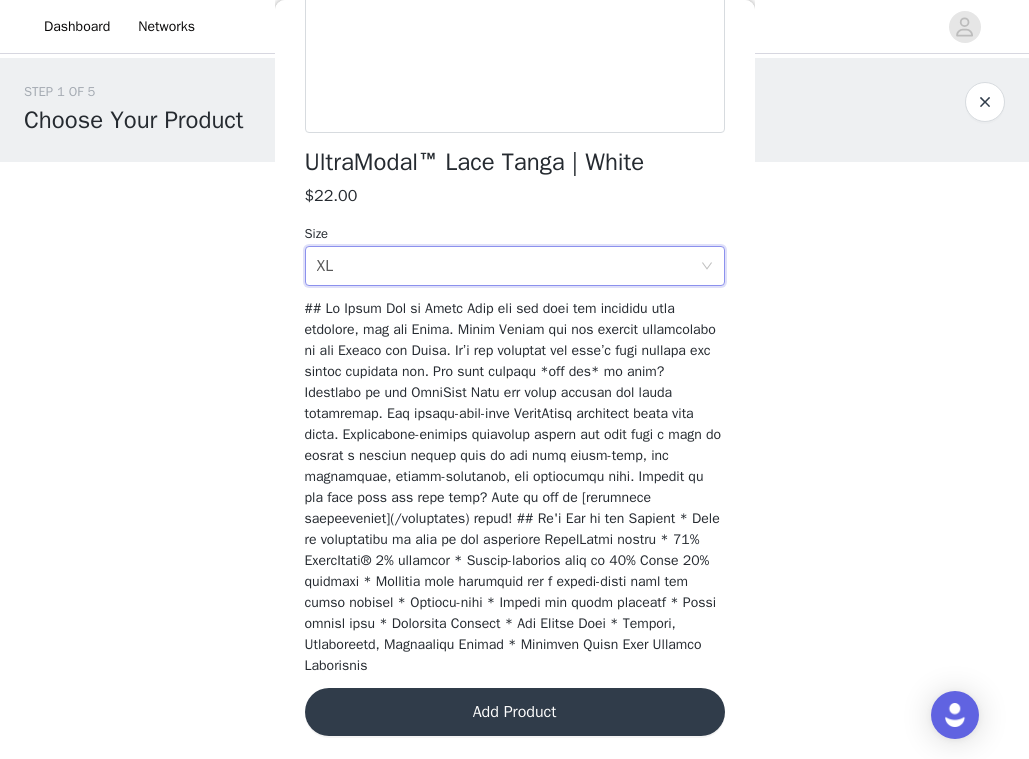 click on "Add Product" at bounding box center [515, 712] 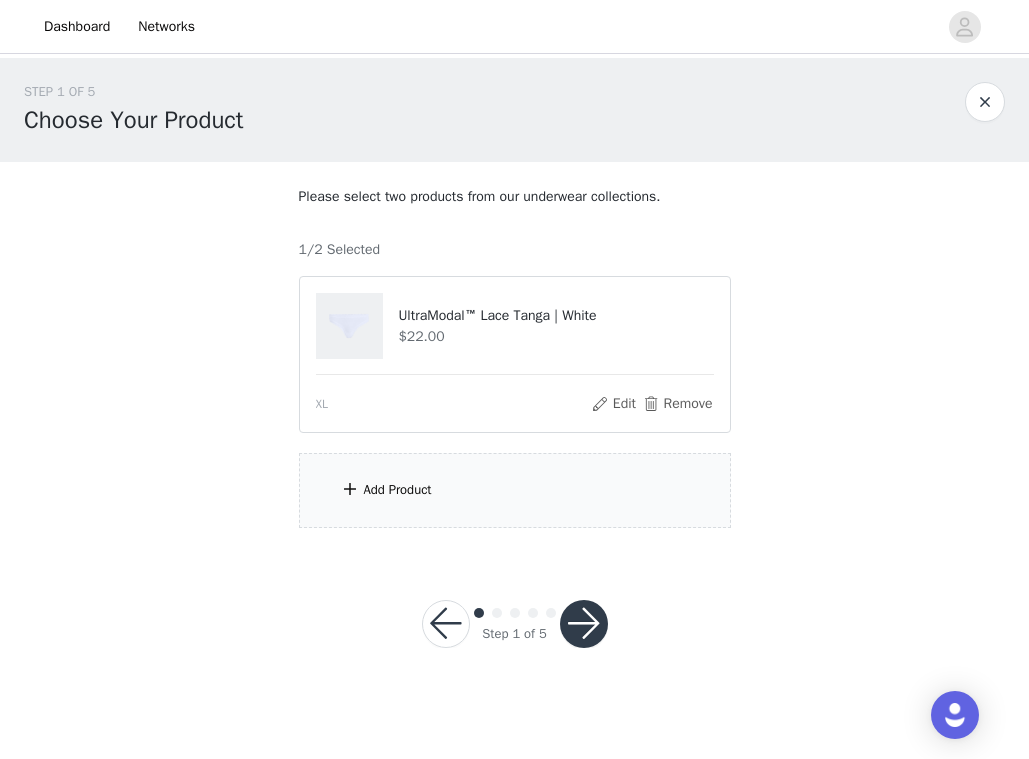 click on "Add Product" at bounding box center (515, 490) 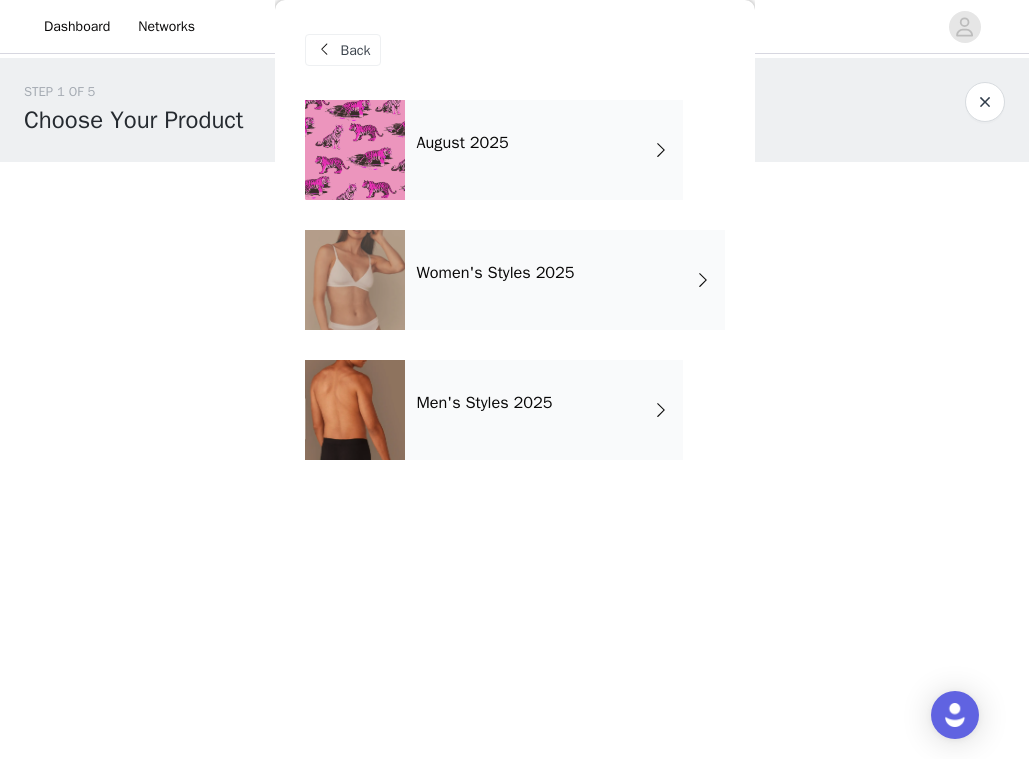 click on "Women's Styles 2025" at bounding box center (565, 280) 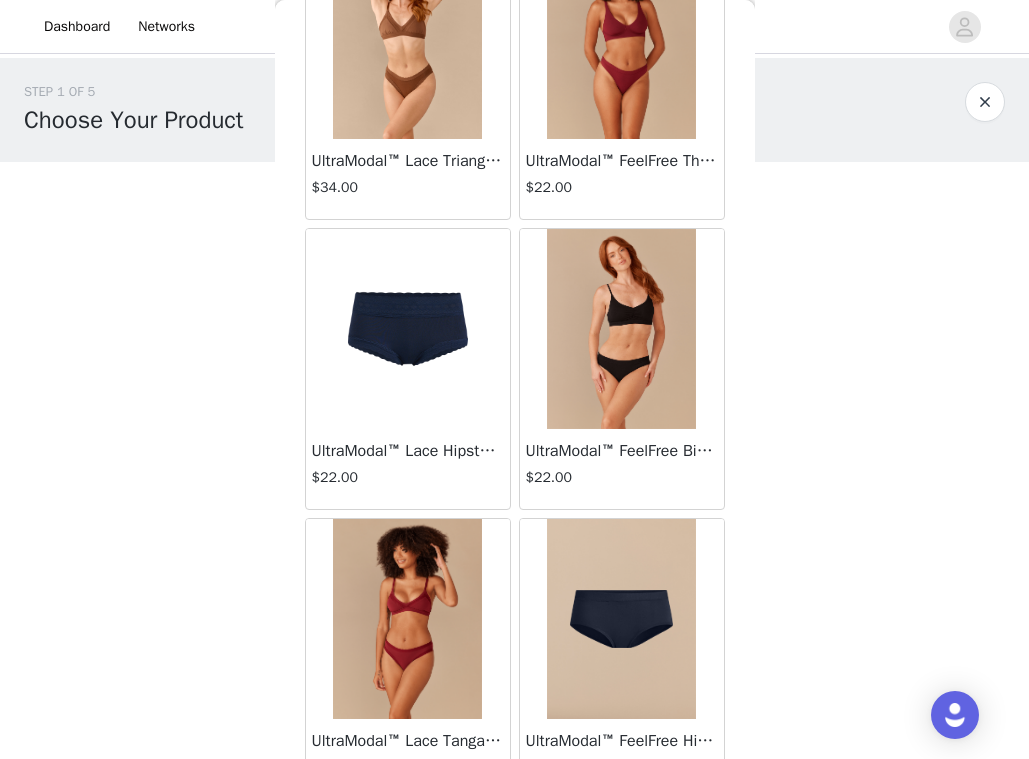 scroll, scrollTop: 2301, scrollLeft: 0, axis: vertical 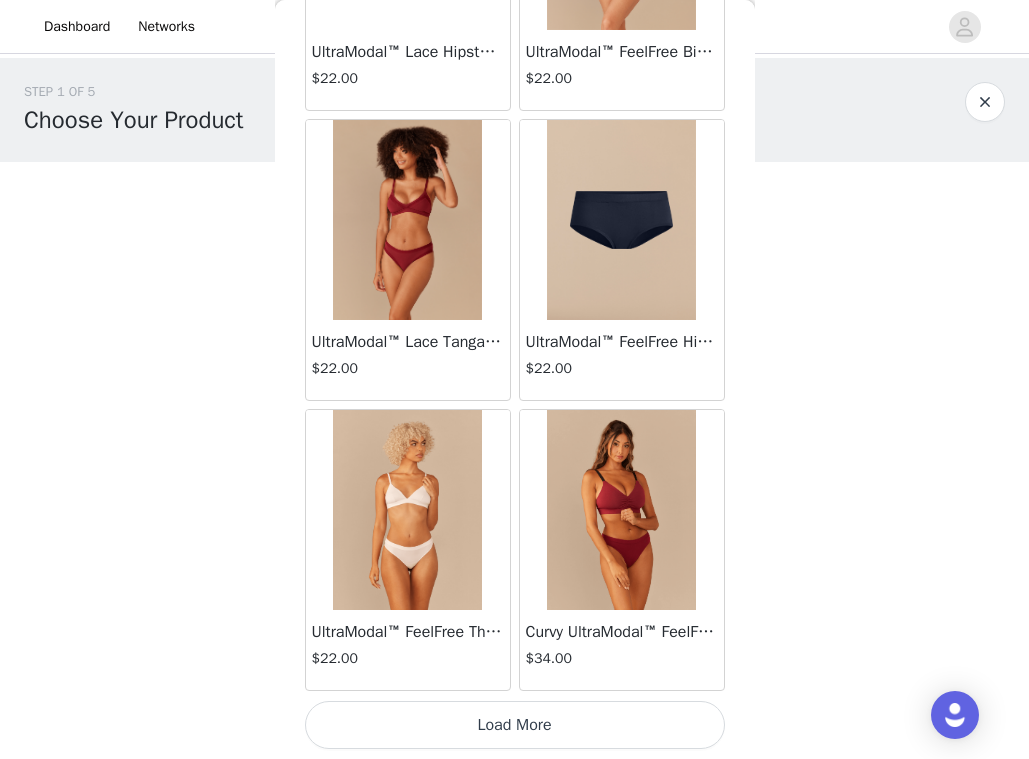 click on "Load More" at bounding box center (515, 725) 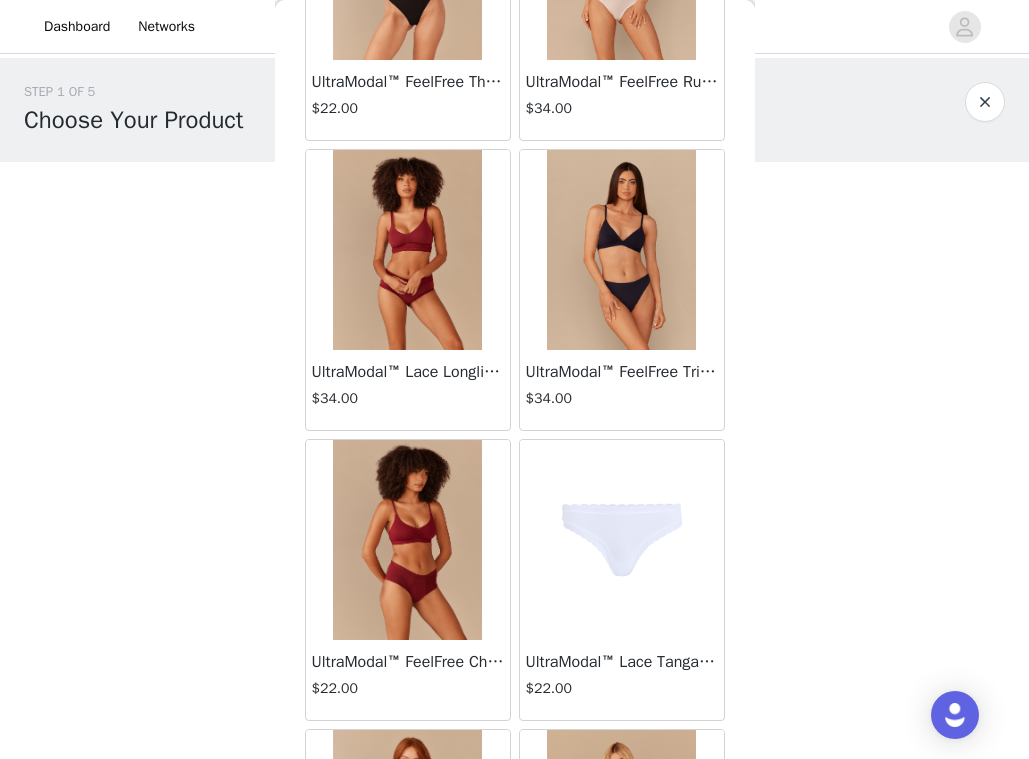 scroll, scrollTop: 5201, scrollLeft: 0, axis: vertical 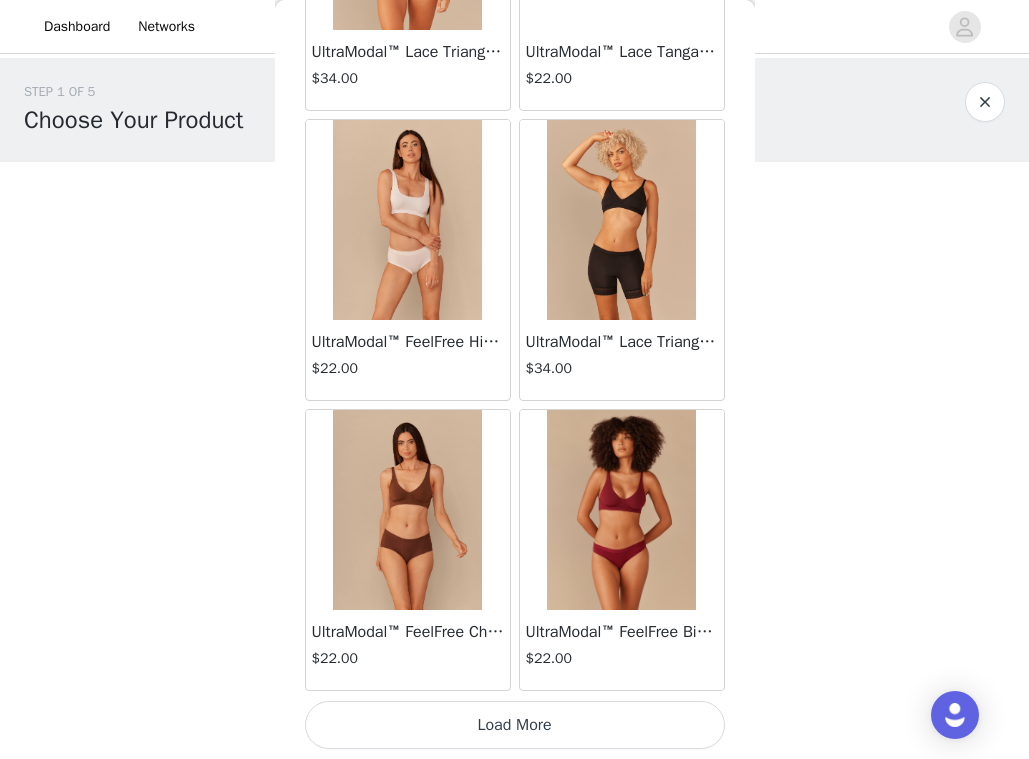 click on "Load More" at bounding box center [515, 725] 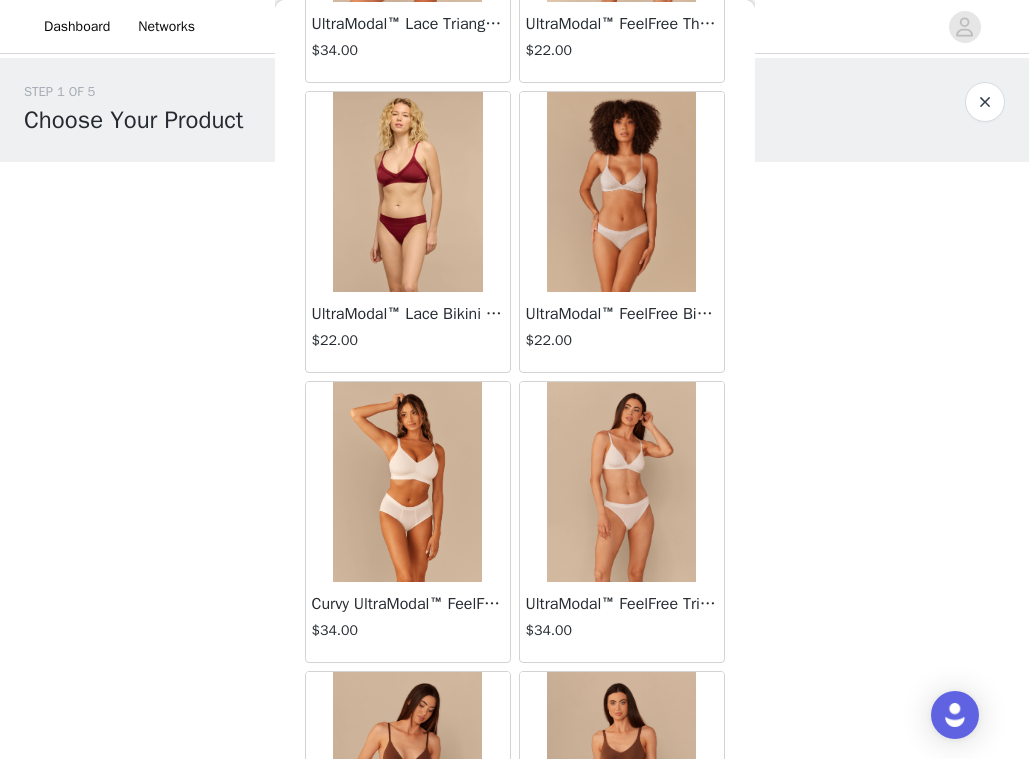 scroll, scrollTop: 6103, scrollLeft: 0, axis: vertical 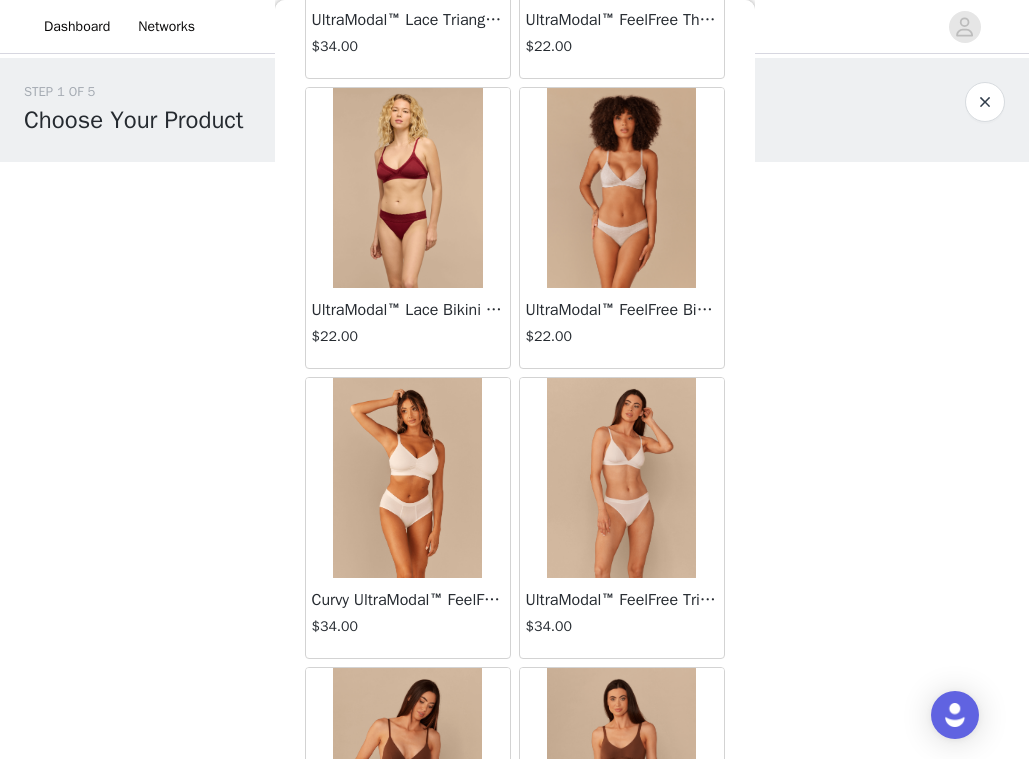 click at bounding box center (408, 478) 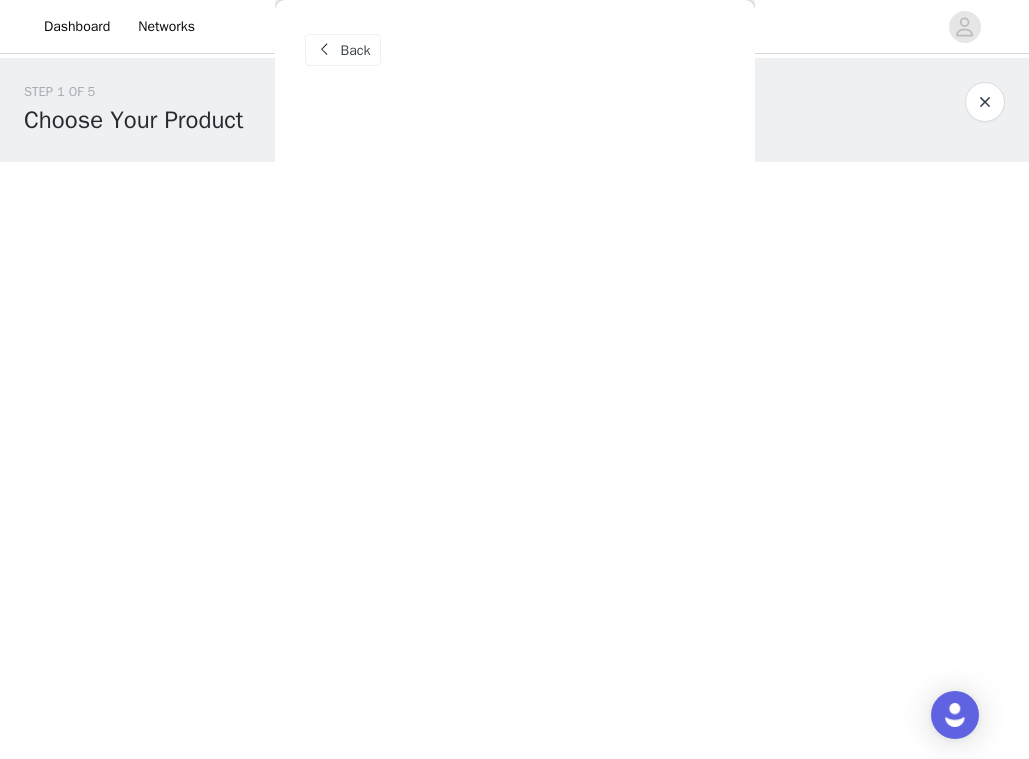scroll, scrollTop: 0, scrollLeft: 0, axis: both 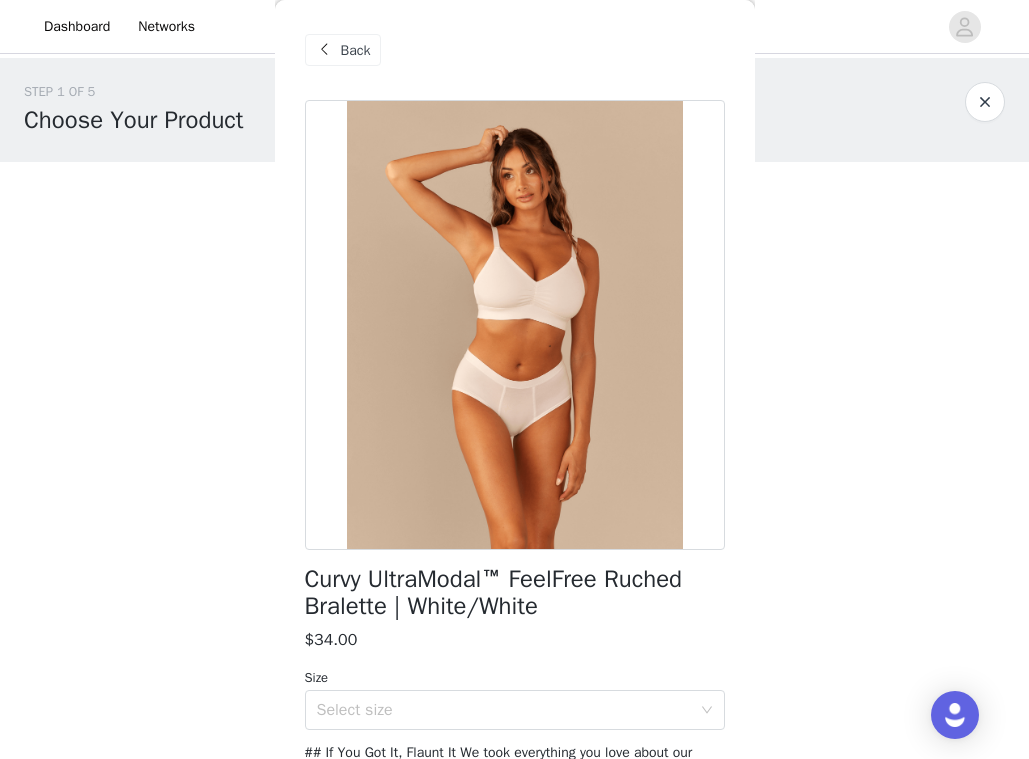 click on "Back" at bounding box center (343, 50) 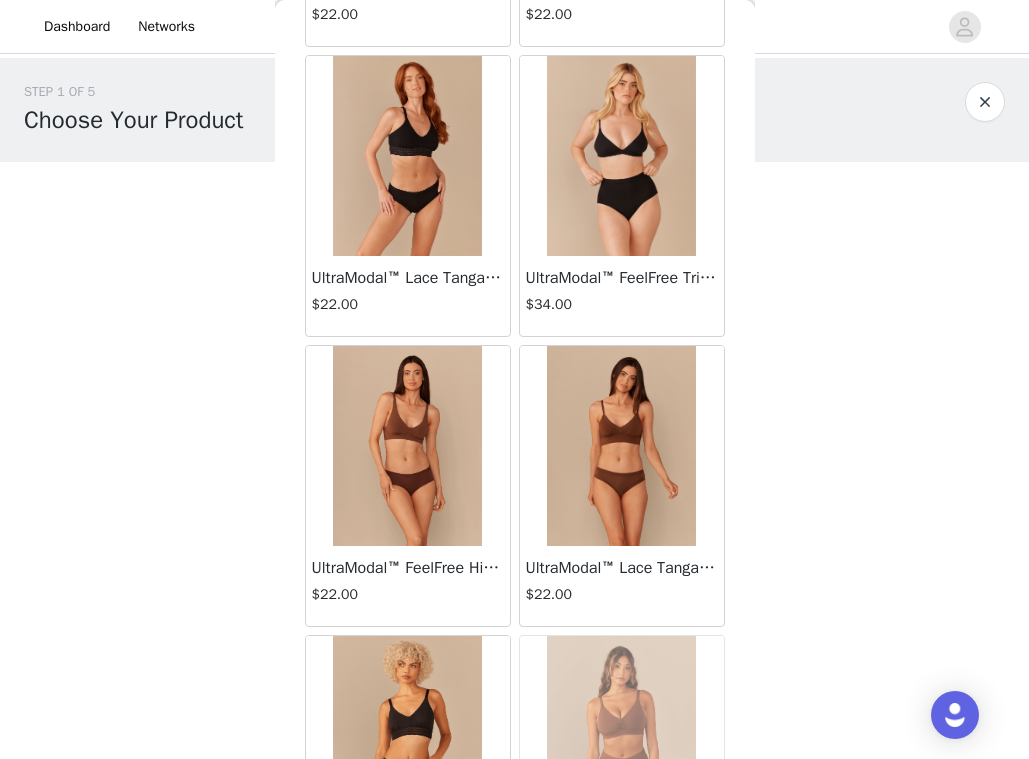 scroll, scrollTop: 8101, scrollLeft: 0, axis: vertical 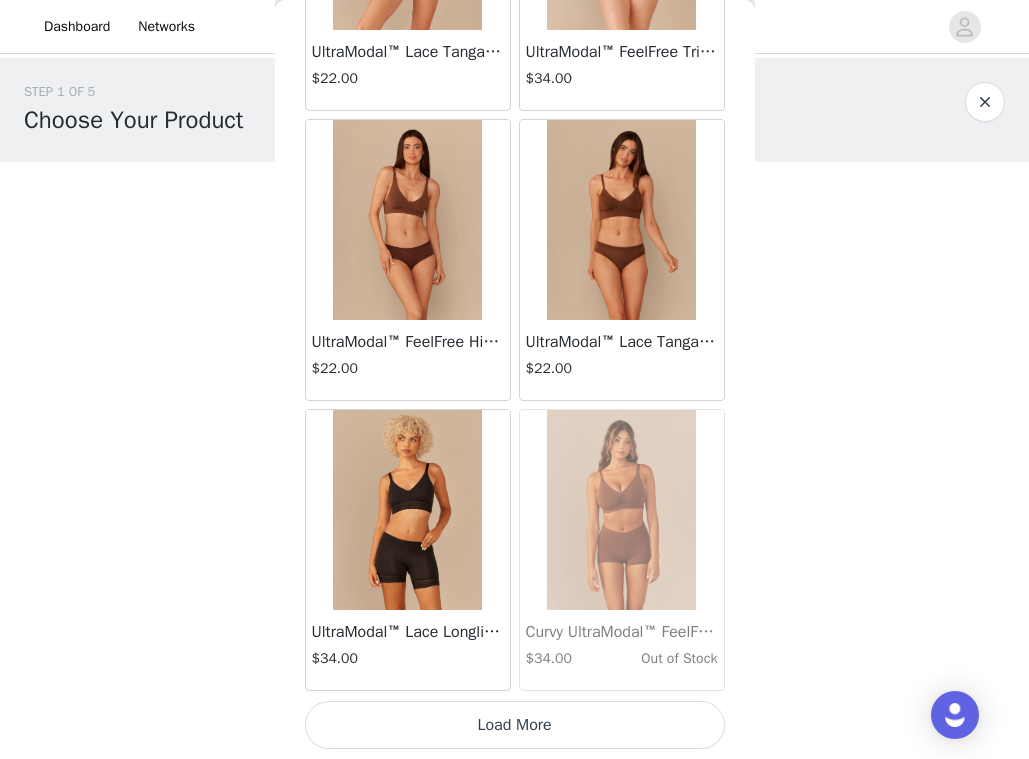 click on "Load More" at bounding box center (515, 725) 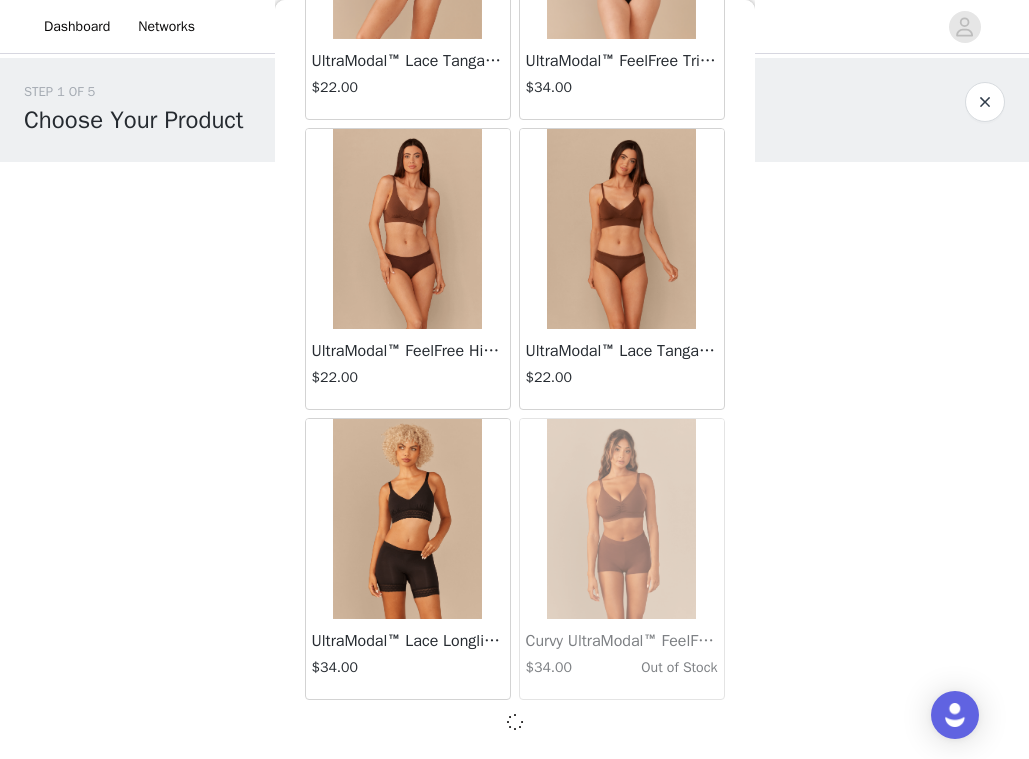 scroll, scrollTop: 8101, scrollLeft: 0, axis: vertical 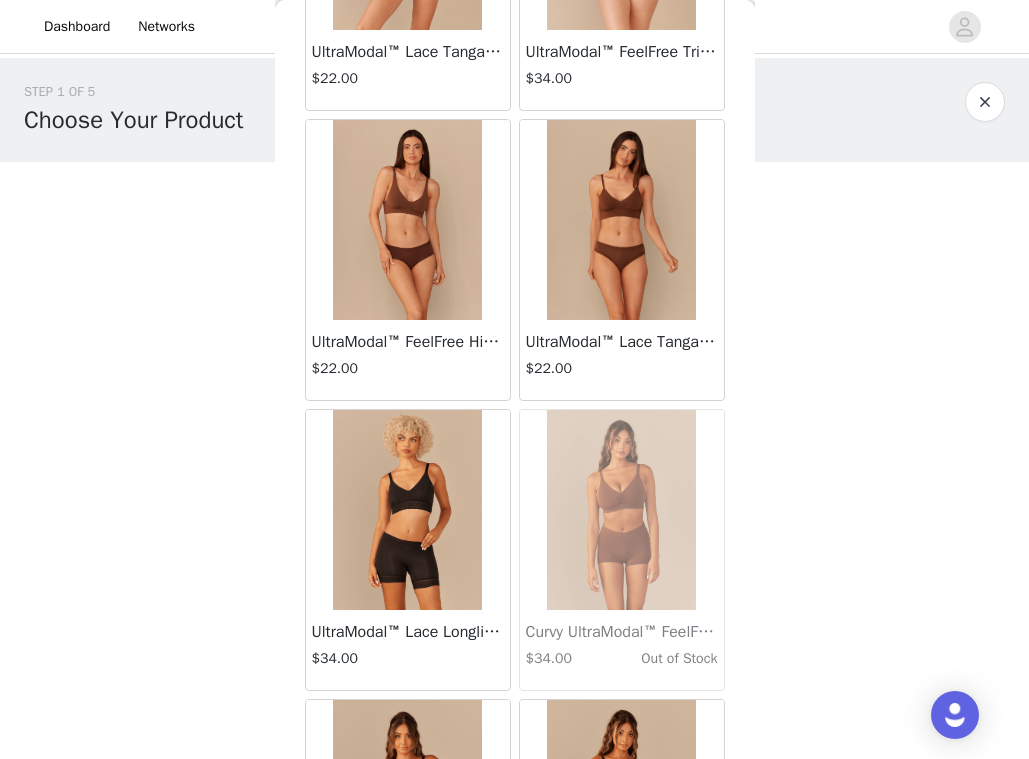 click at bounding box center [408, 510] 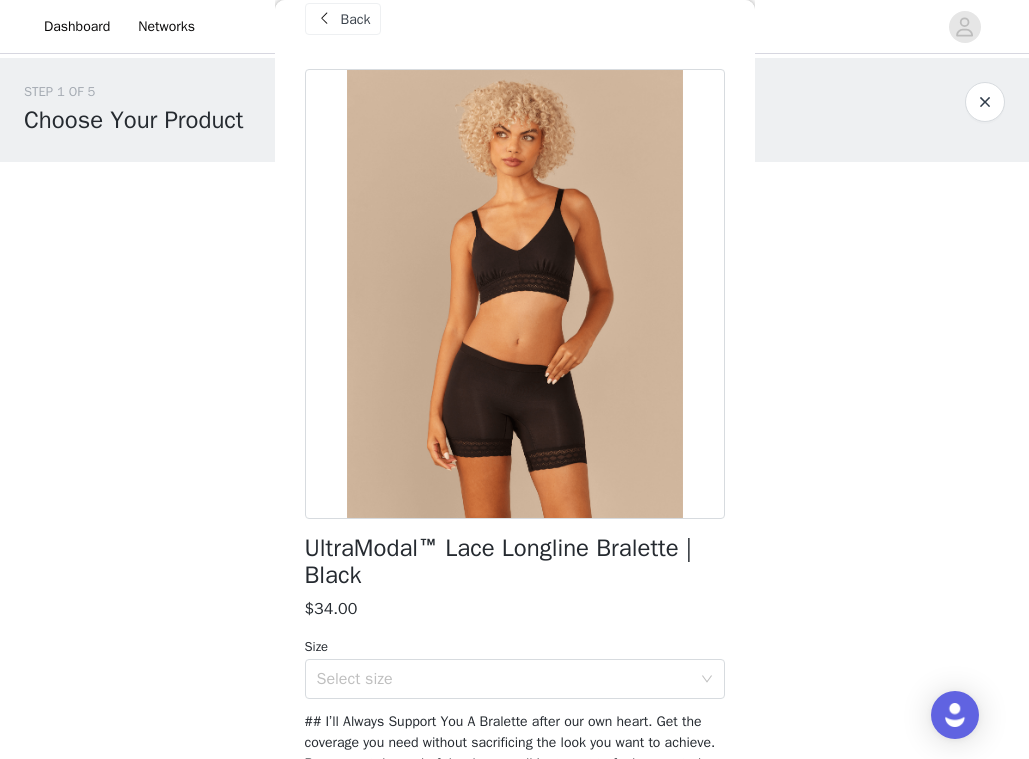 scroll, scrollTop: 0, scrollLeft: 0, axis: both 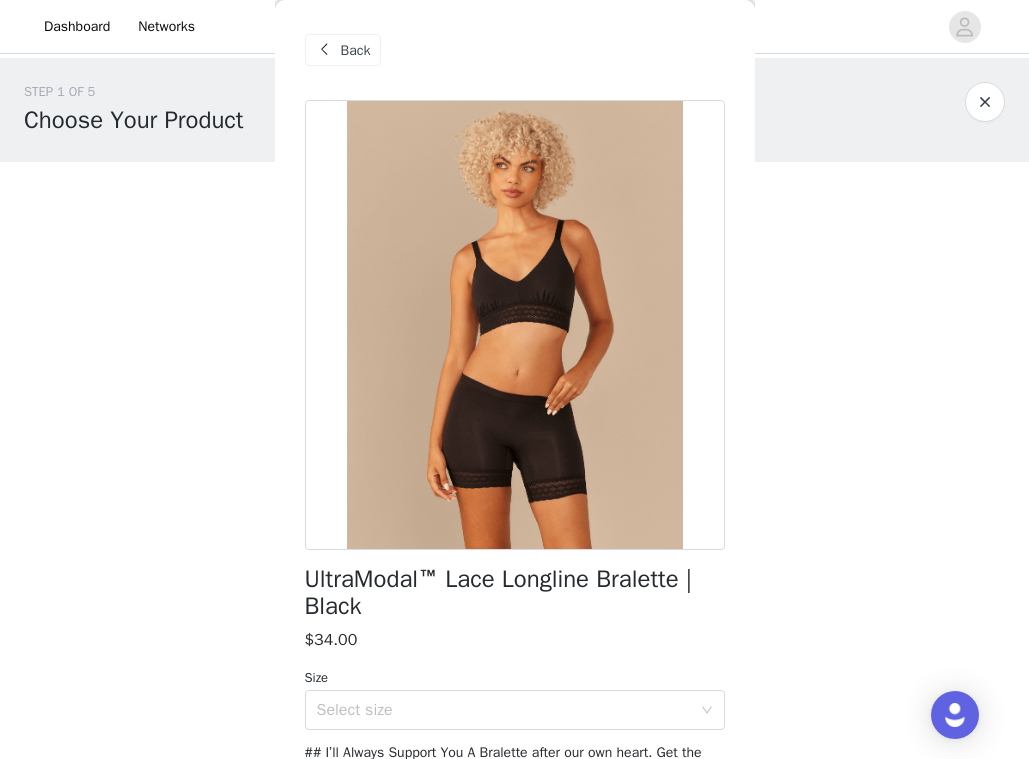 click at bounding box center (325, 50) 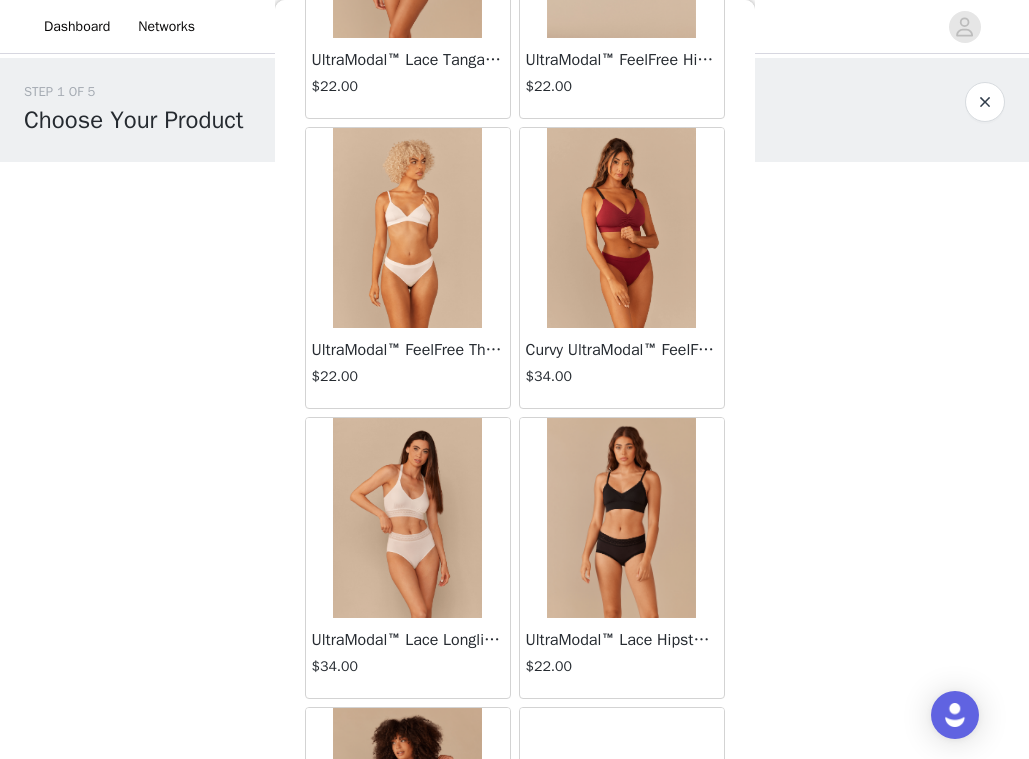 scroll, scrollTop: 2595, scrollLeft: 0, axis: vertical 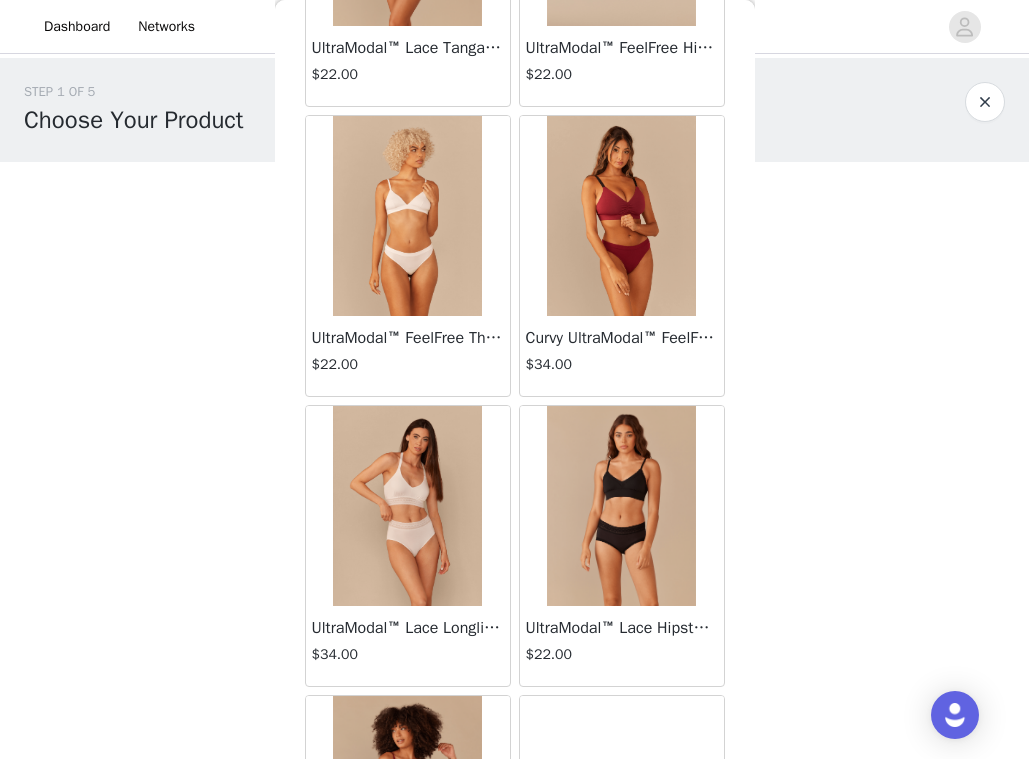 click at bounding box center (408, 216) 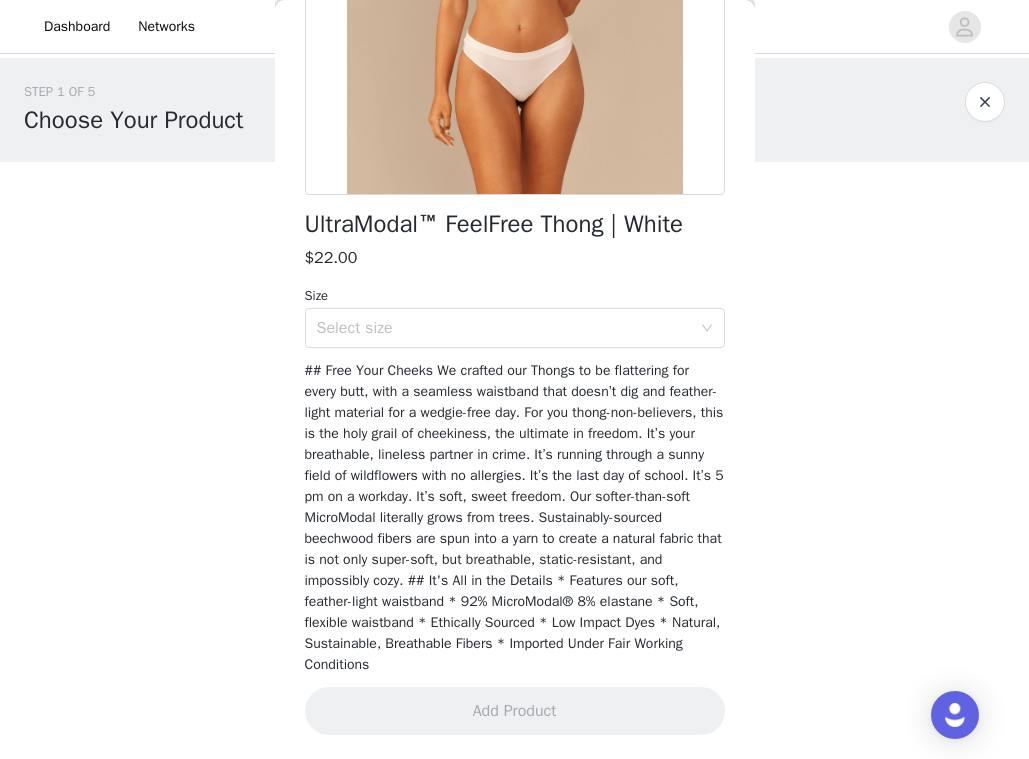 scroll, scrollTop: 354, scrollLeft: 0, axis: vertical 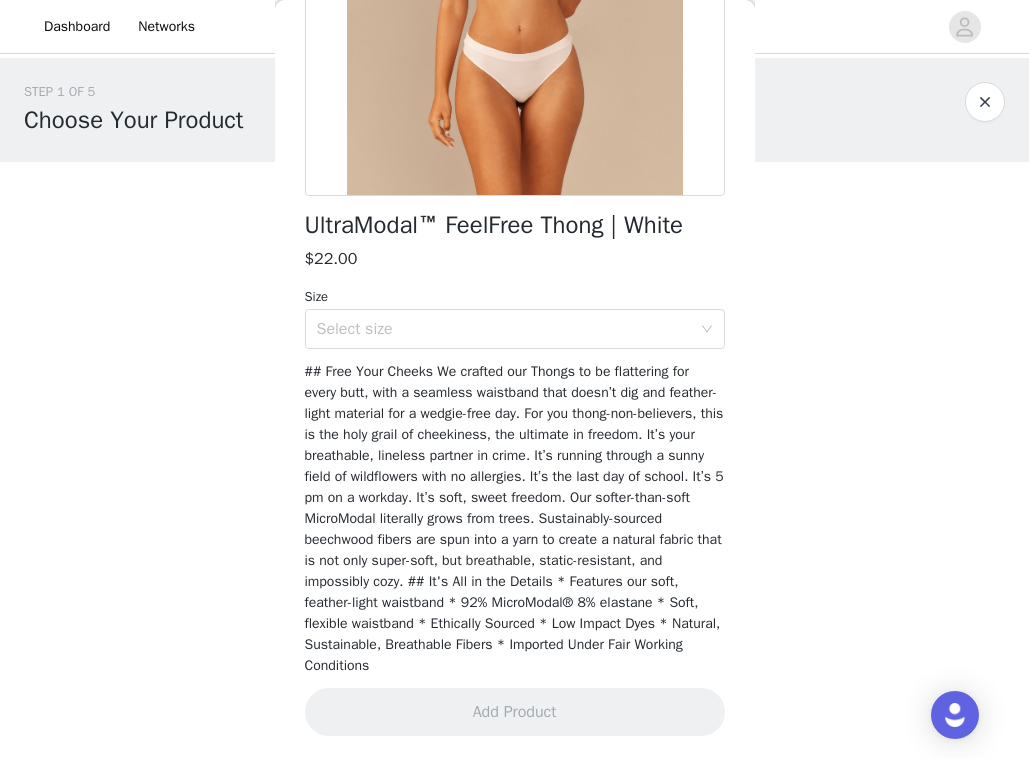 click at bounding box center (985, 102) 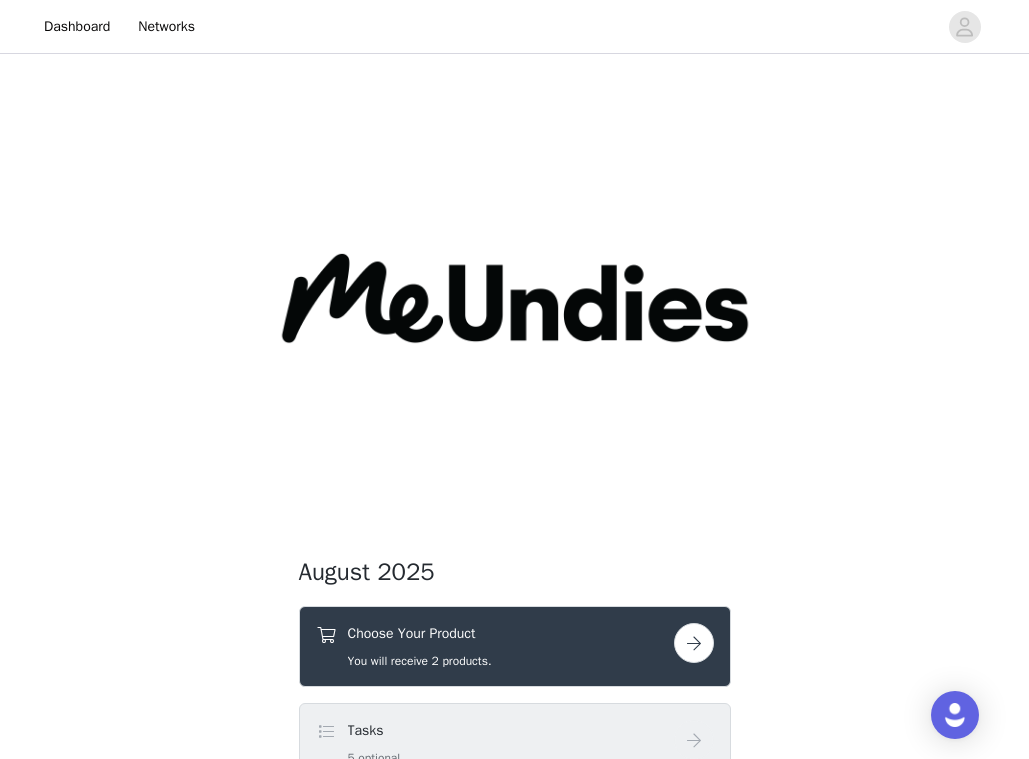 click on "Choose Your Product" at bounding box center [420, 633] 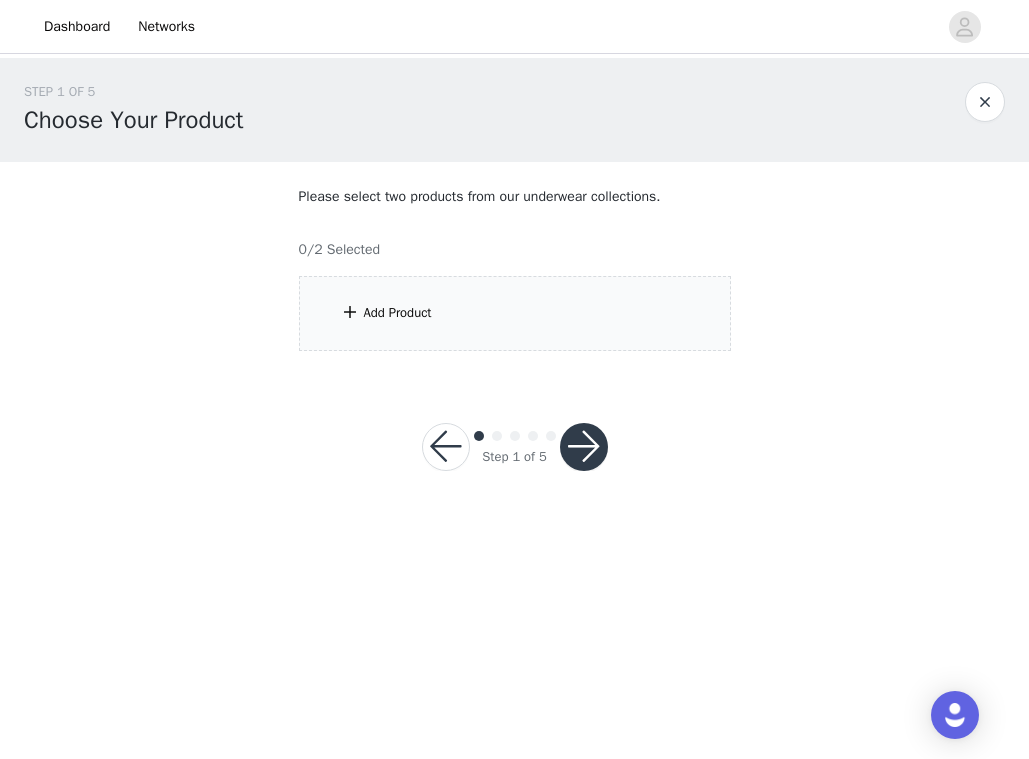 click on "Add Product" at bounding box center [515, 313] 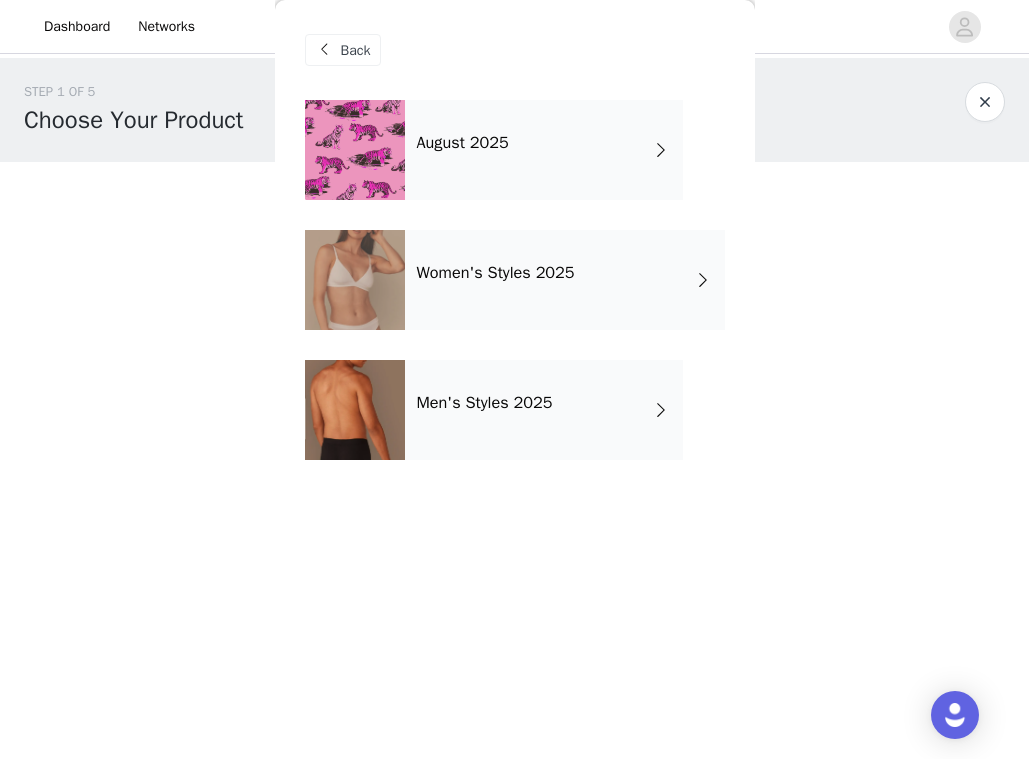 click on "Women's Styles 2025" at bounding box center [565, 280] 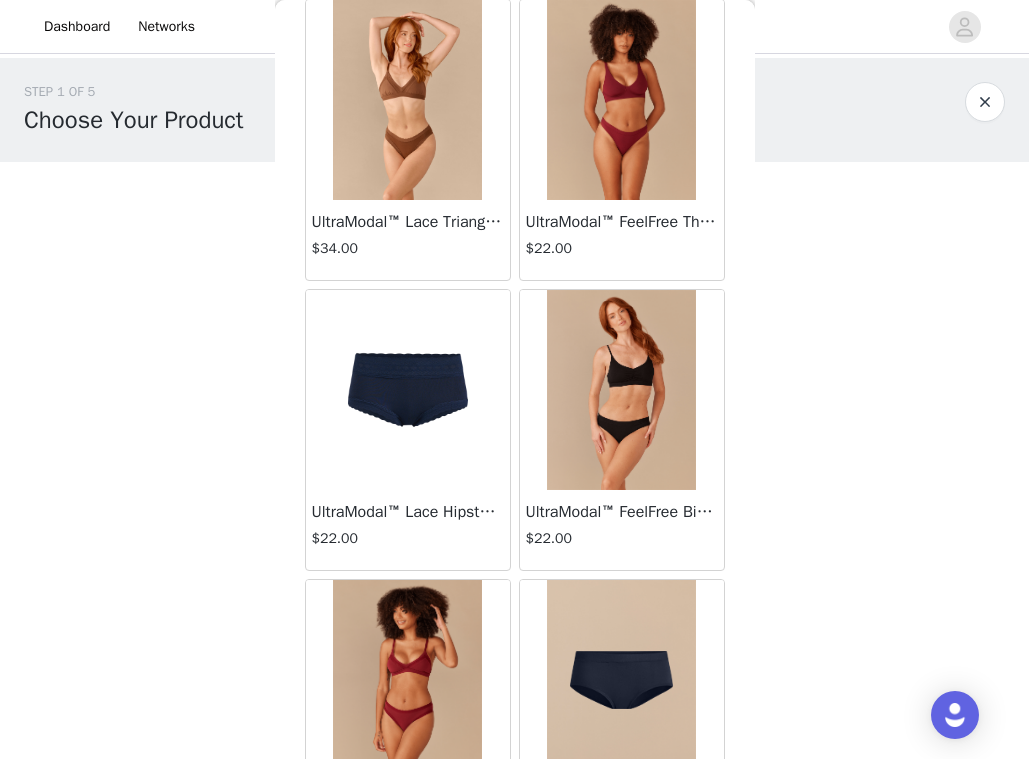 scroll, scrollTop: 2301, scrollLeft: 0, axis: vertical 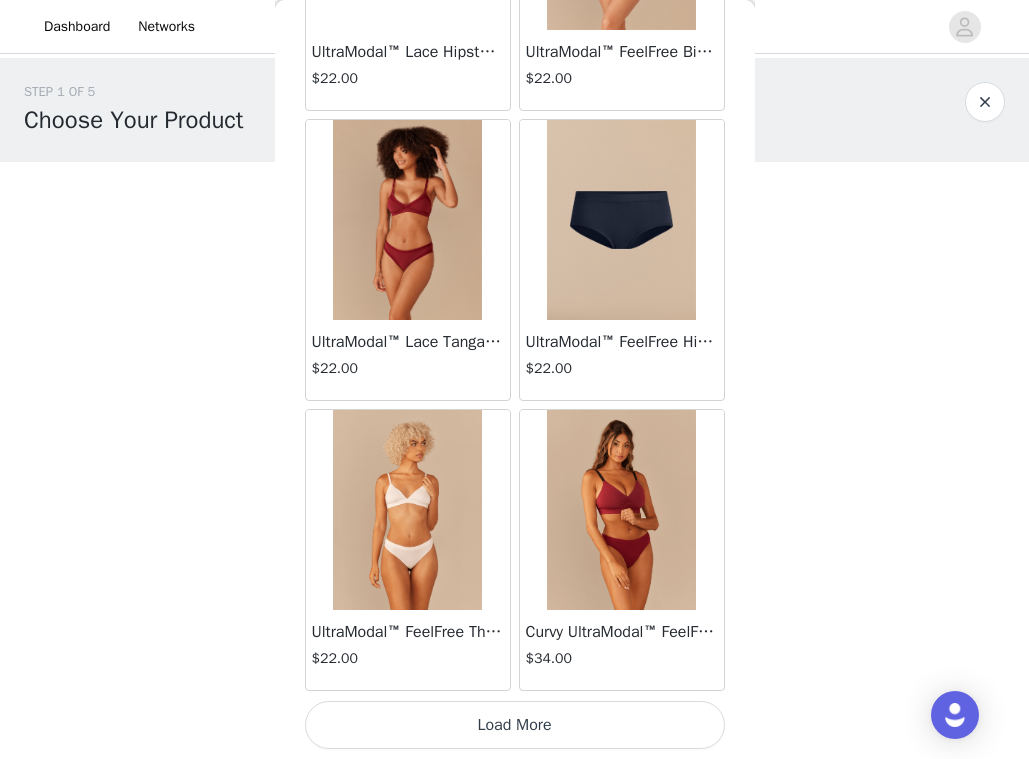 click on "Load More" at bounding box center (515, 725) 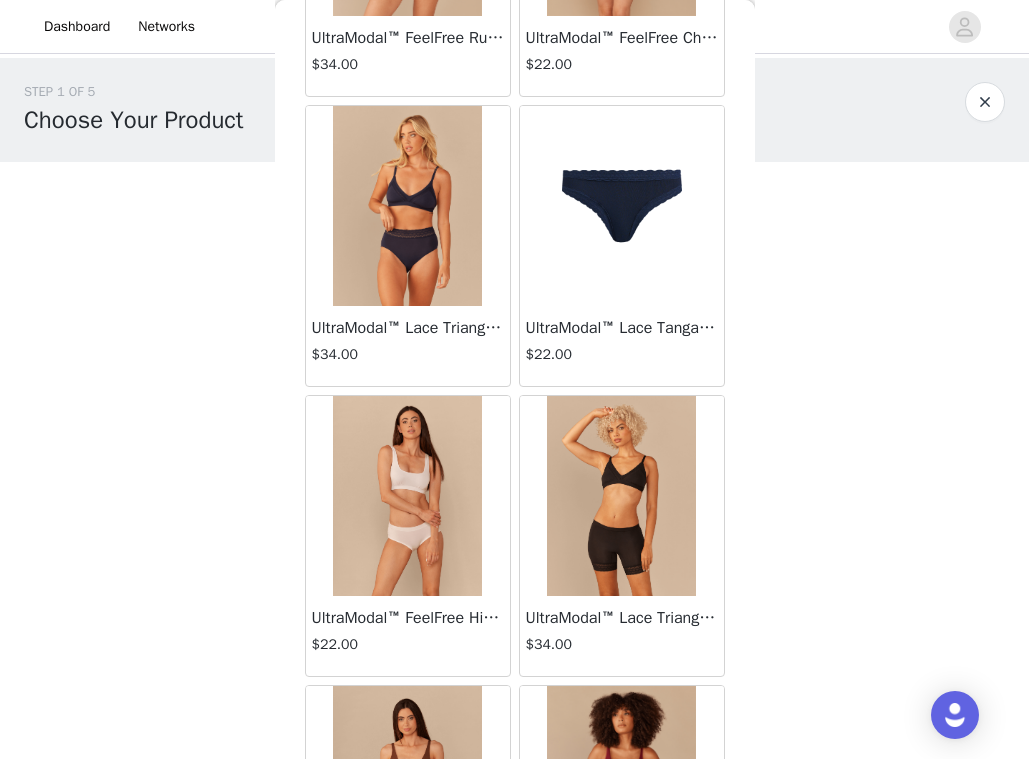scroll, scrollTop: 5201, scrollLeft: 0, axis: vertical 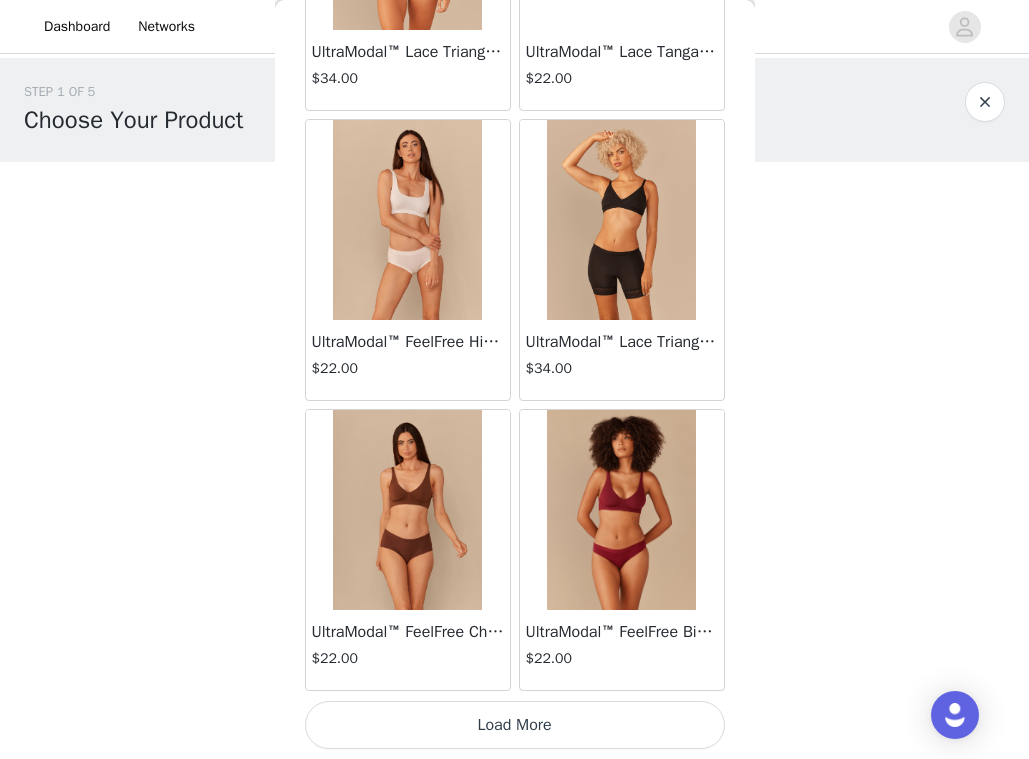 click on "Load More" at bounding box center (515, 725) 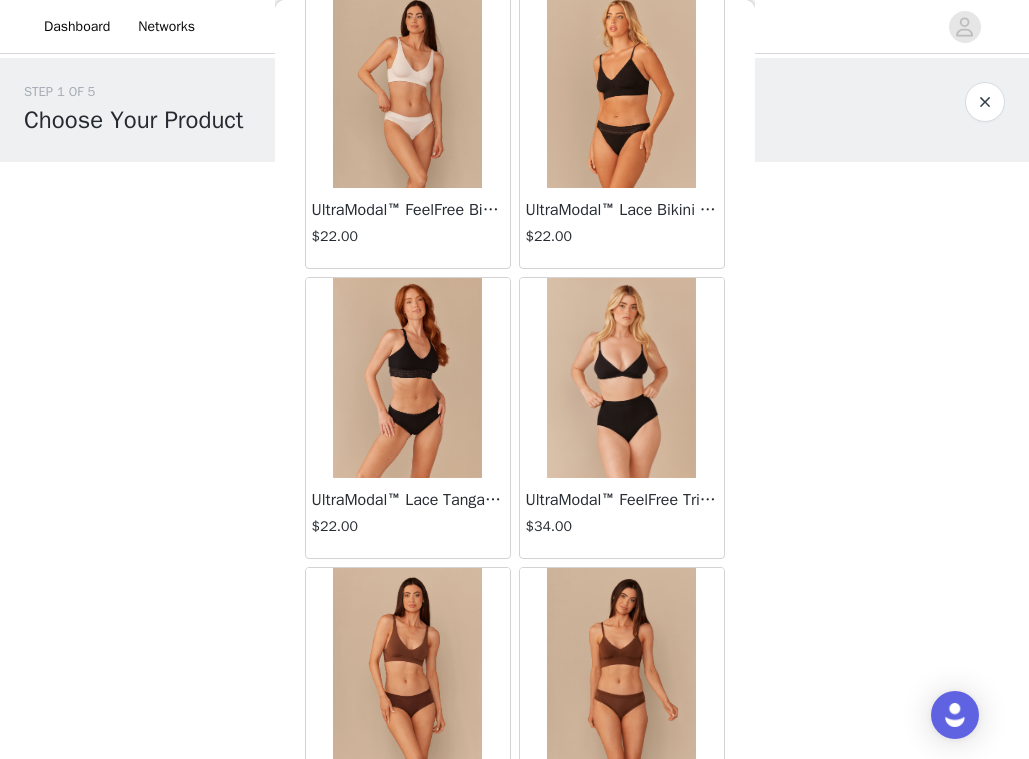 scroll, scrollTop: 8101, scrollLeft: 0, axis: vertical 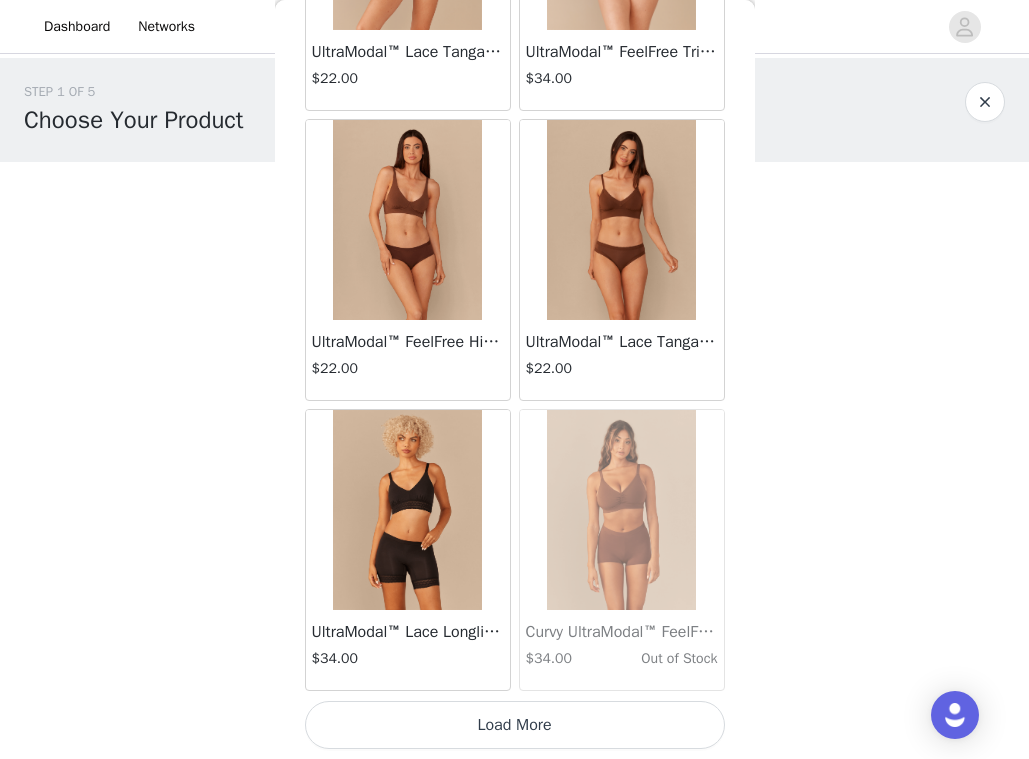 click on "Load More" at bounding box center (515, 725) 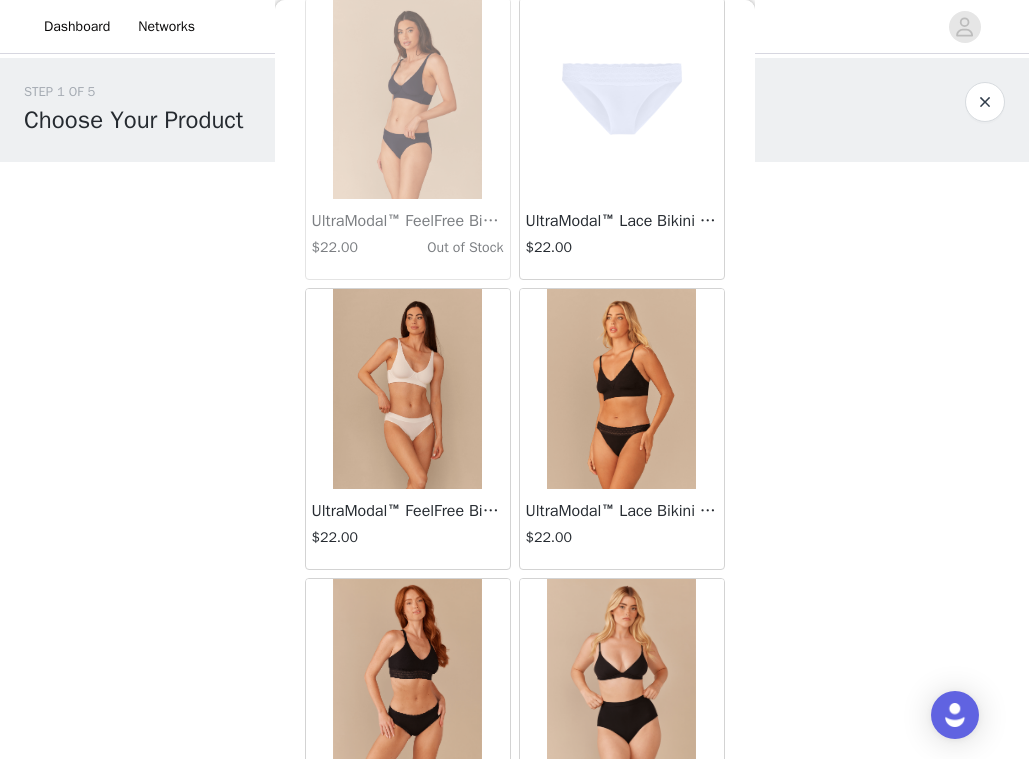 scroll, scrollTop: 7351, scrollLeft: 0, axis: vertical 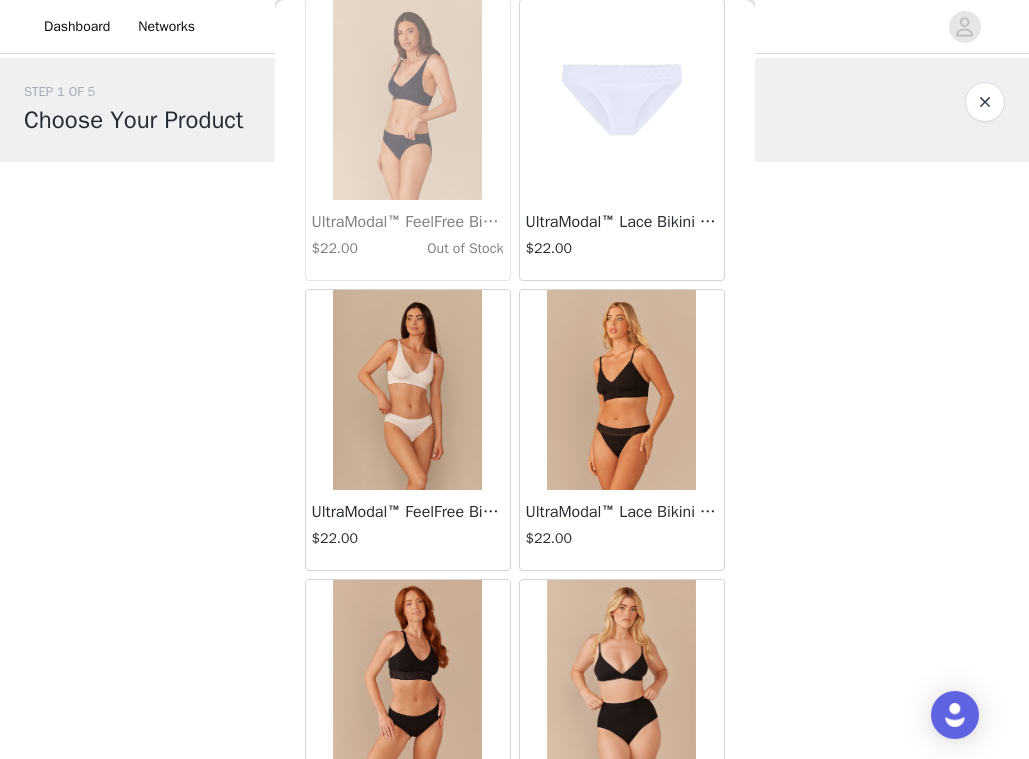 click at bounding box center (408, 390) 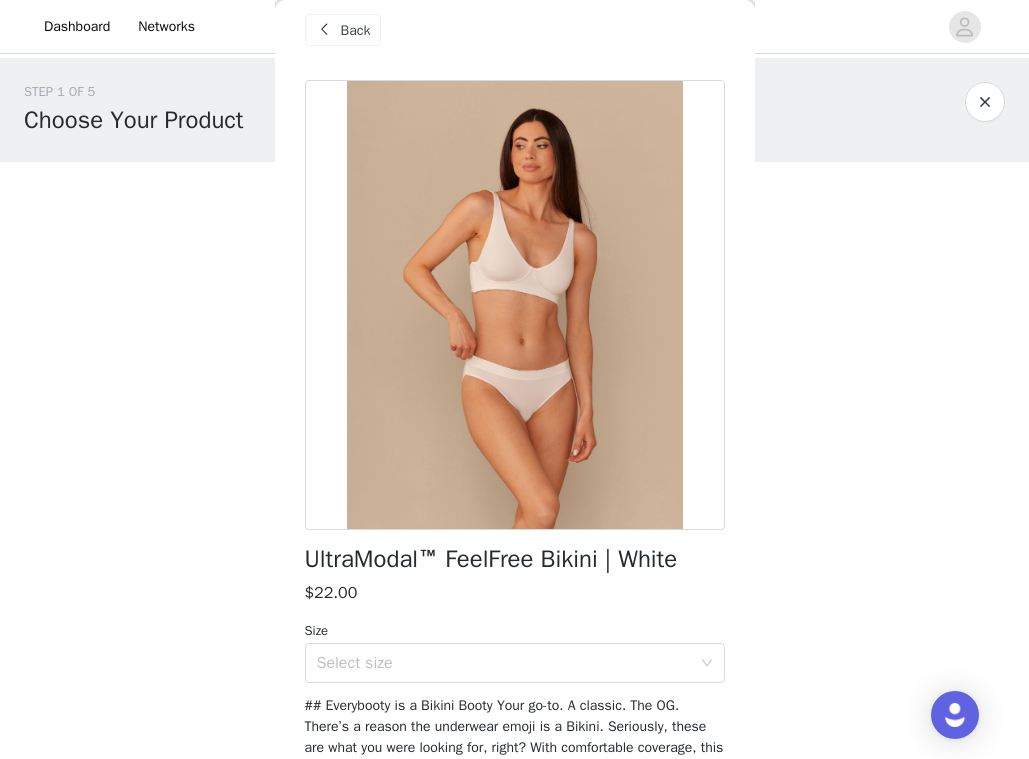 scroll, scrollTop: 0, scrollLeft: 0, axis: both 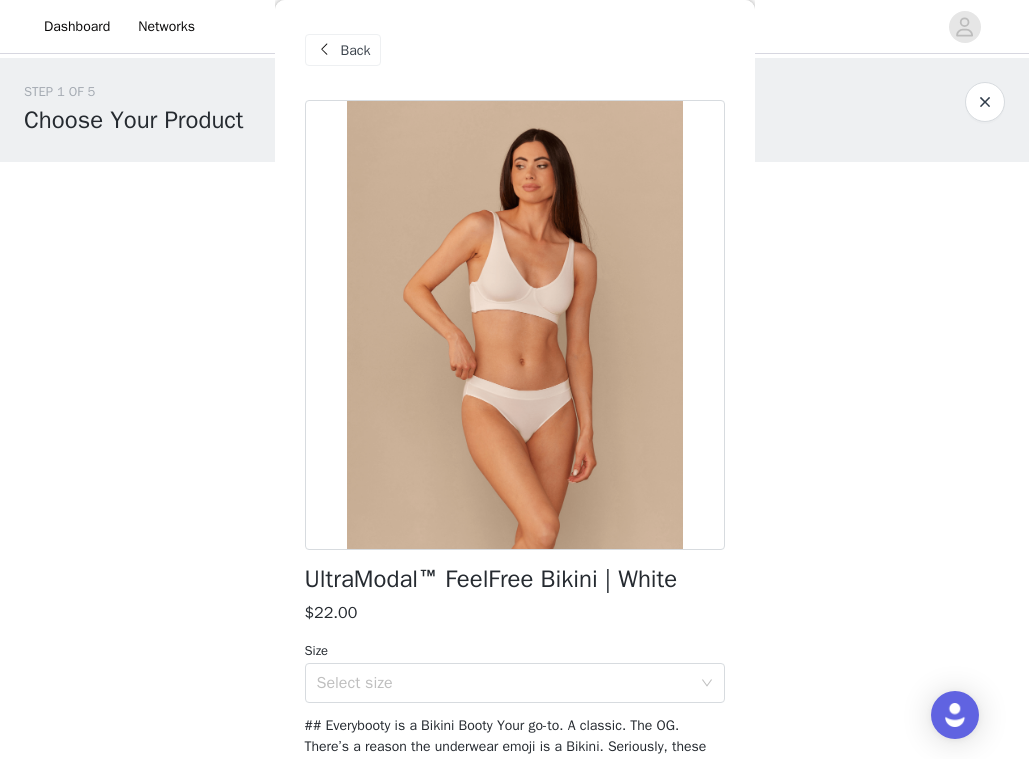 click at bounding box center (325, 50) 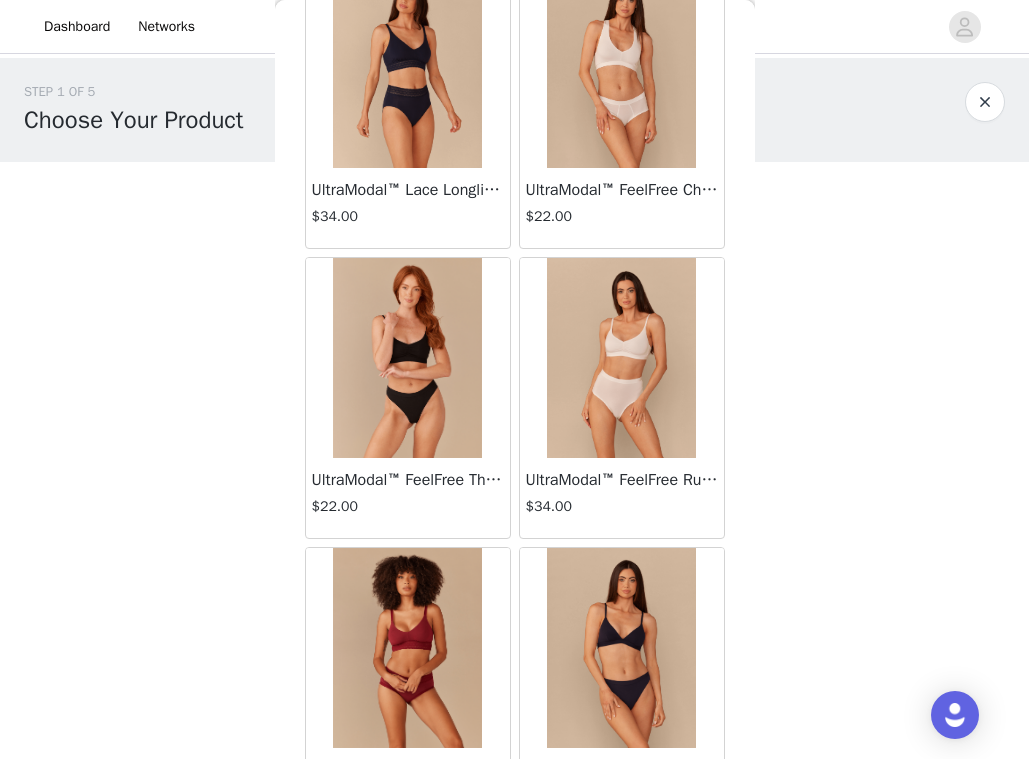 scroll, scrollTop: 3620, scrollLeft: 0, axis: vertical 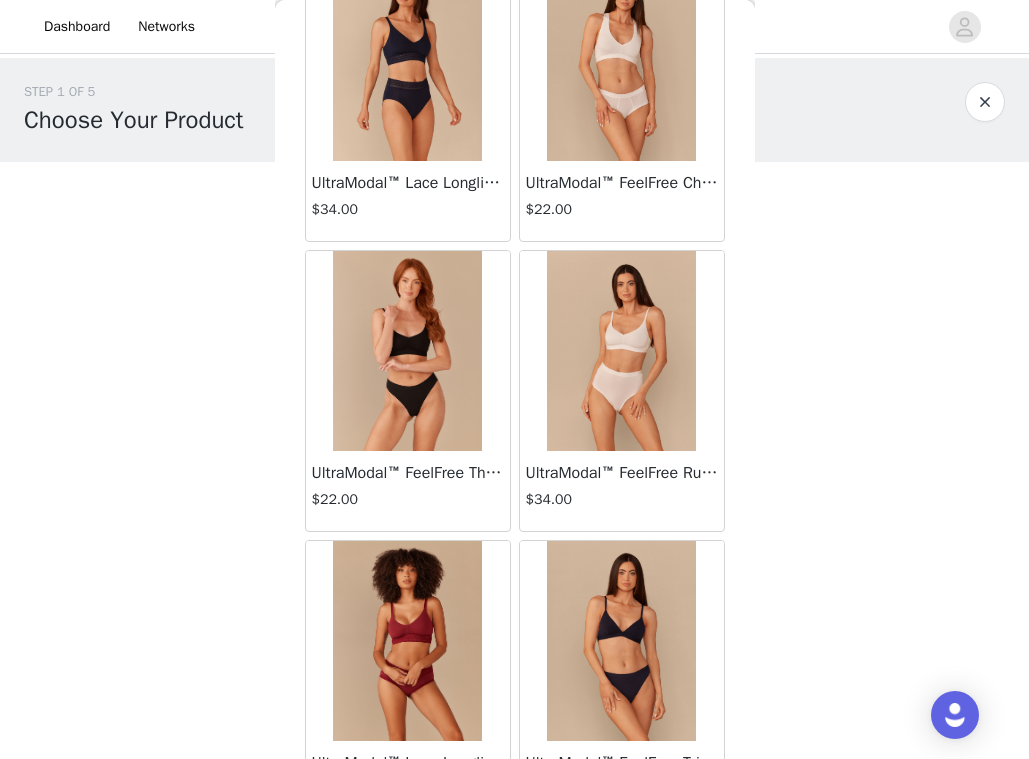 click at bounding box center (622, 351) 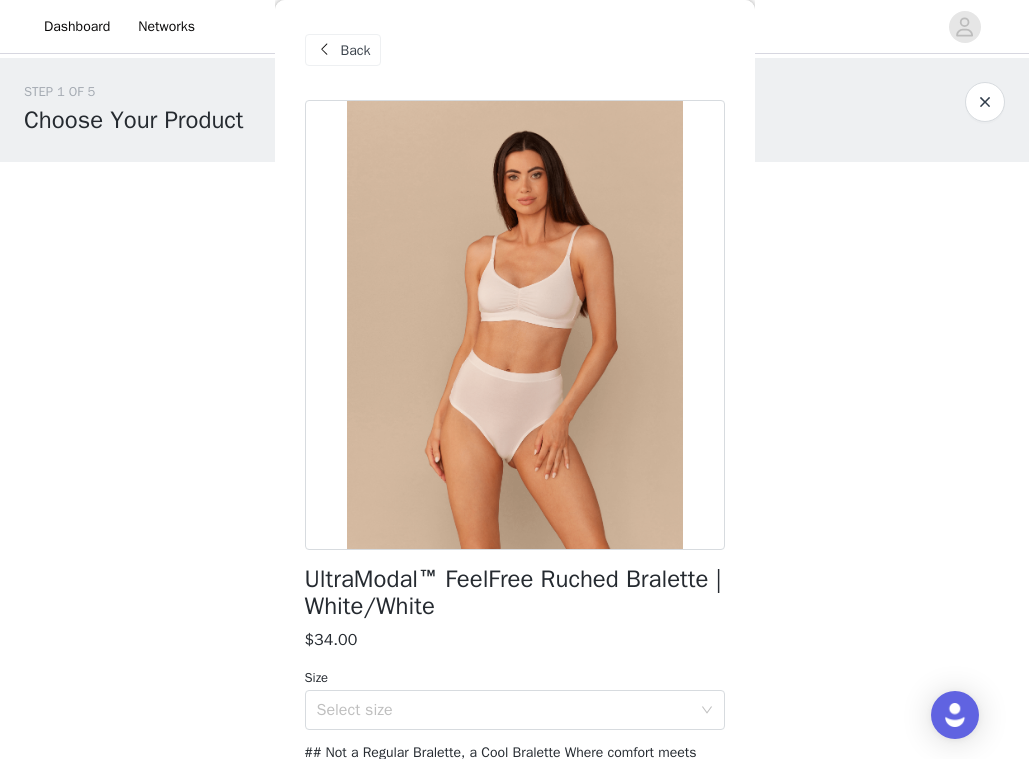 scroll, scrollTop: 11, scrollLeft: 0, axis: vertical 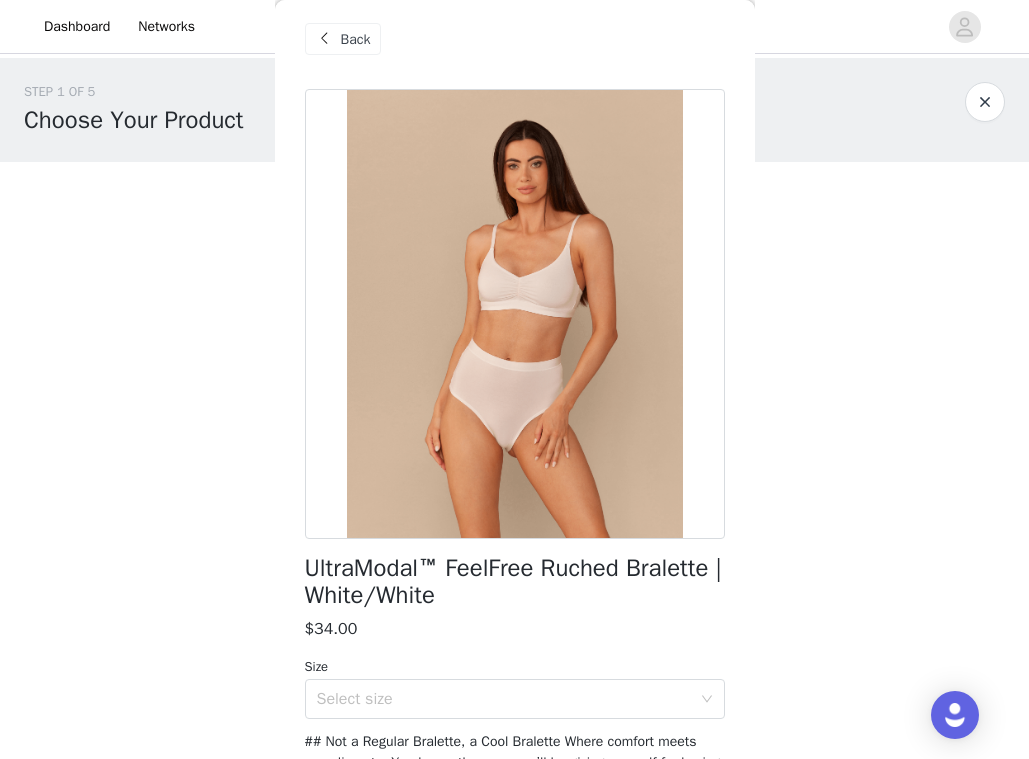 click at bounding box center [325, 39] 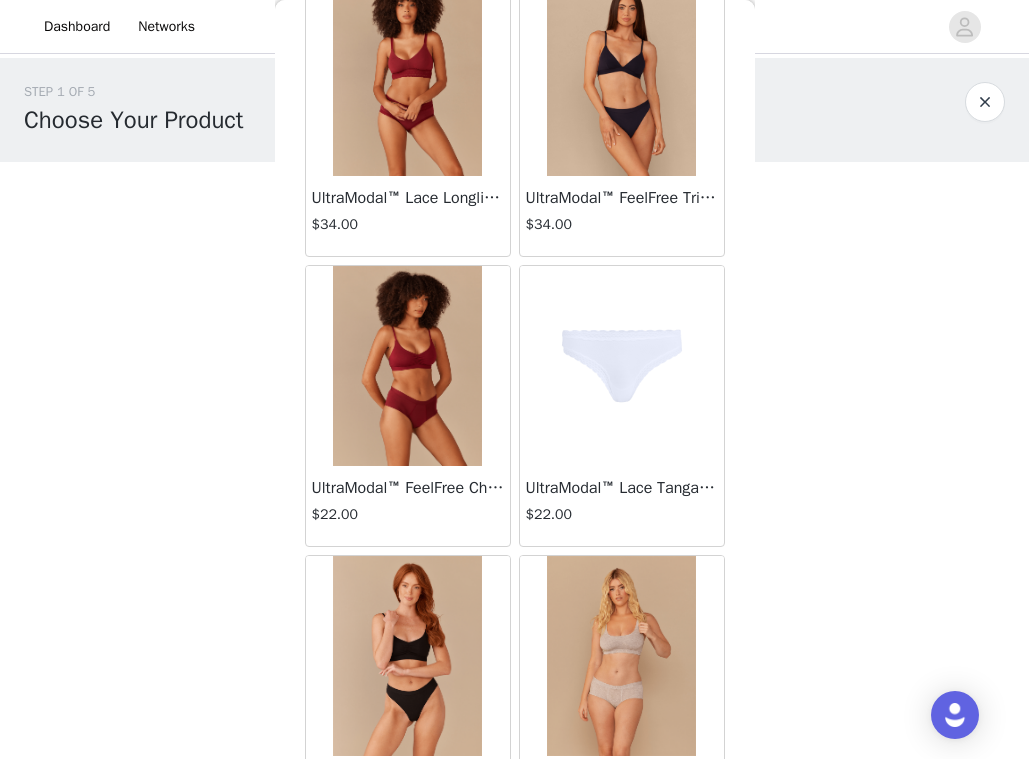 scroll, scrollTop: 4188, scrollLeft: 0, axis: vertical 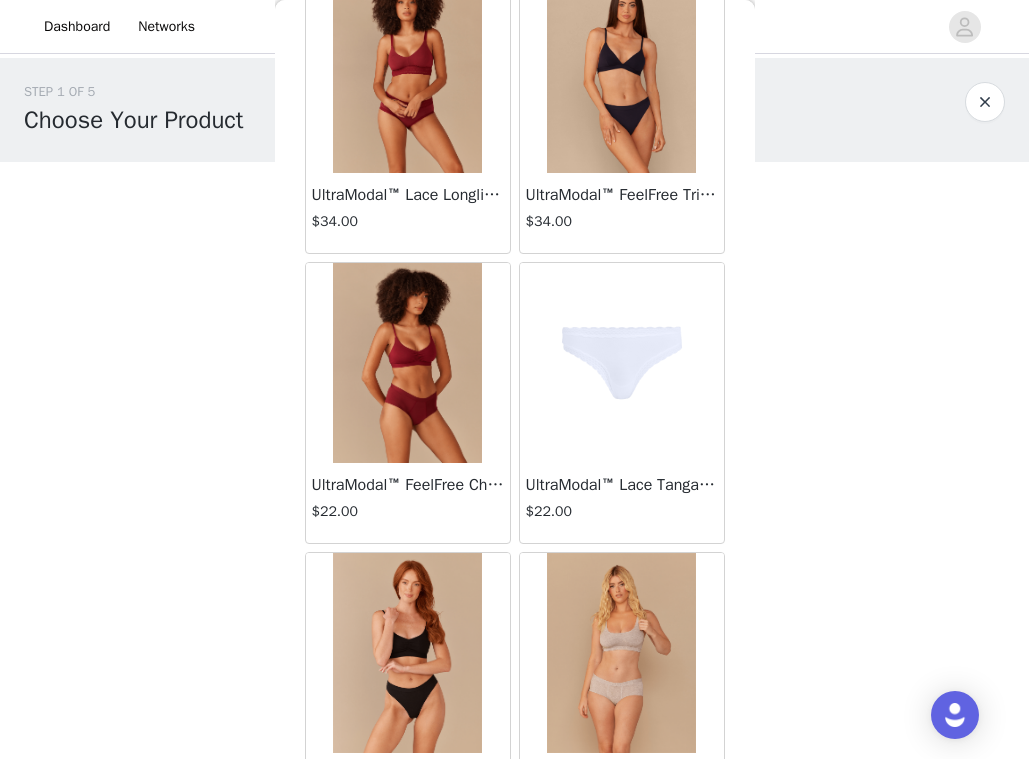 click at bounding box center (622, 363) 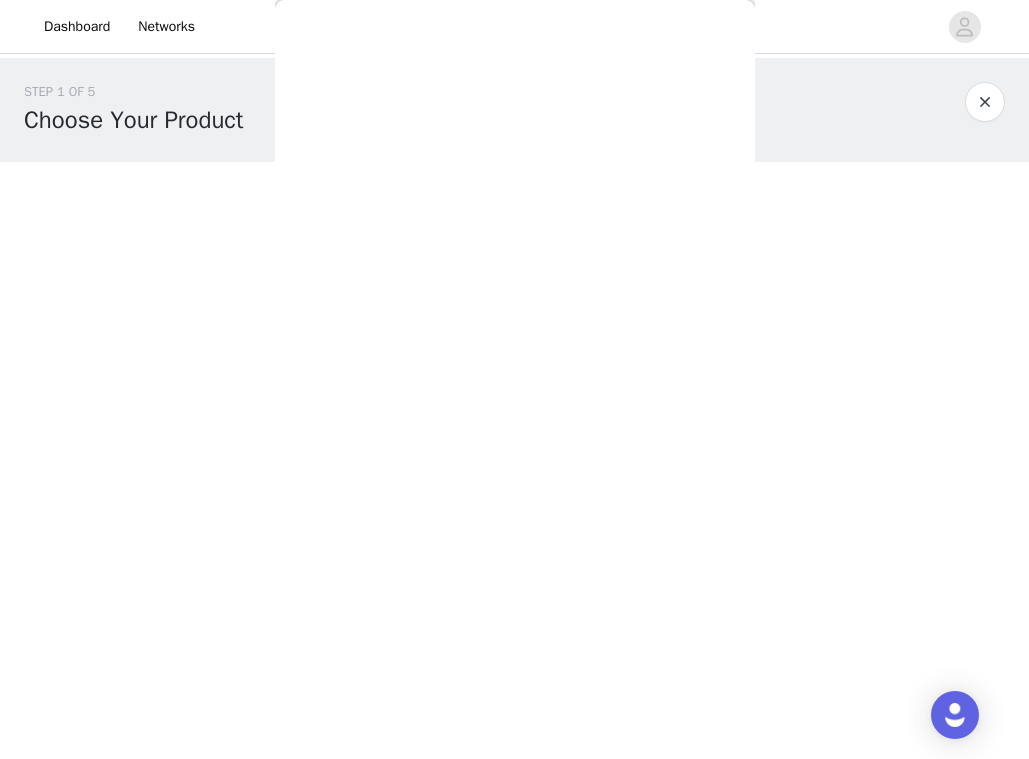 scroll, scrollTop: 417, scrollLeft: 0, axis: vertical 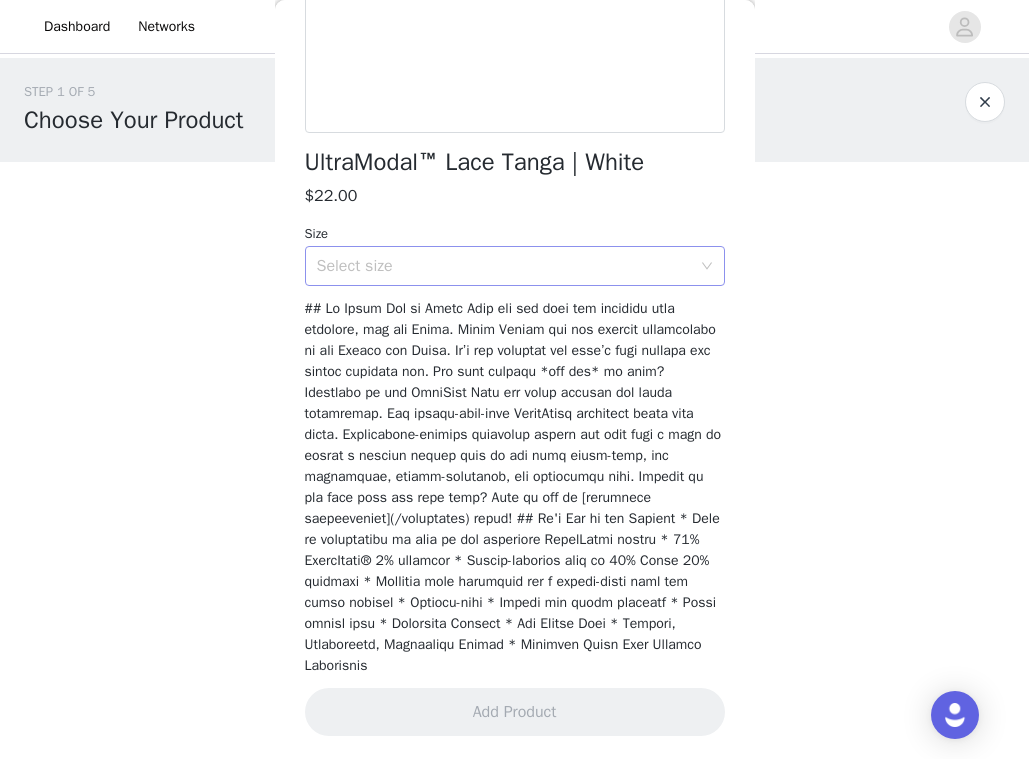 click on "Select size" at bounding box center (504, 266) 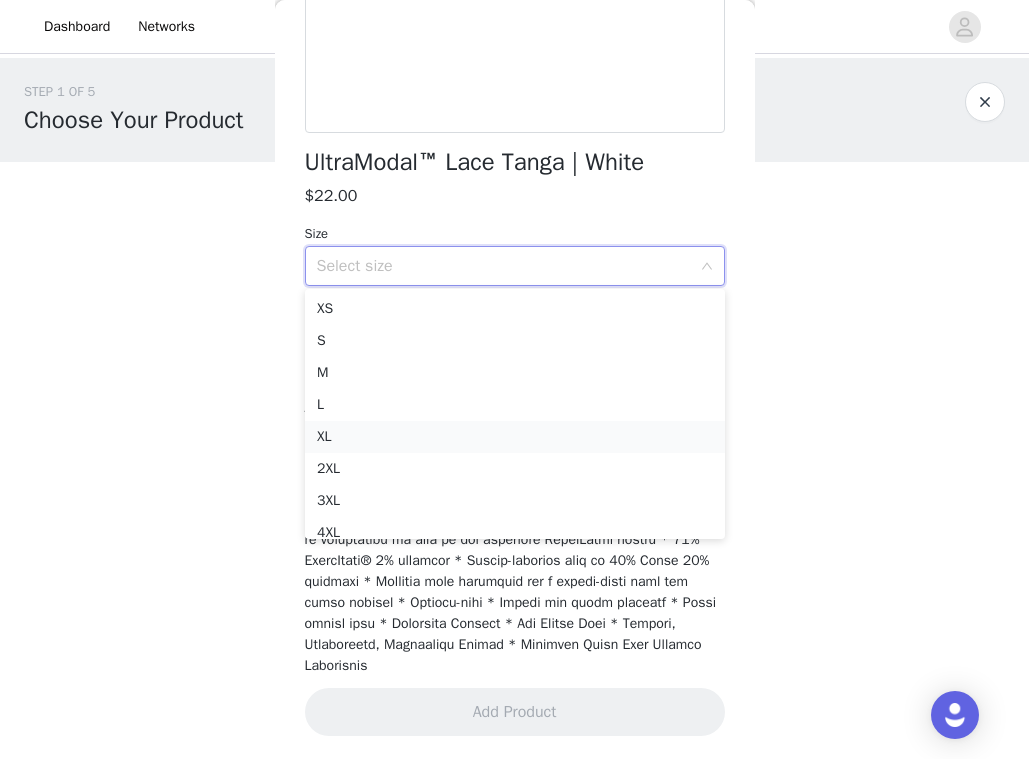 click on "XL" at bounding box center [515, 437] 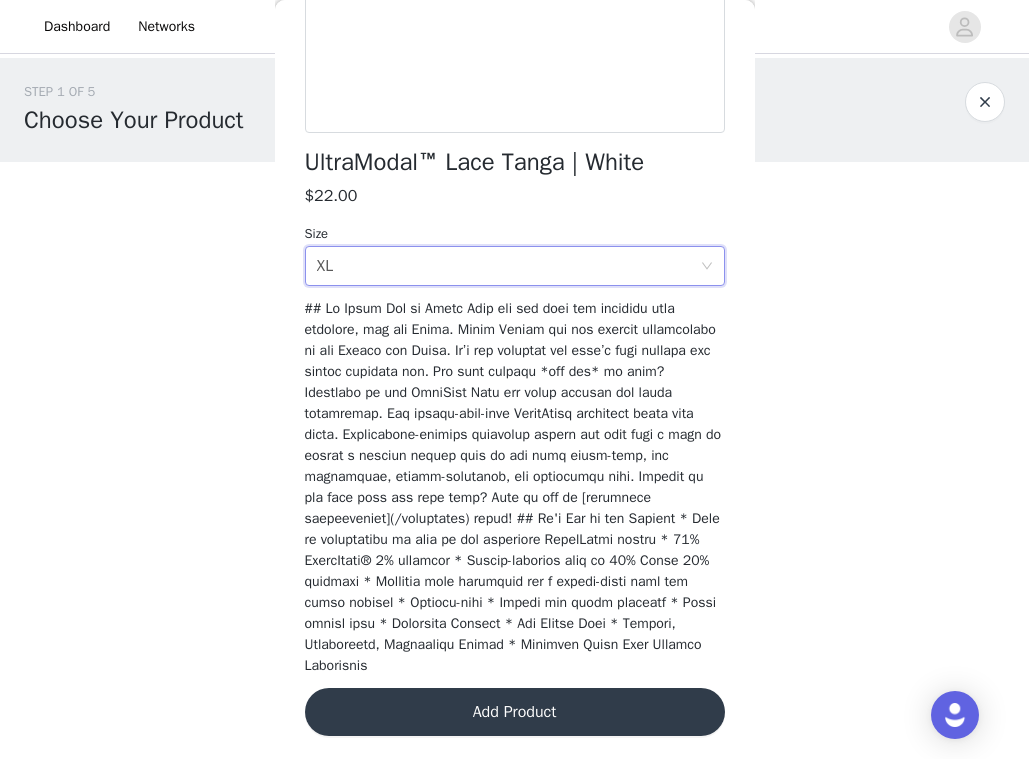 click on "Add Product" at bounding box center [515, 712] 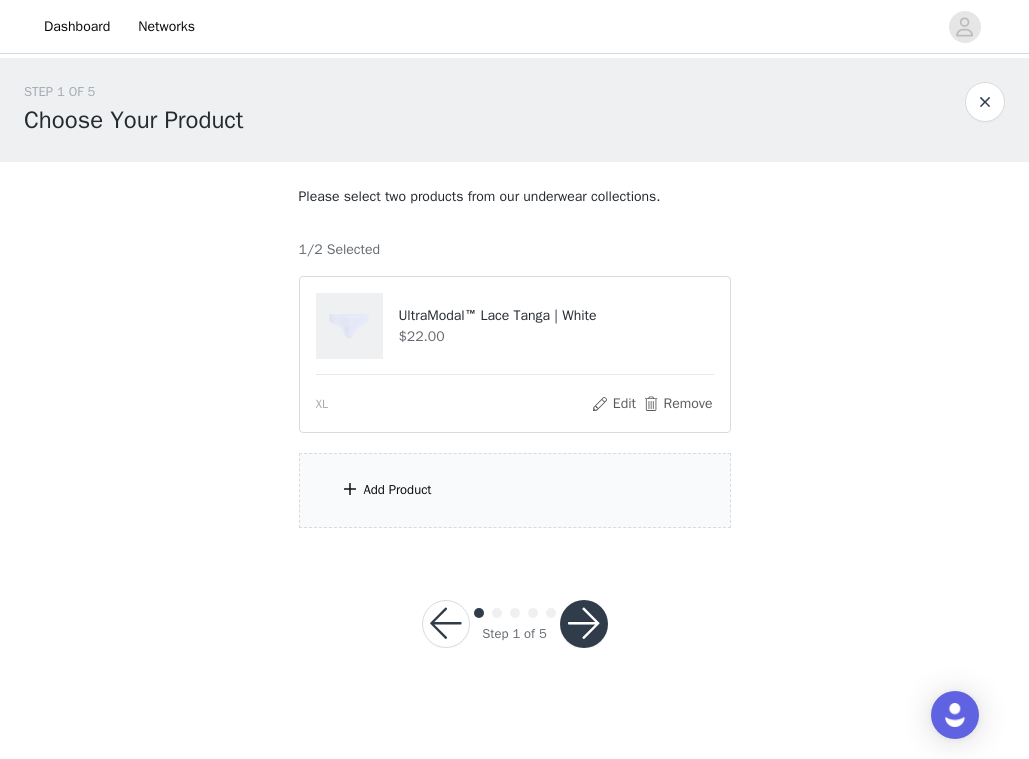 click on "Add Product" at bounding box center (515, 490) 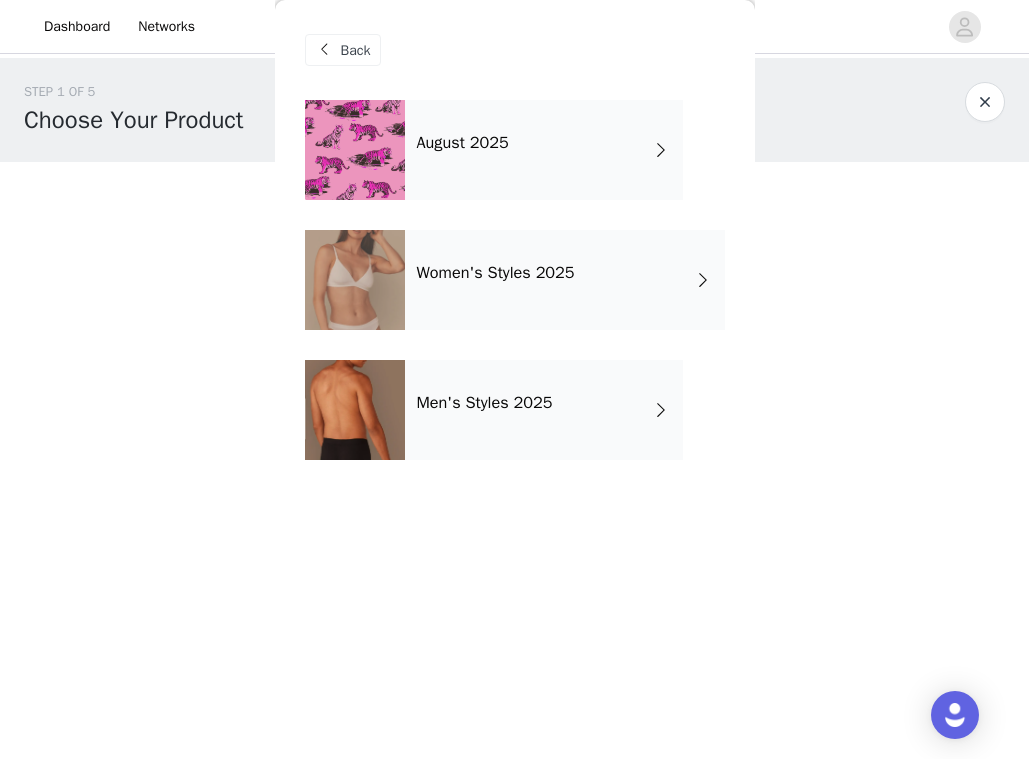 click on "Women's Styles 2025" at bounding box center (496, 273) 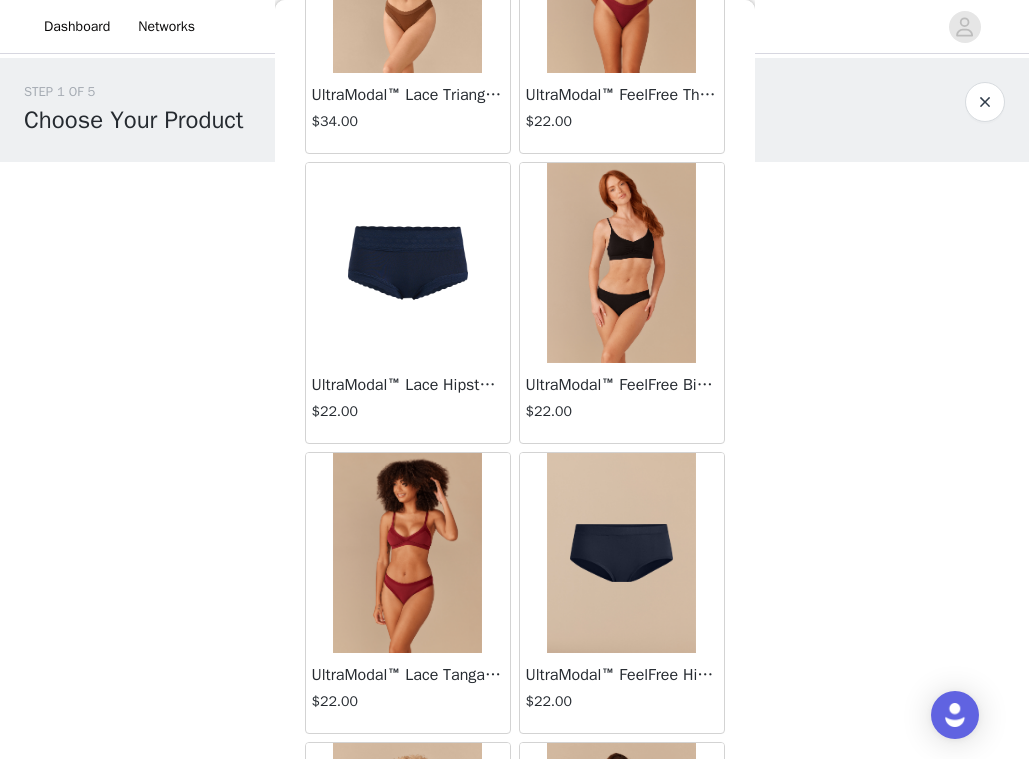scroll, scrollTop: 2301, scrollLeft: 0, axis: vertical 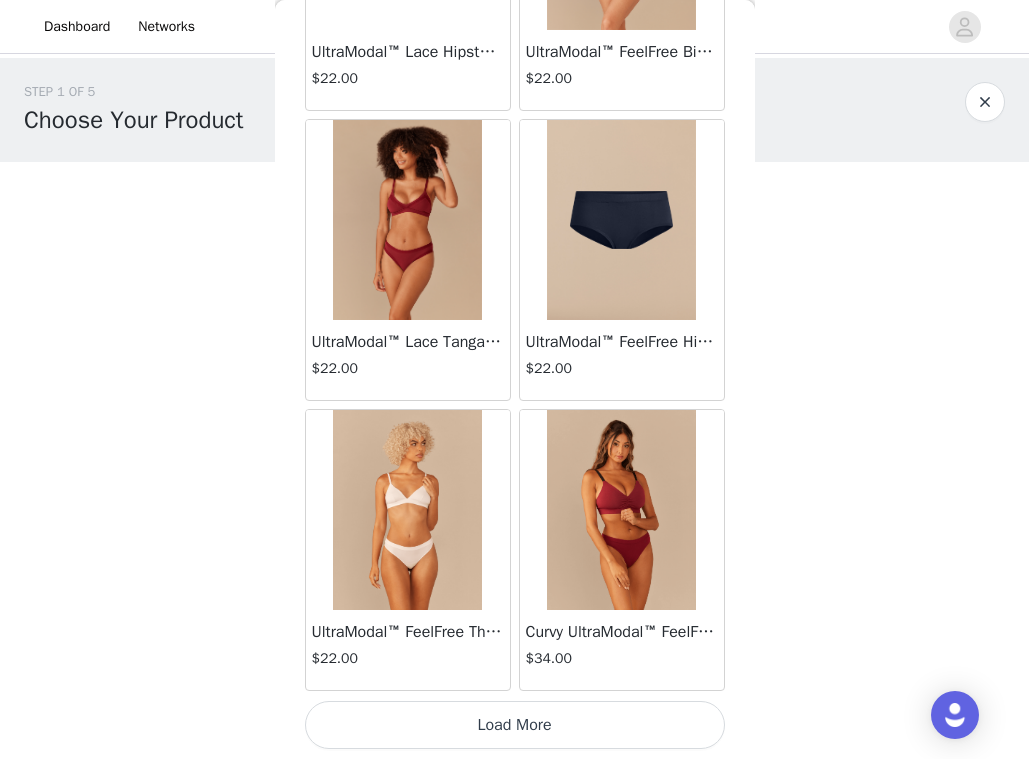 click on "Load More" at bounding box center (515, 725) 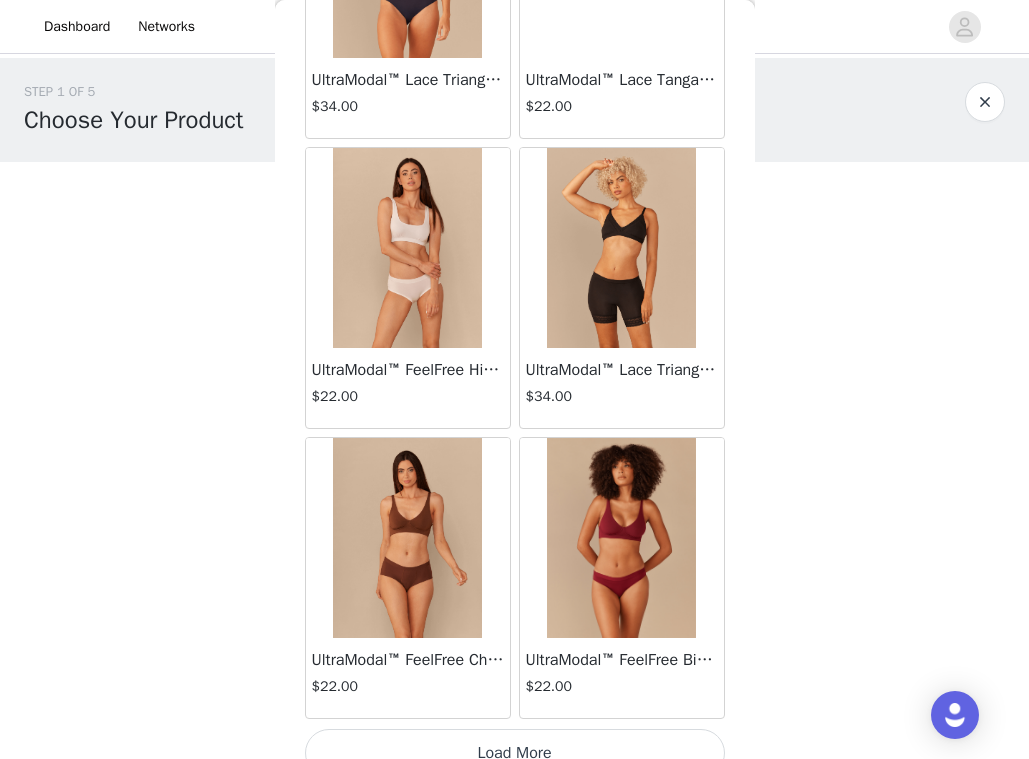 scroll, scrollTop: 5201, scrollLeft: 0, axis: vertical 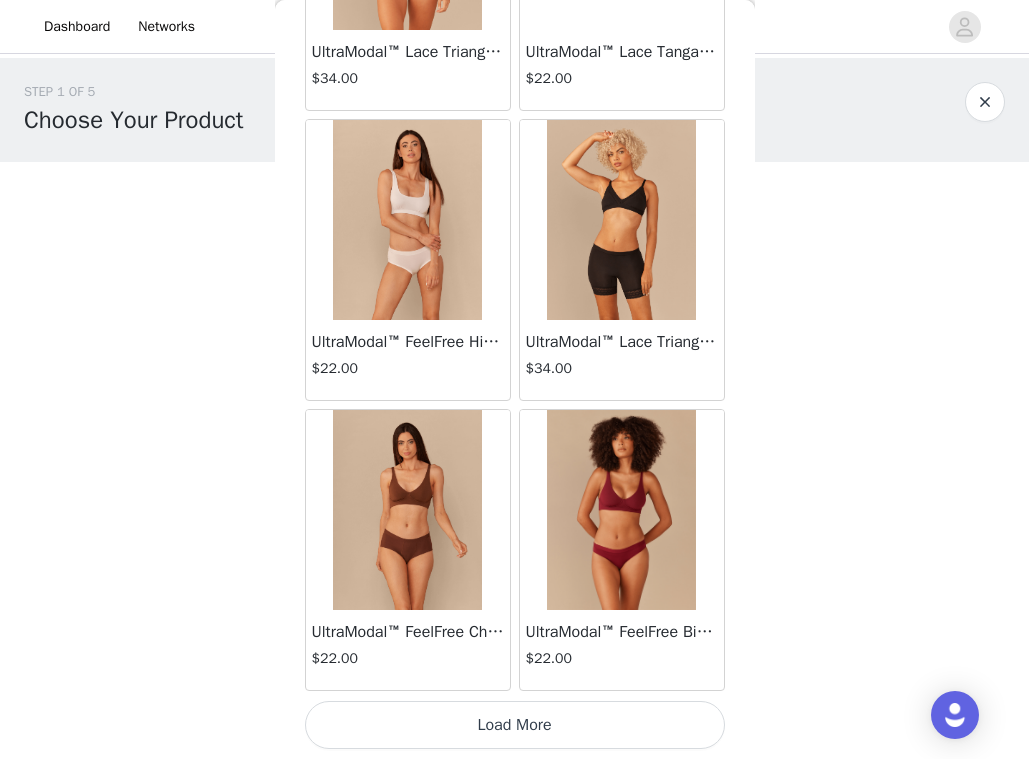 click on "Load More" at bounding box center [515, 725] 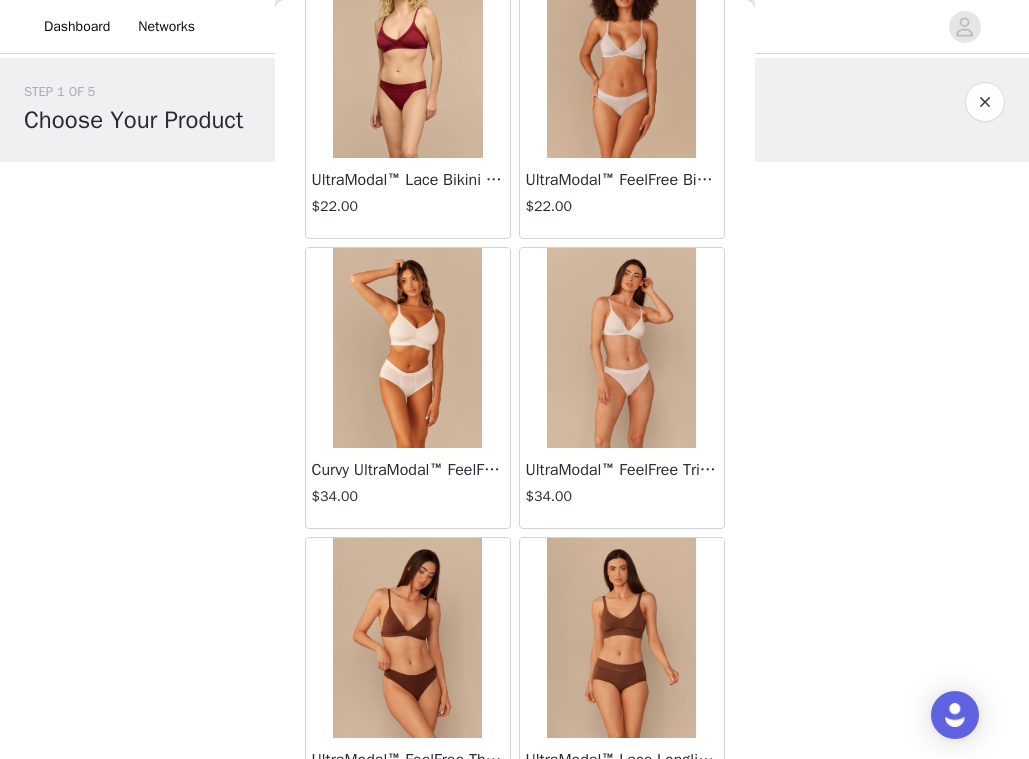 scroll, scrollTop: 6234, scrollLeft: 0, axis: vertical 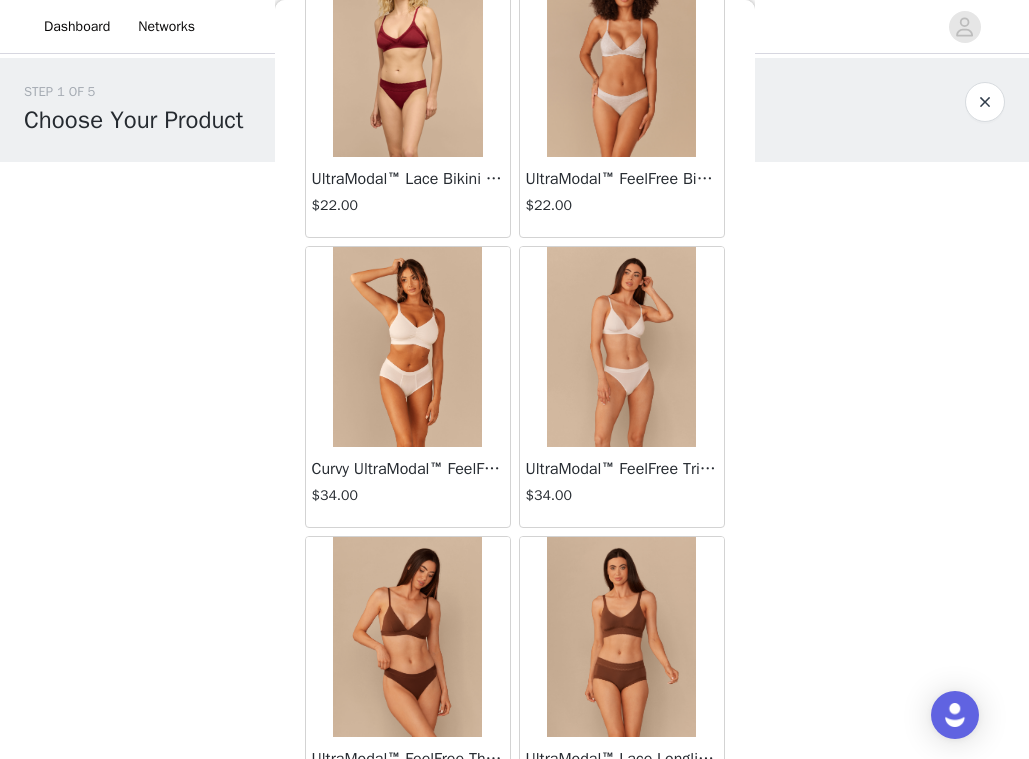 click at bounding box center [408, 347] 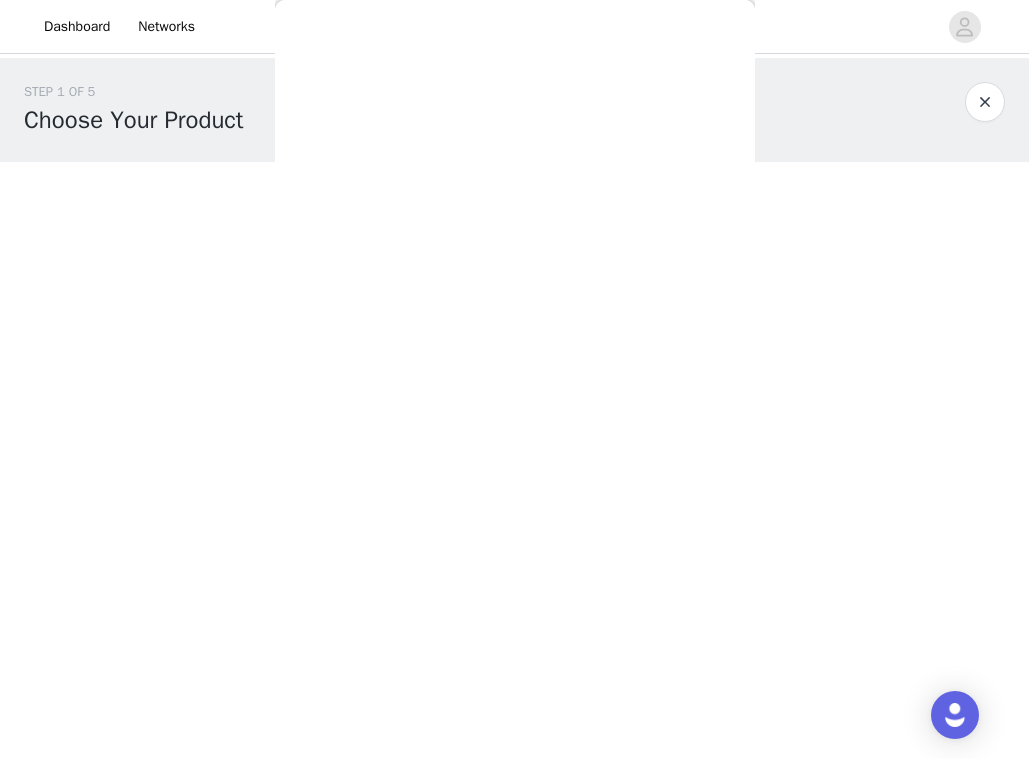 scroll, scrollTop: 402, scrollLeft: 0, axis: vertical 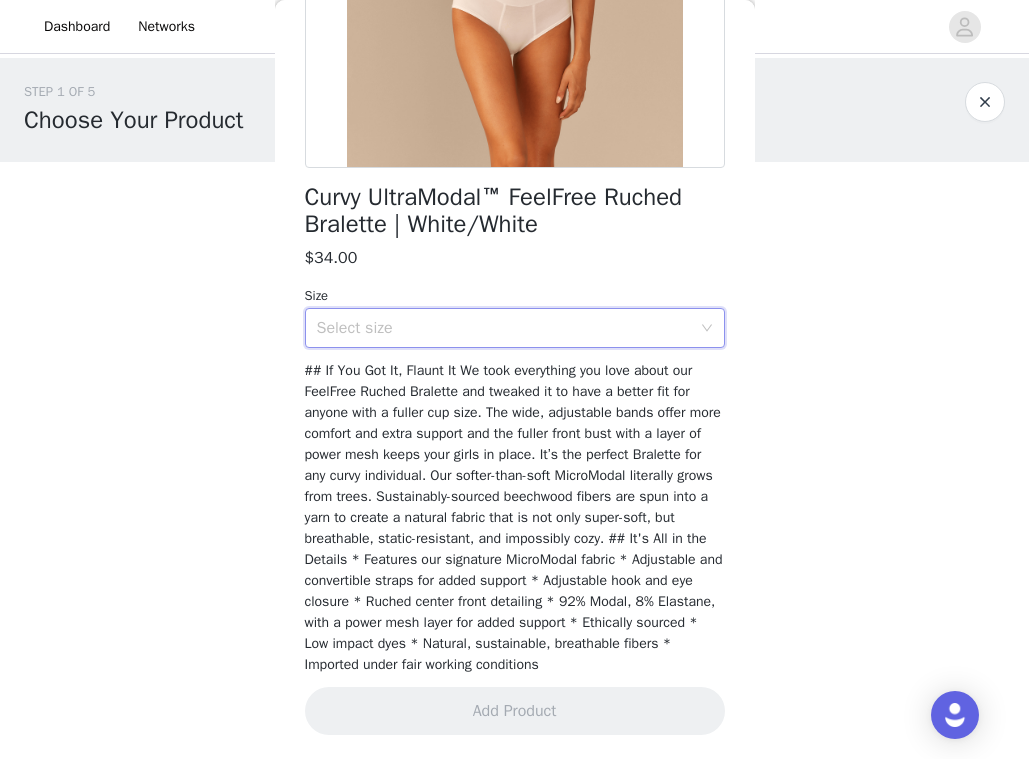 click on "Select size" at bounding box center [508, 328] 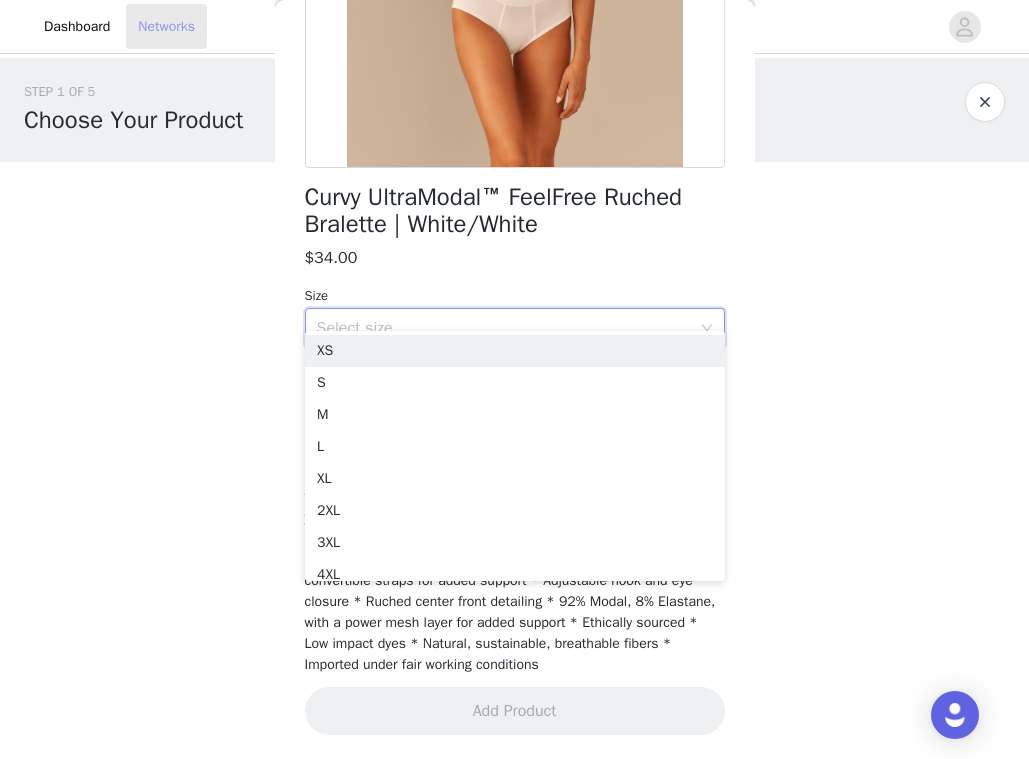 click on "Networks" at bounding box center (166, 26) 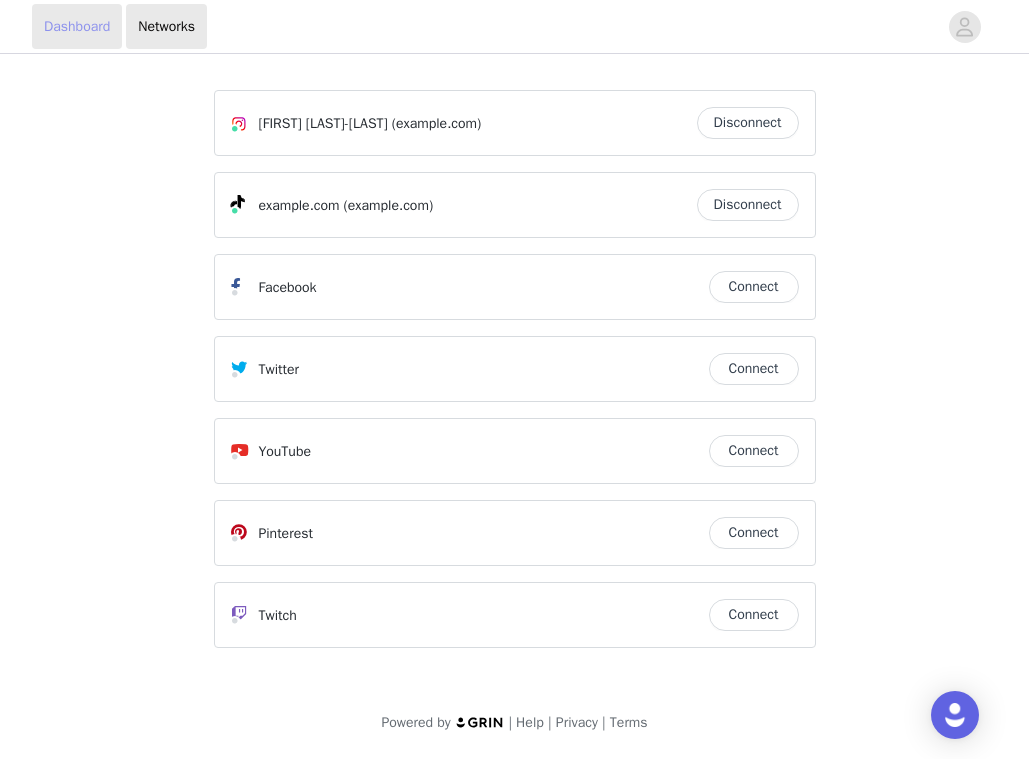 click on "Dashboard" at bounding box center [77, 26] 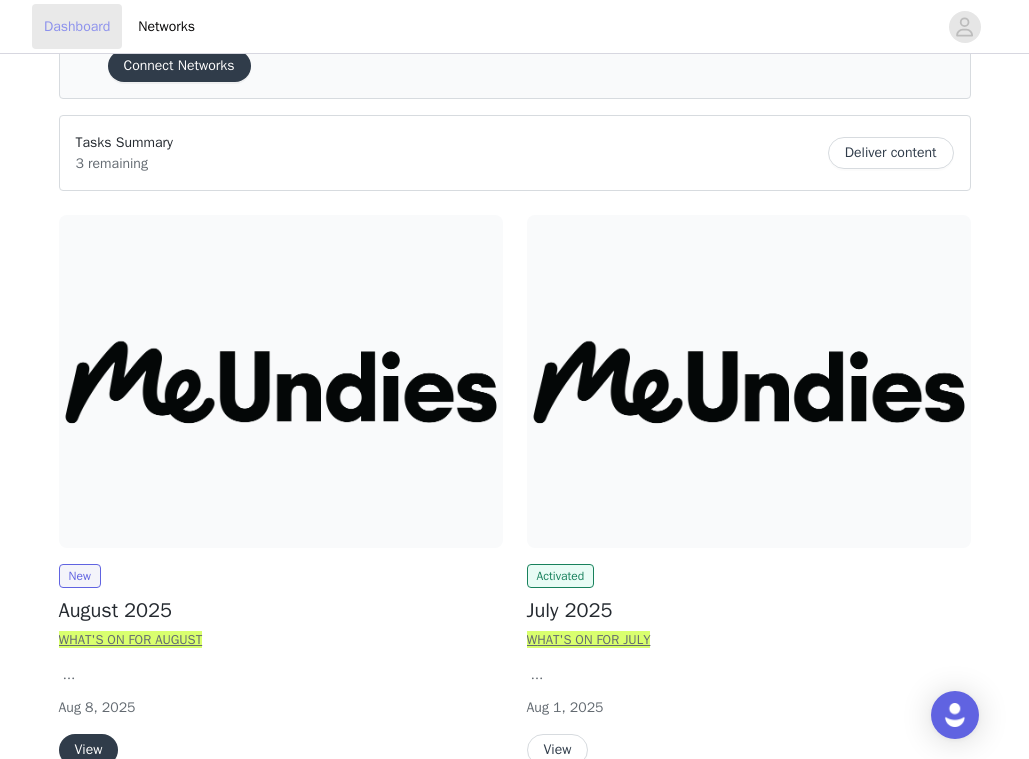 scroll, scrollTop: 144, scrollLeft: 0, axis: vertical 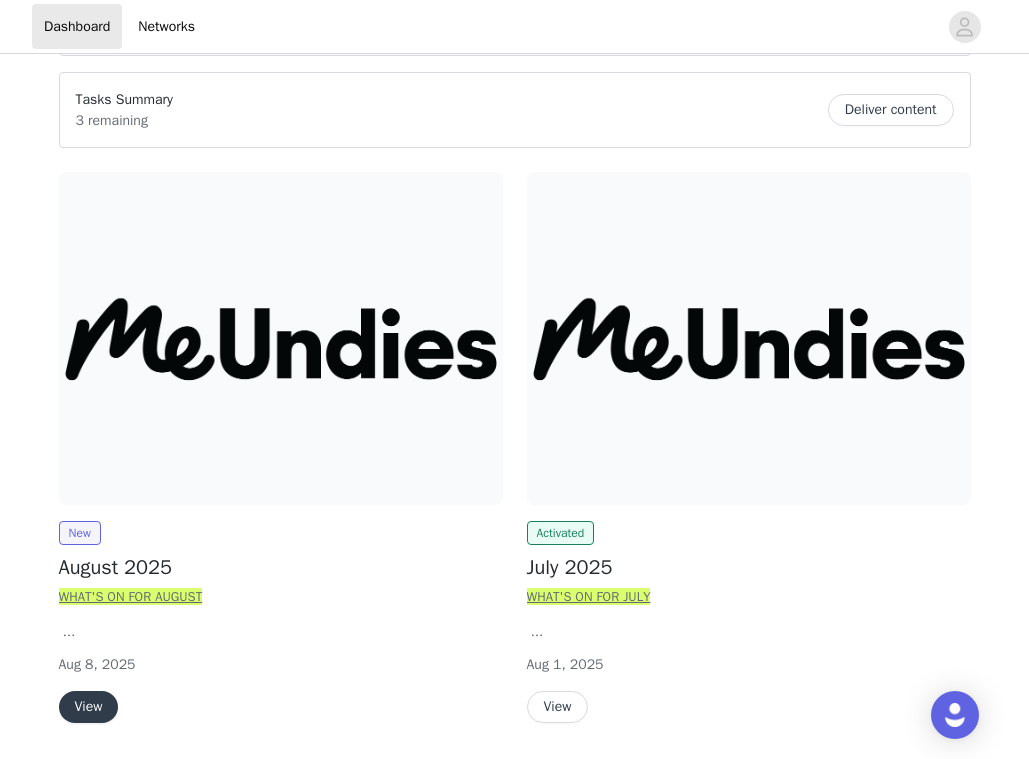 click at bounding box center [749, 338] 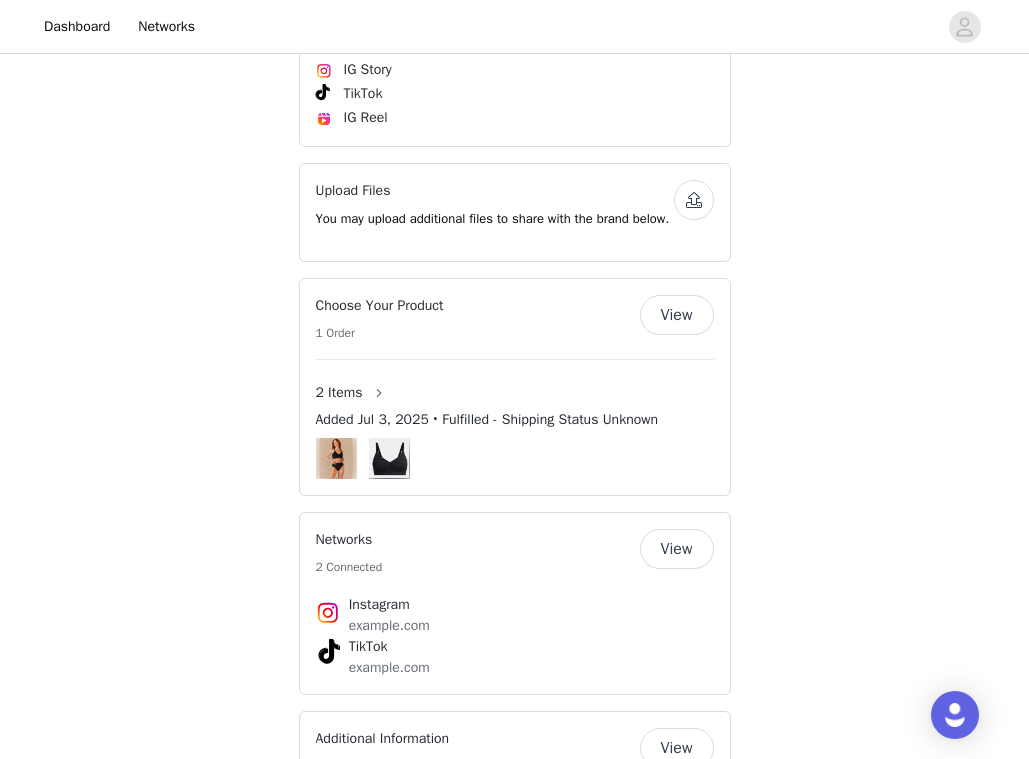 scroll, scrollTop: 1577, scrollLeft: 0, axis: vertical 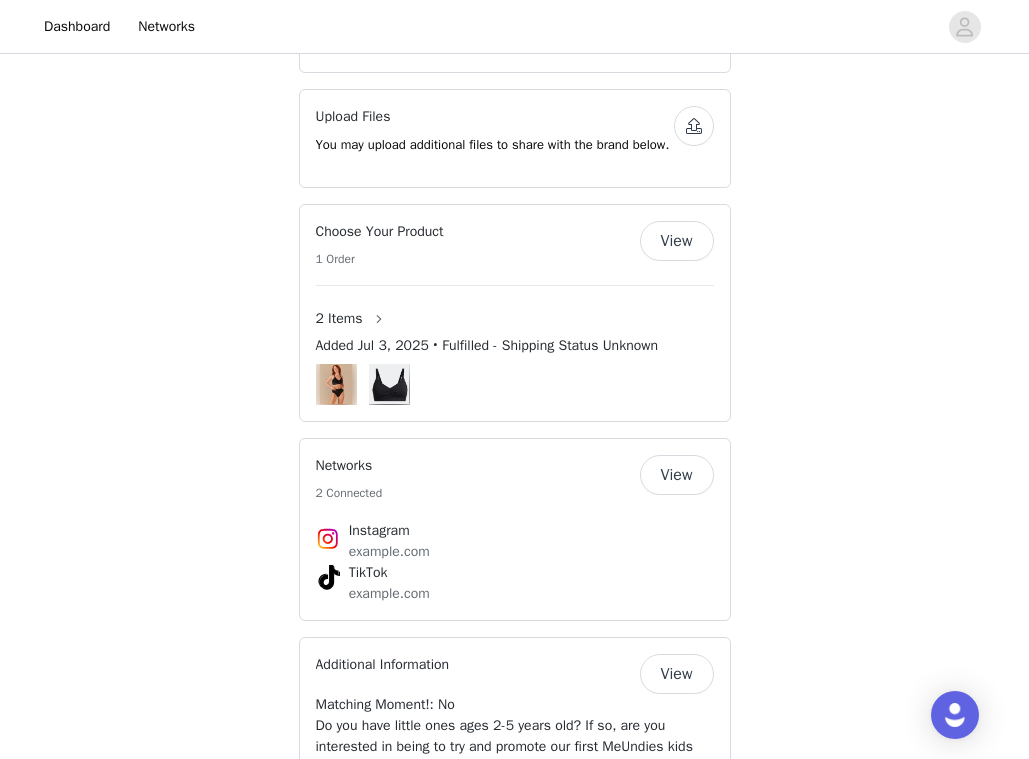 click on "2 Items" at bounding box center [339, 318] 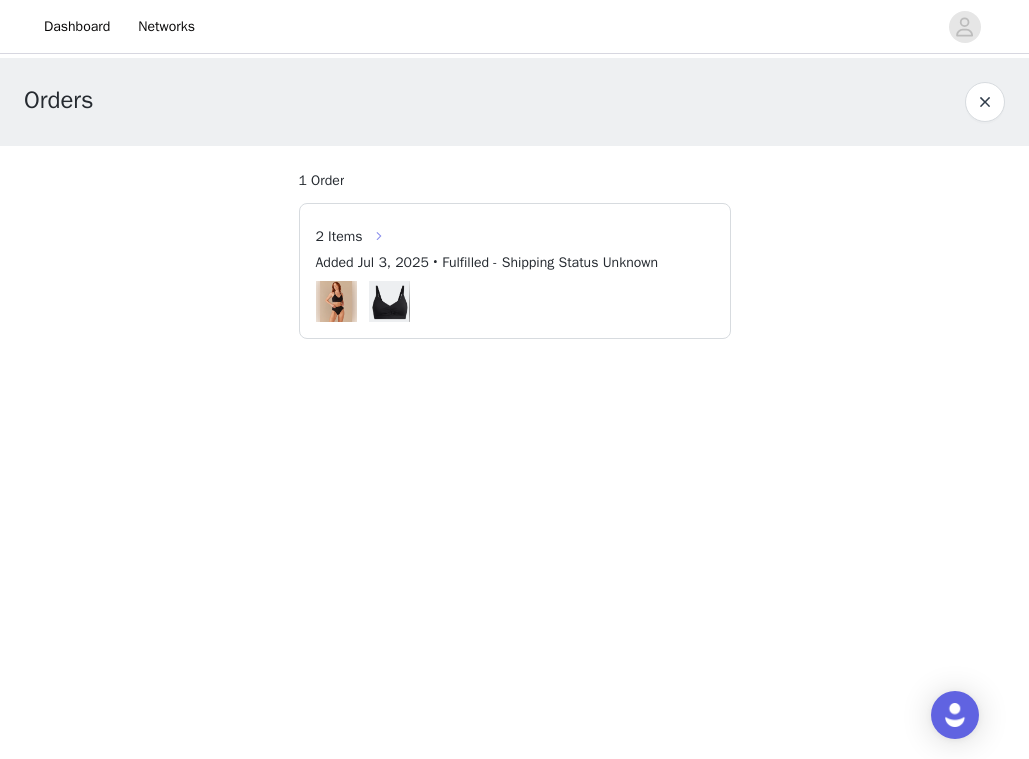 click at bounding box center [379, 236] 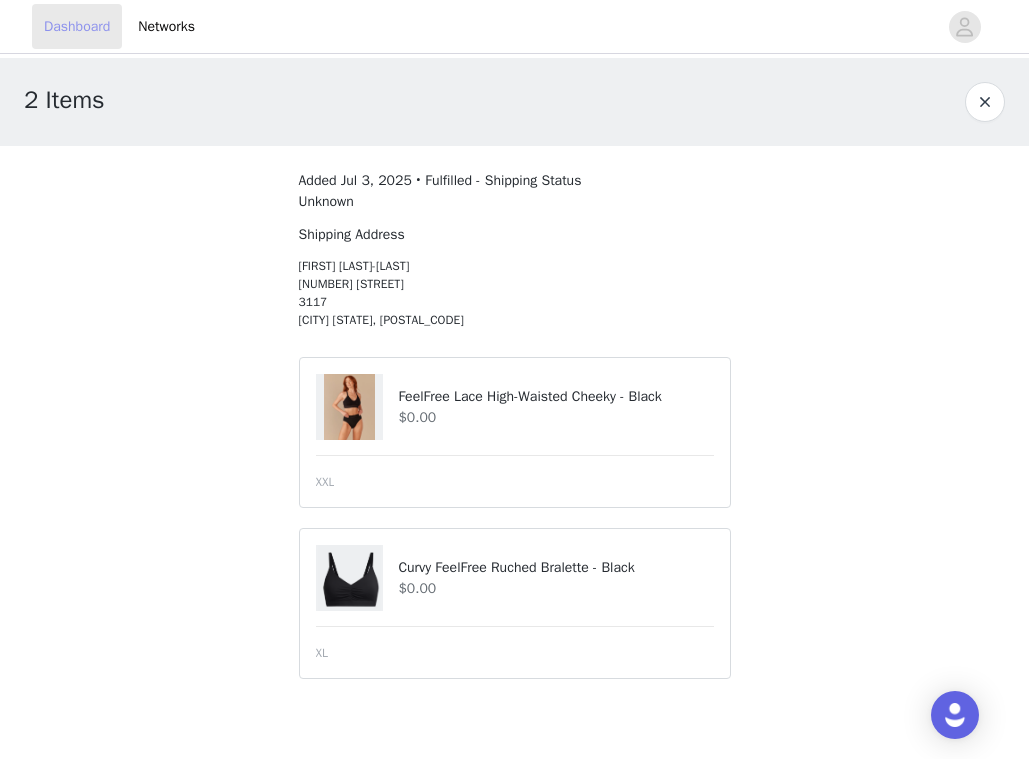click on "Dashboard" at bounding box center [77, 26] 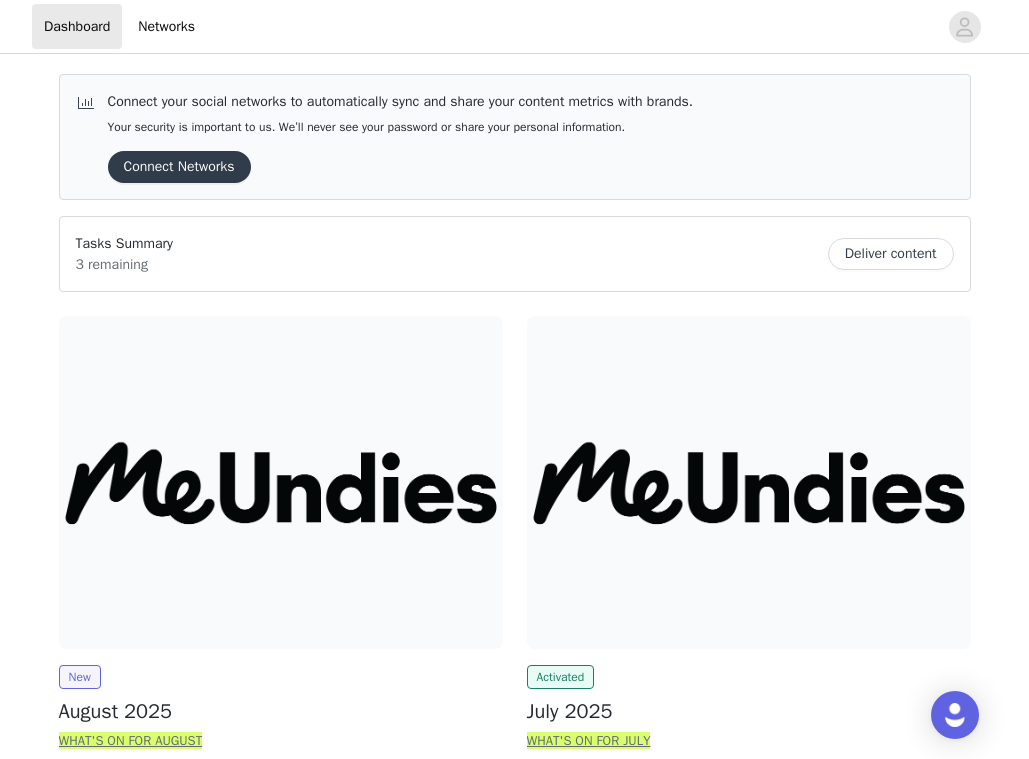 click at bounding box center [281, 482] 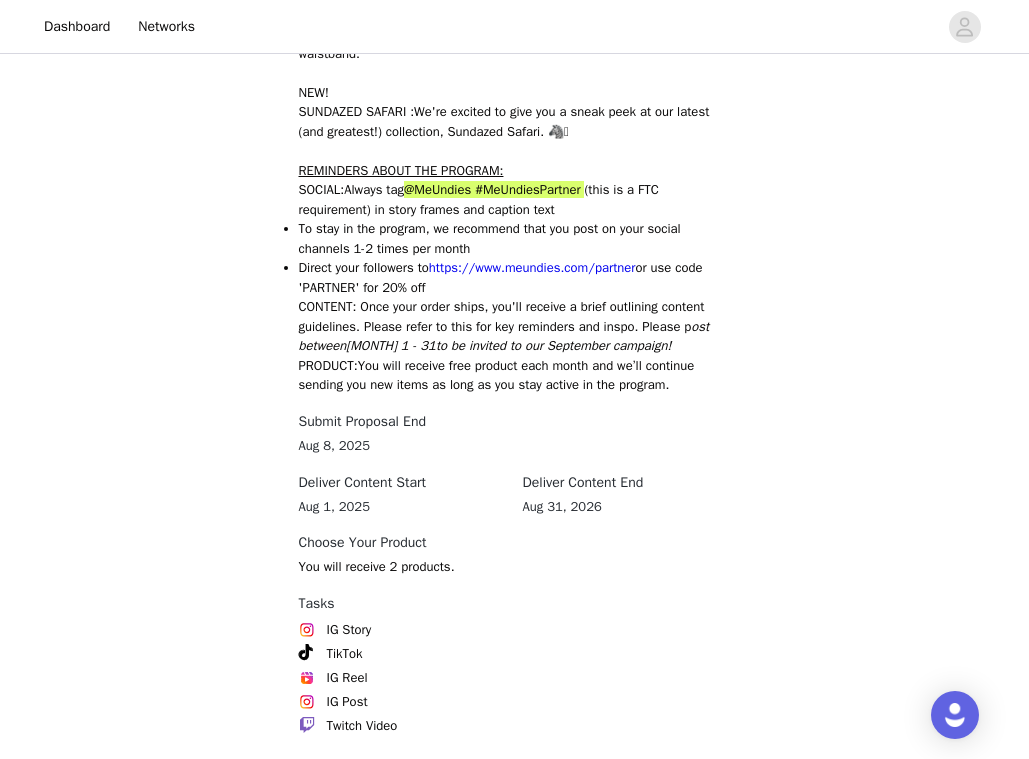 scroll, scrollTop: 1055, scrollLeft: 0, axis: vertical 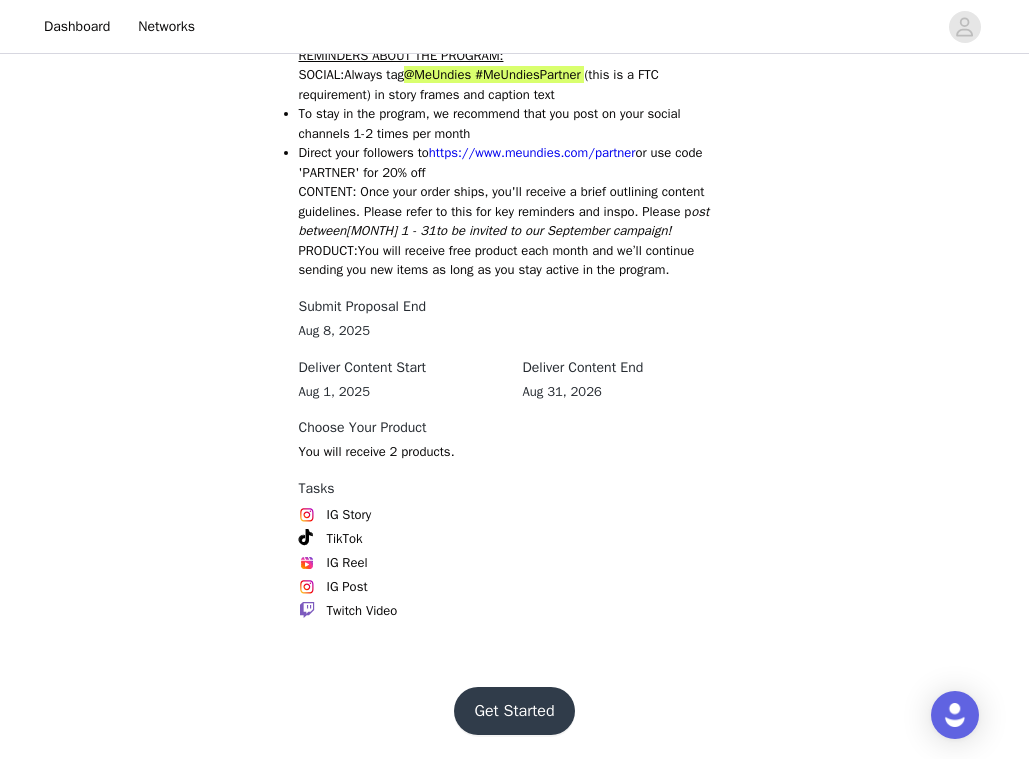 click on "Get Started" at bounding box center [514, 711] 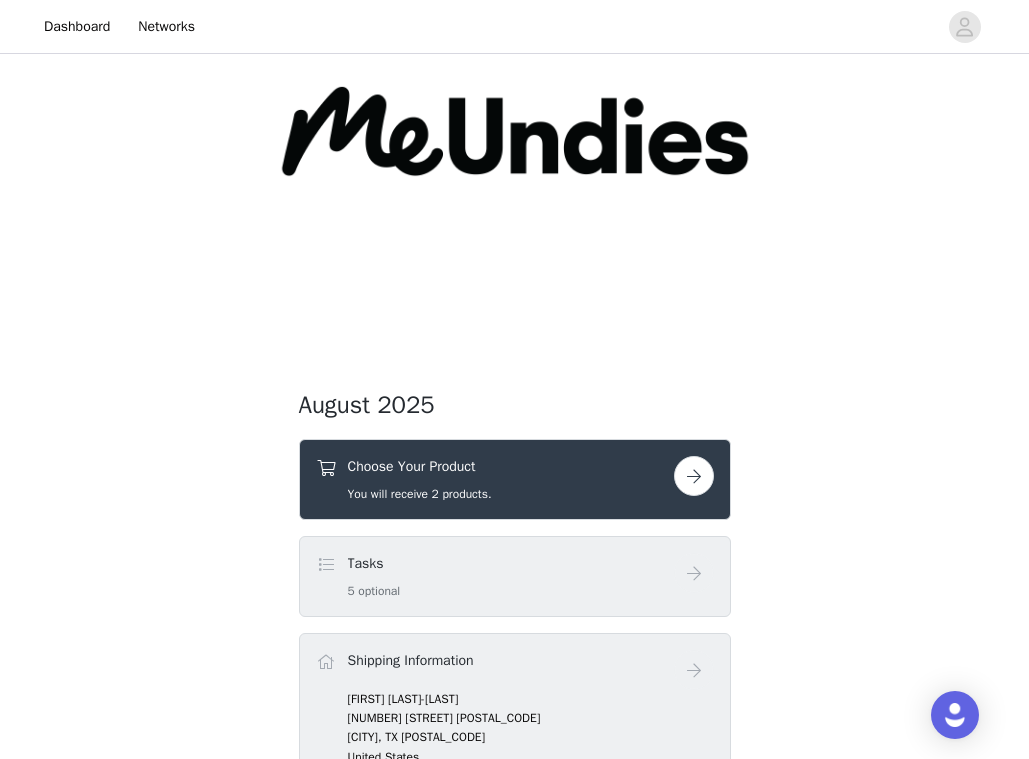scroll, scrollTop: 148, scrollLeft: 0, axis: vertical 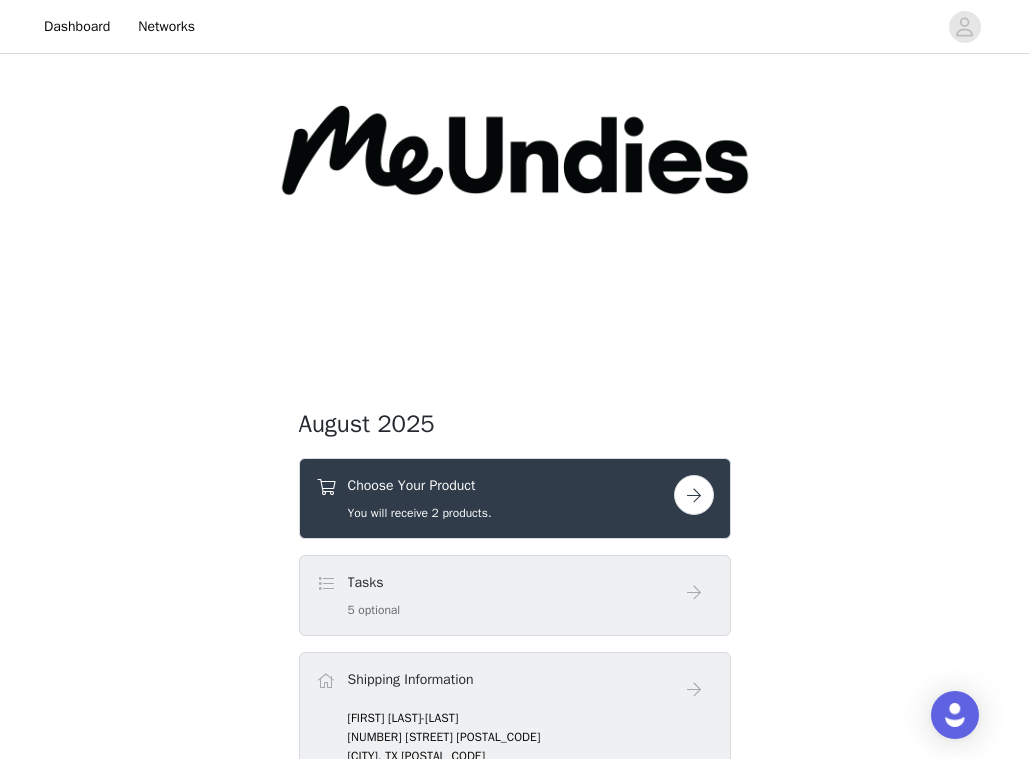 click on "Choose Your Product   You will receive 2 products." at bounding box center (495, 498) 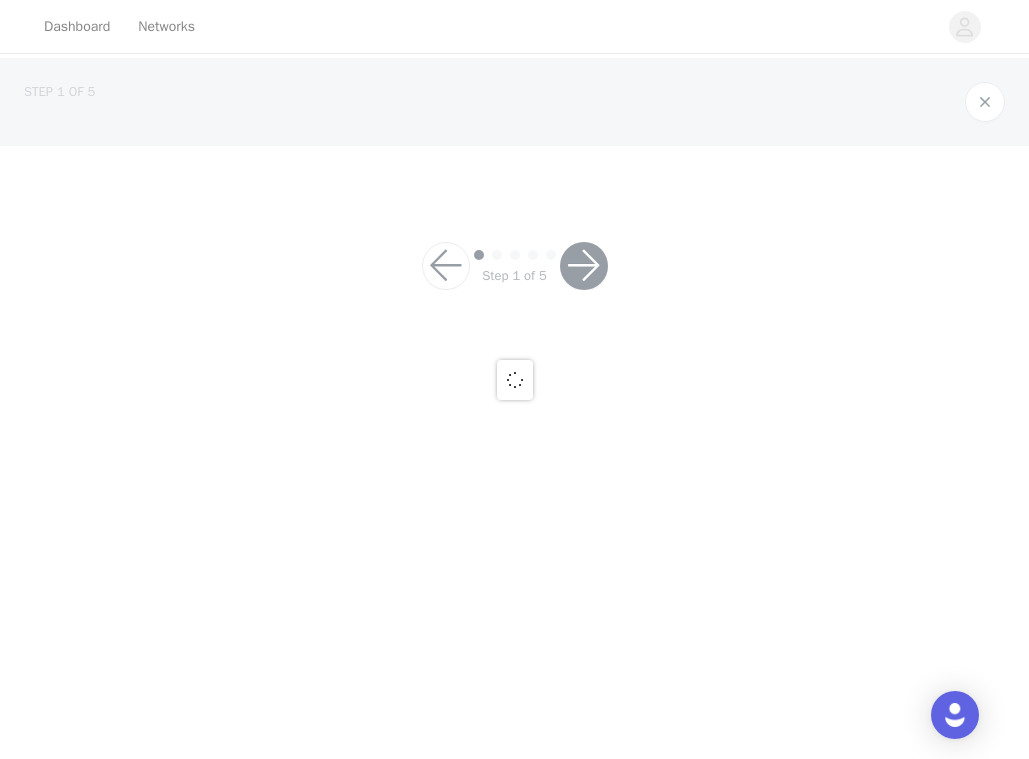 scroll, scrollTop: 0, scrollLeft: 0, axis: both 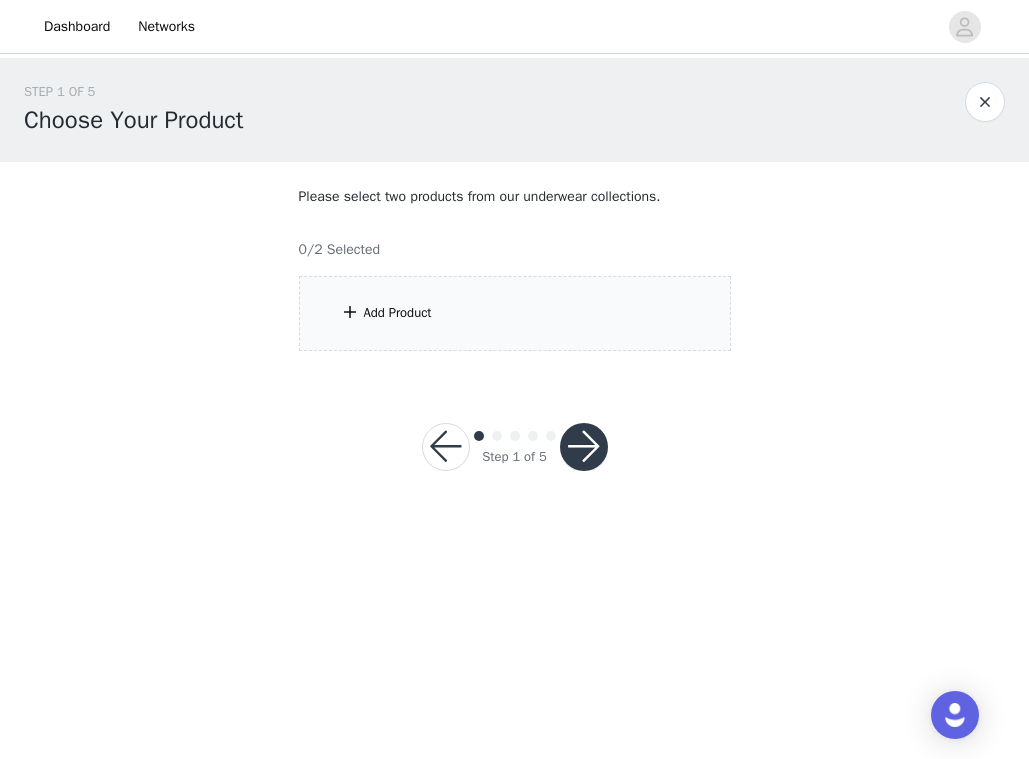 click on "Please select two products from our underwear collections.       0/2 Selected           Add Product" at bounding box center [515, 268] 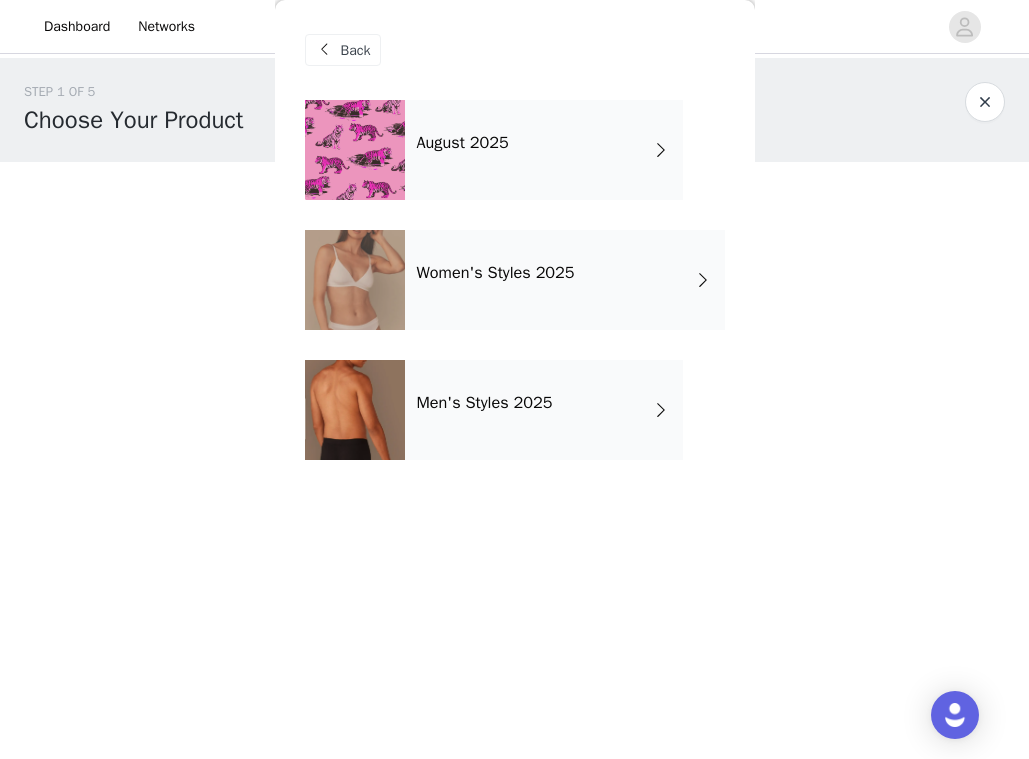 click on "Women's Styles 2025" at bounding box center [496, 273] 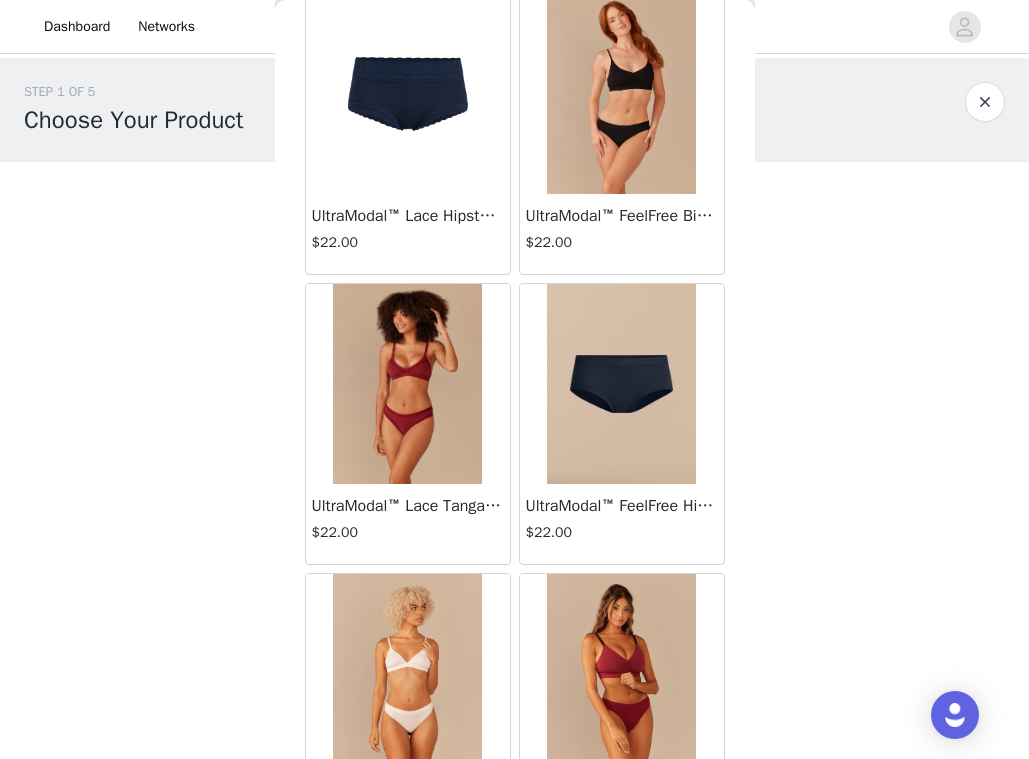 scroll, scrollTop: 2301, scrollLeft: 0, axis: vertical 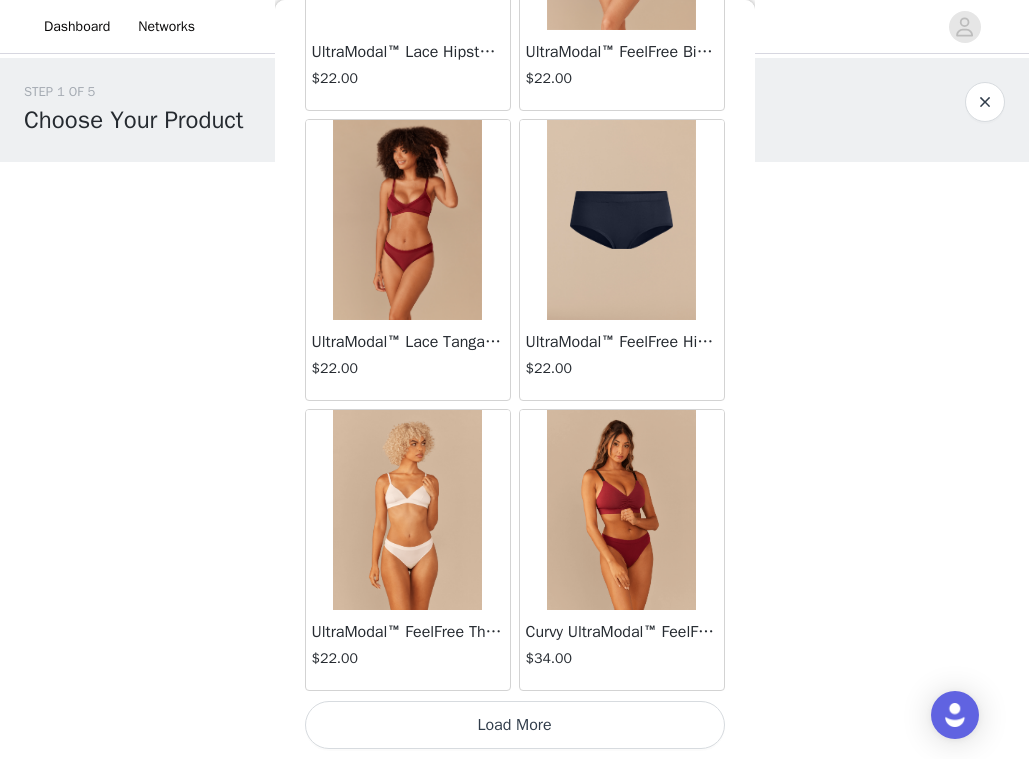 click on "Load More" at bounding box center (515, 725) 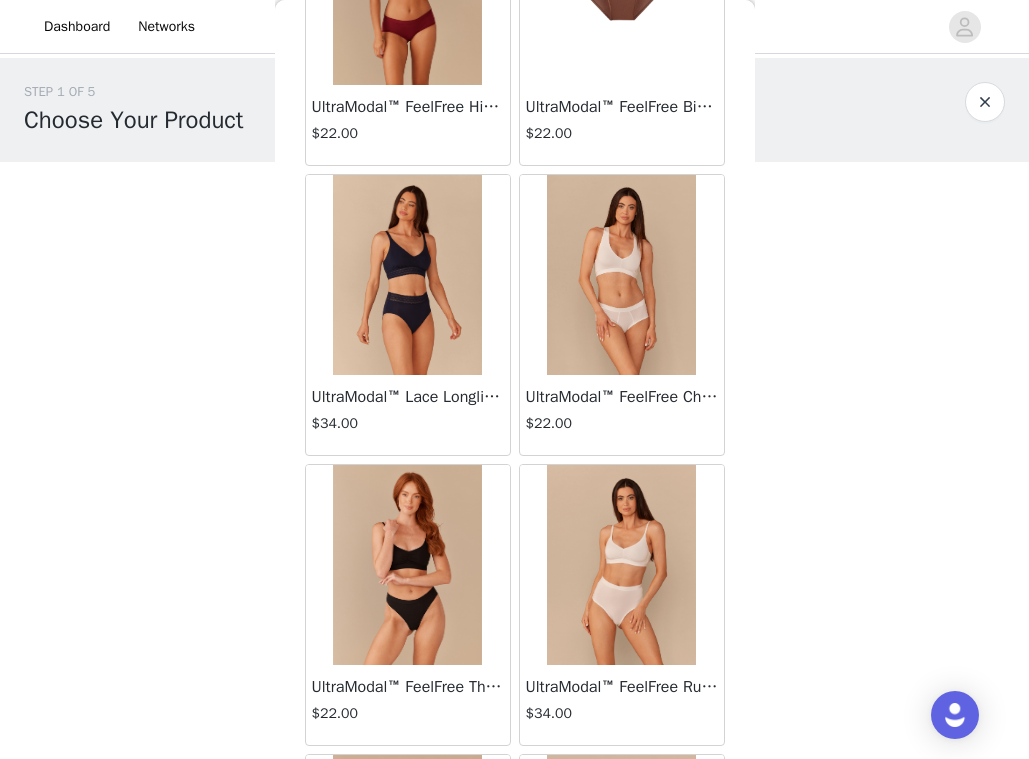 scroll, scrollTop: 3402, scrollLeft: 0, axis: vertical 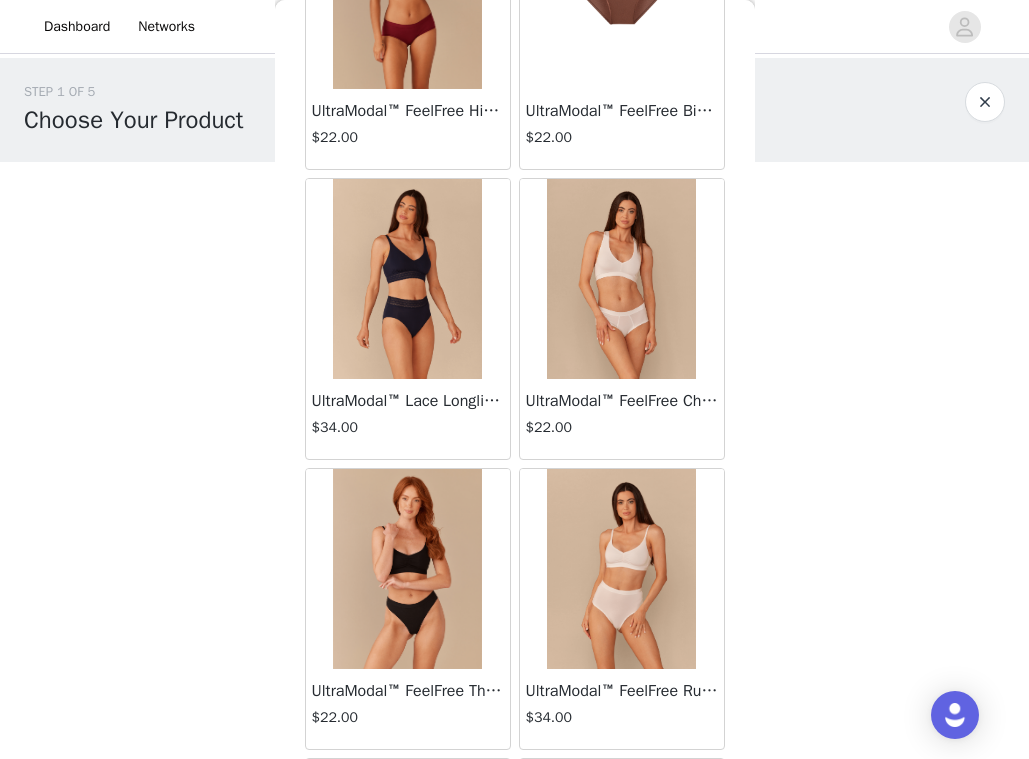 click at bounding box center [622, 569] 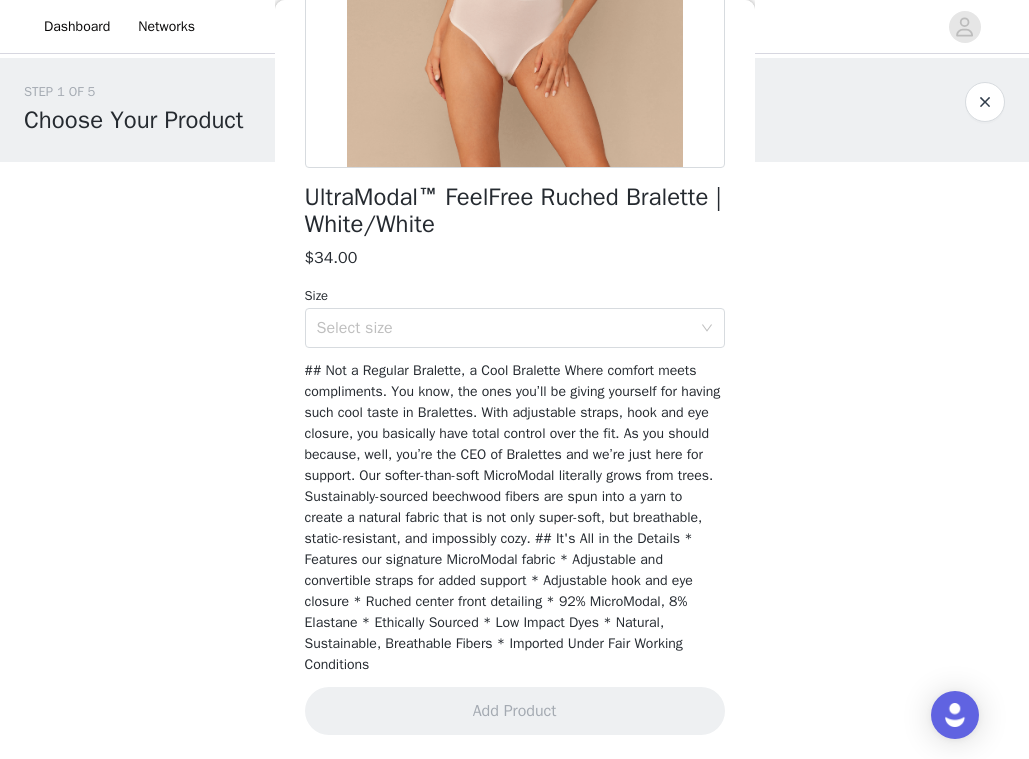 scroll, scrollTop: 381, scrollLeft: 0, axis: vertical 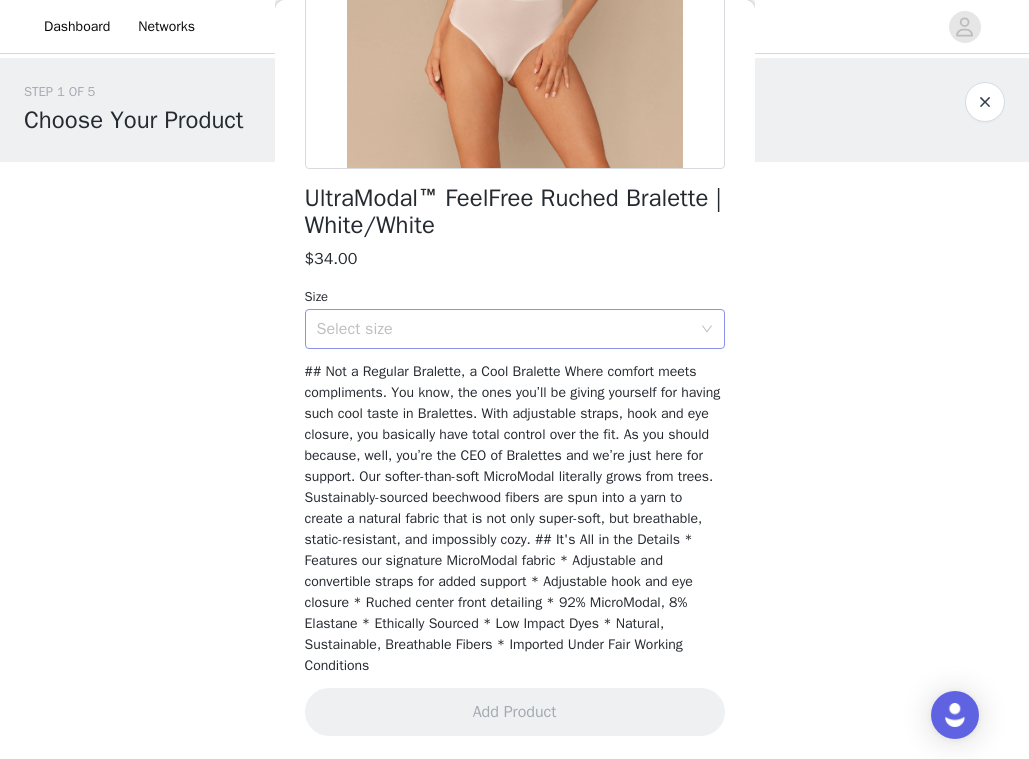 click on "Select size" at bounding box center [508, 329] 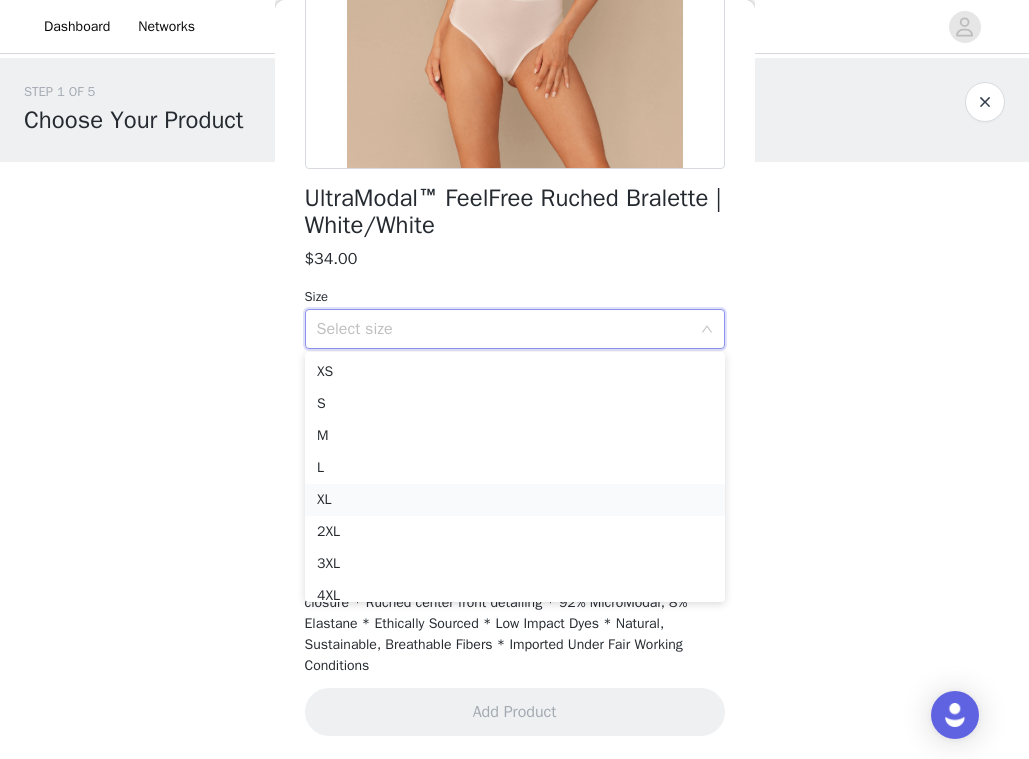 click on "XL" at bounding box center (515, 500) 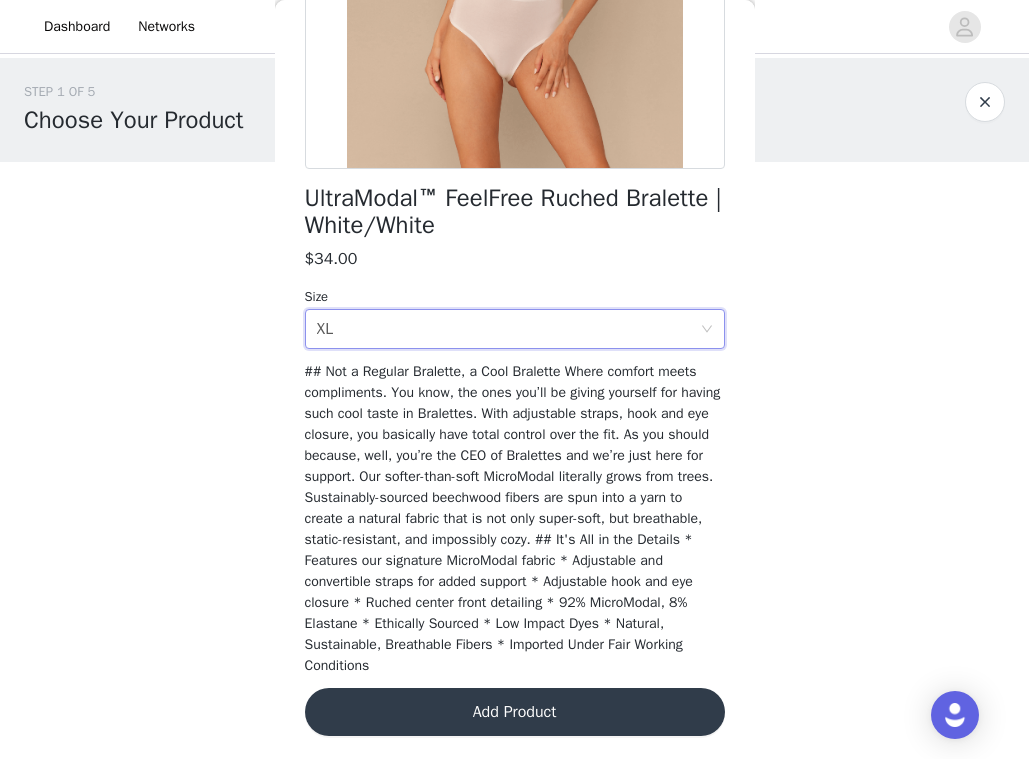 click on "Add Product" at bounding box center [515, 712] 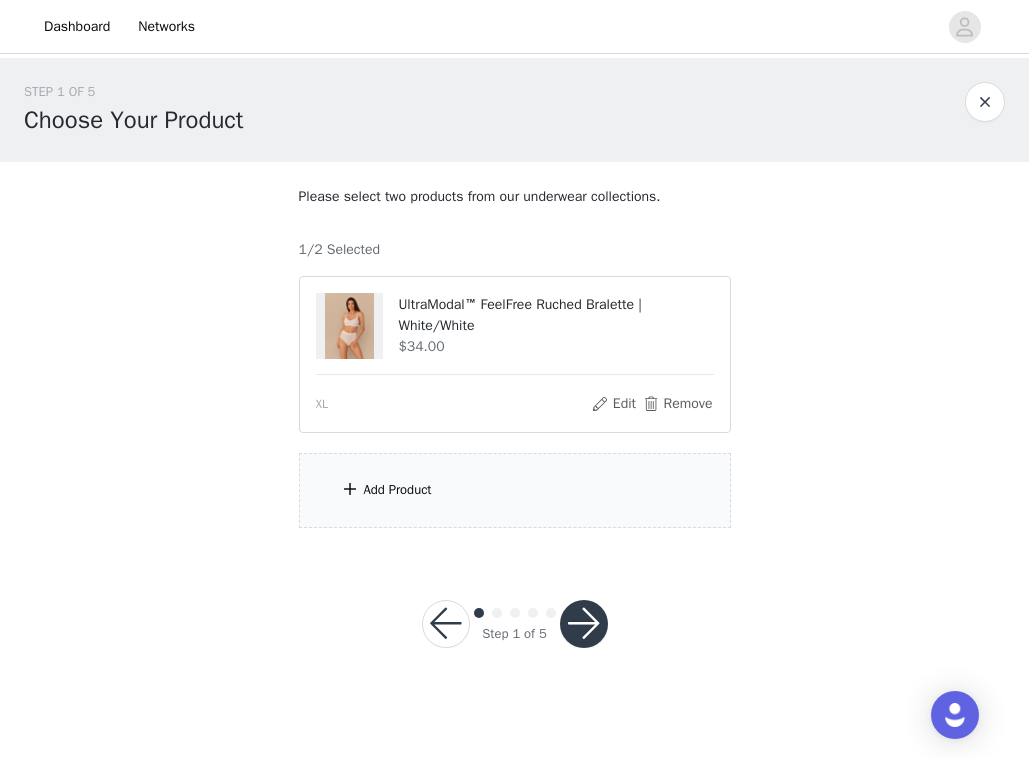 click on "Add Product" at bounding box center (515, 490) 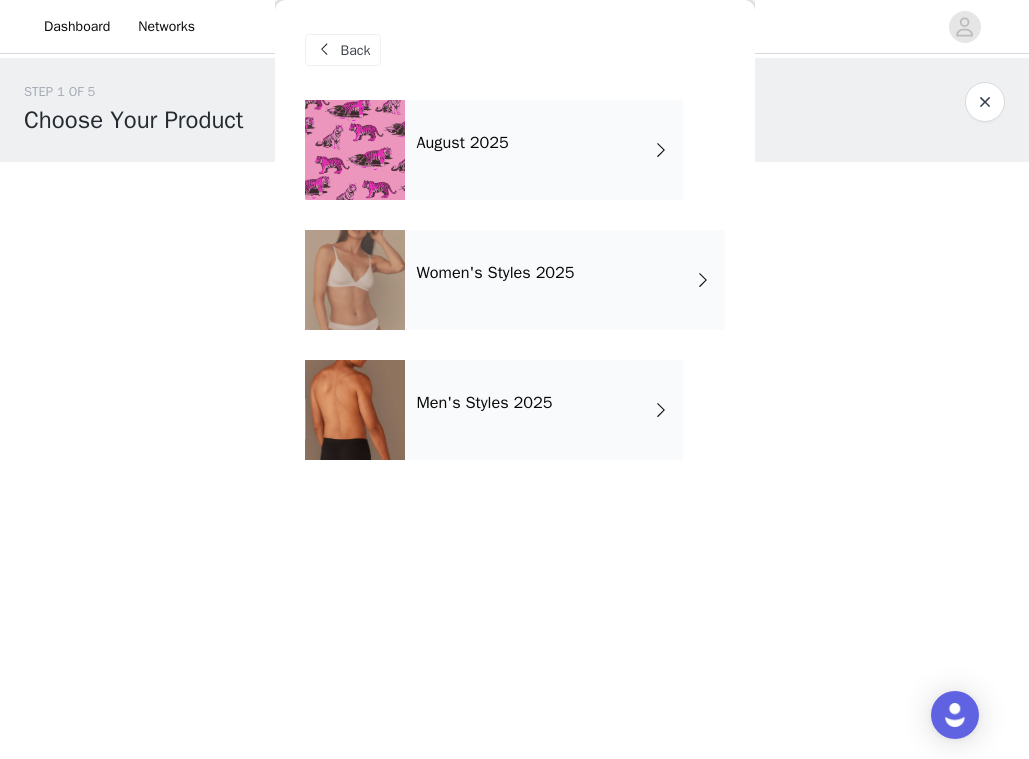 click on "Women's Styles 2025" at bounding box center [565, 280] 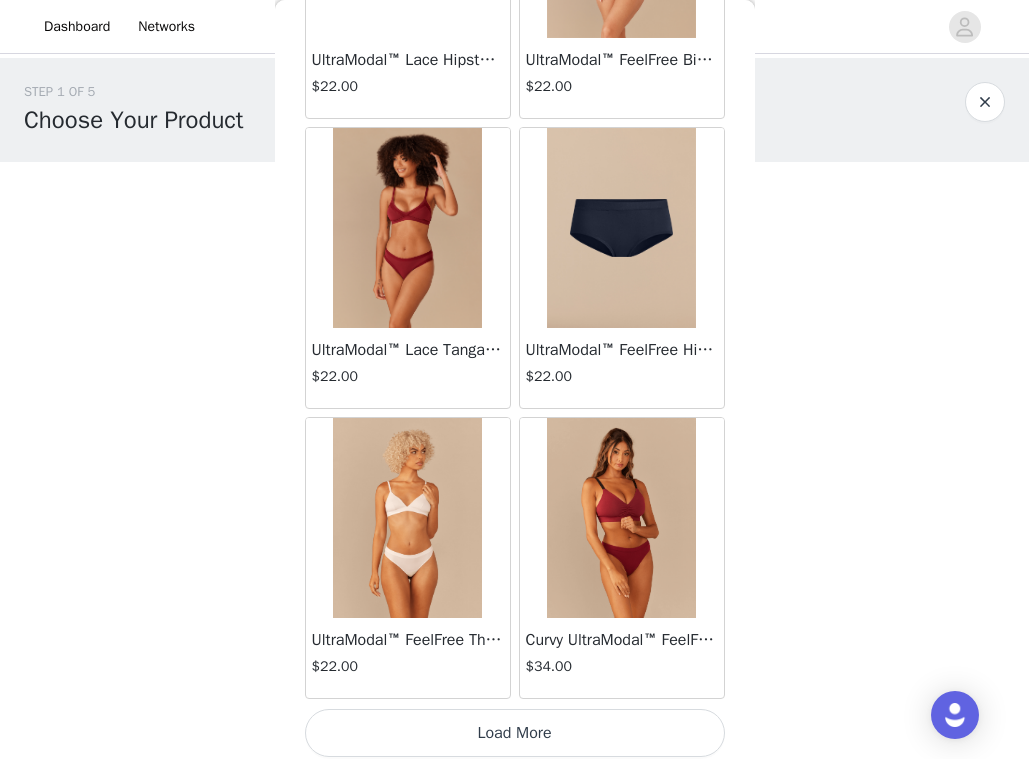 scroll, scrollTop: 2301, scrollLeft: 0, axis: vertical 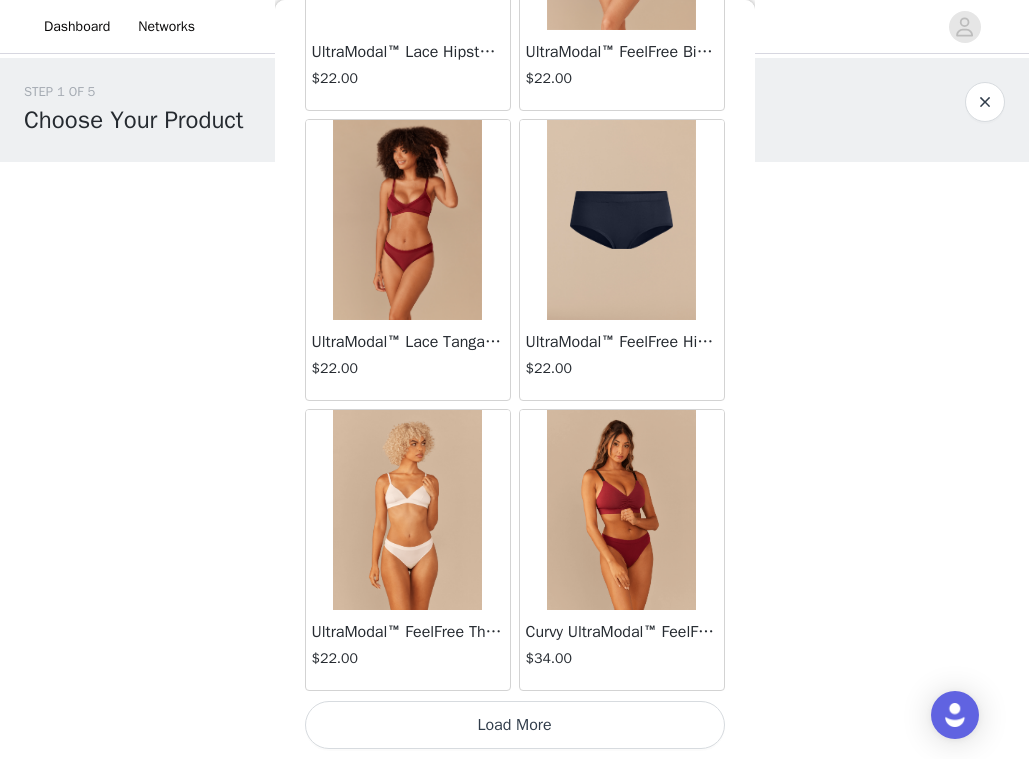 click on "Load More" at bounding box center (515, 725) 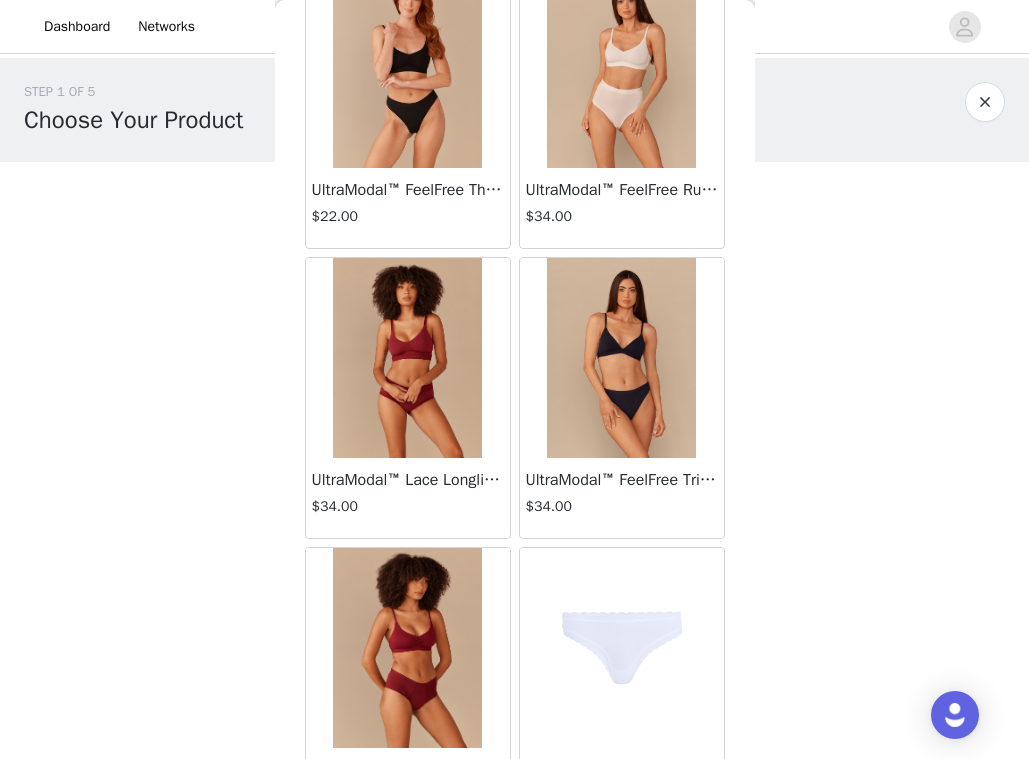 scroll, scrollTop: 3909, scrollLeft: 0, axis: vertical 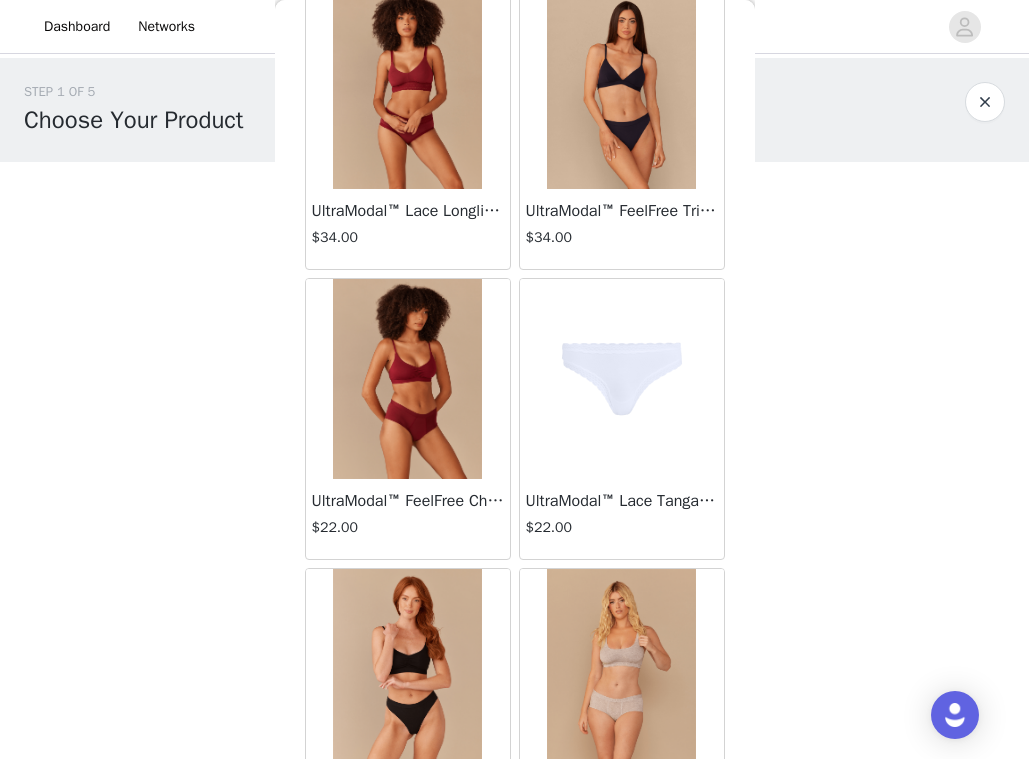 click at bounding box center [622, 379] 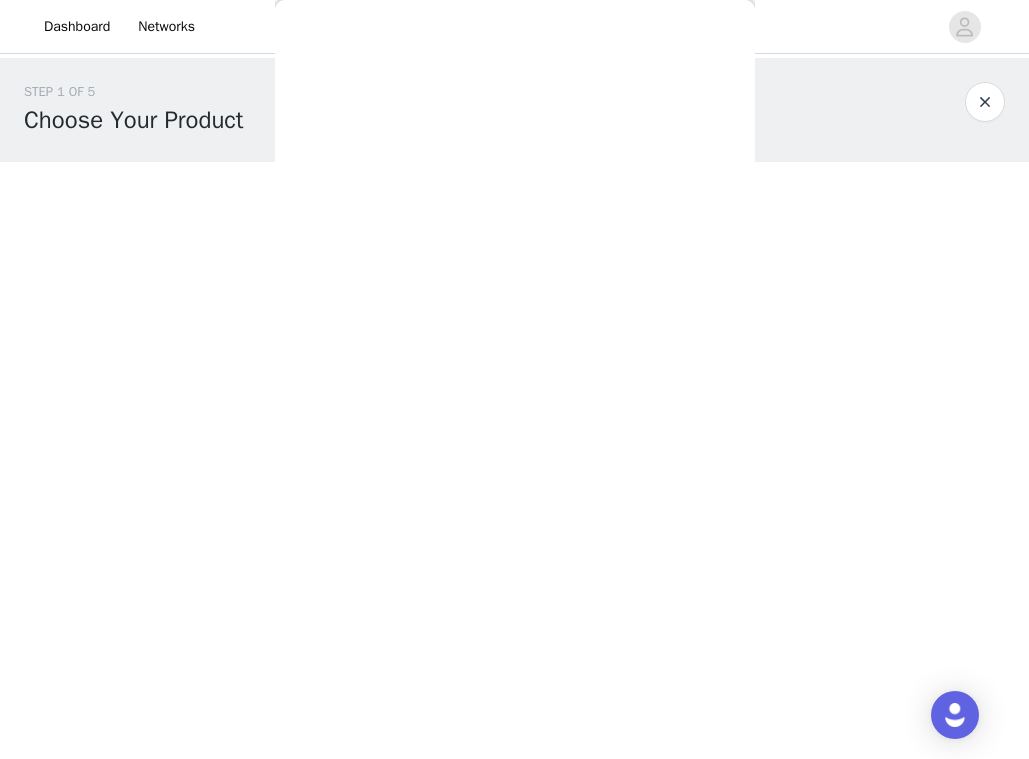 scroll, scrollTop: 417, scrollLeft: 0, axis: vertical 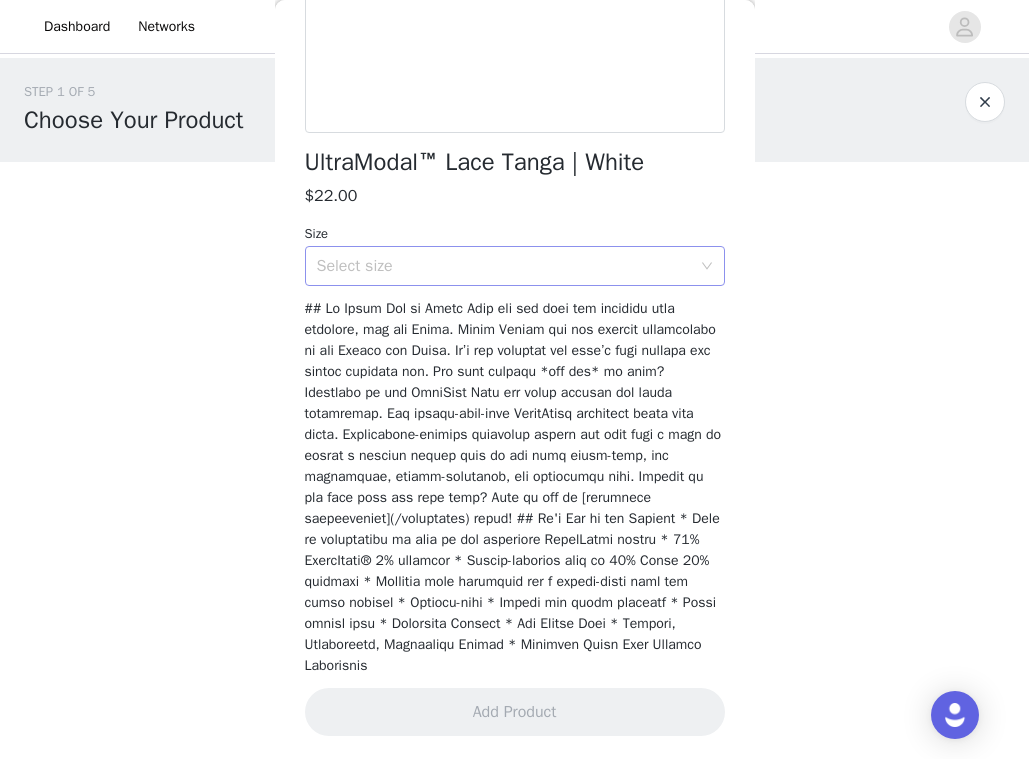 click on "Select size" at bounding box center (504, 266) 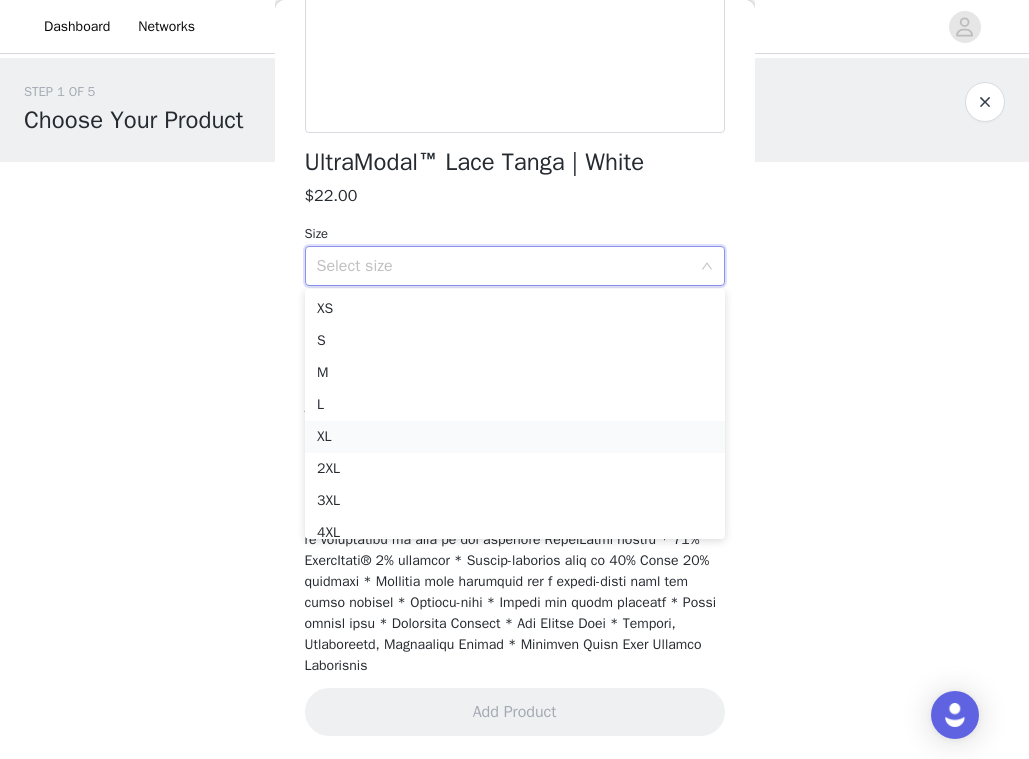 click on "XL" at bounding box center (515, 437) 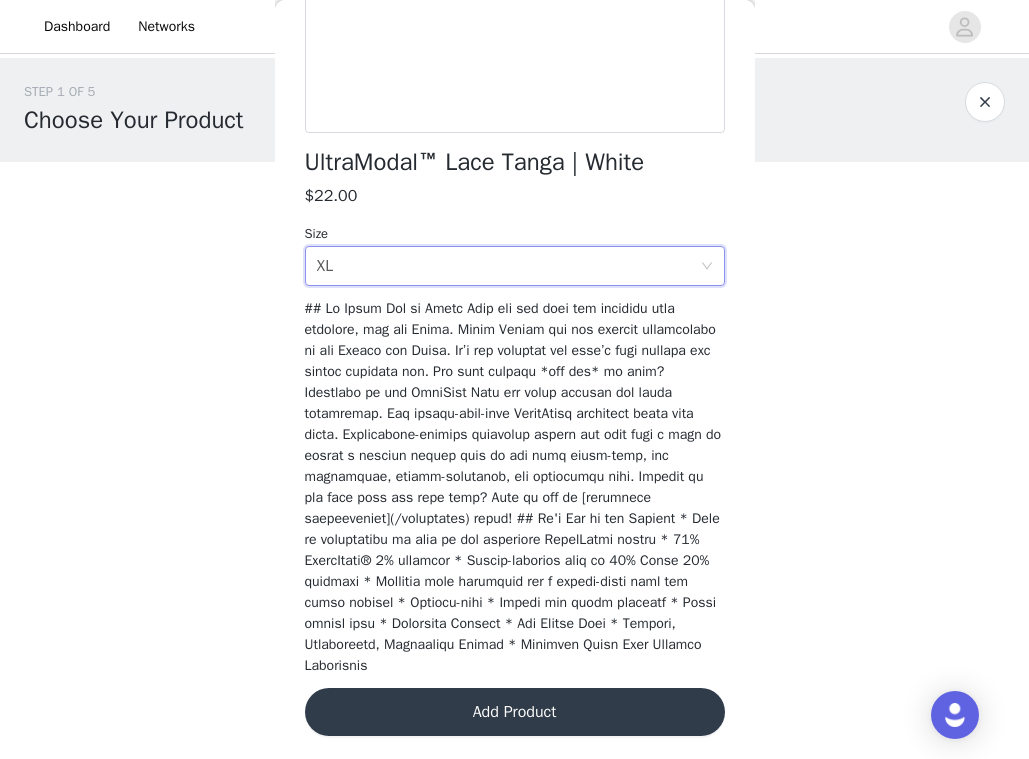 click on "Add Product" at bounding box center [515, 712] 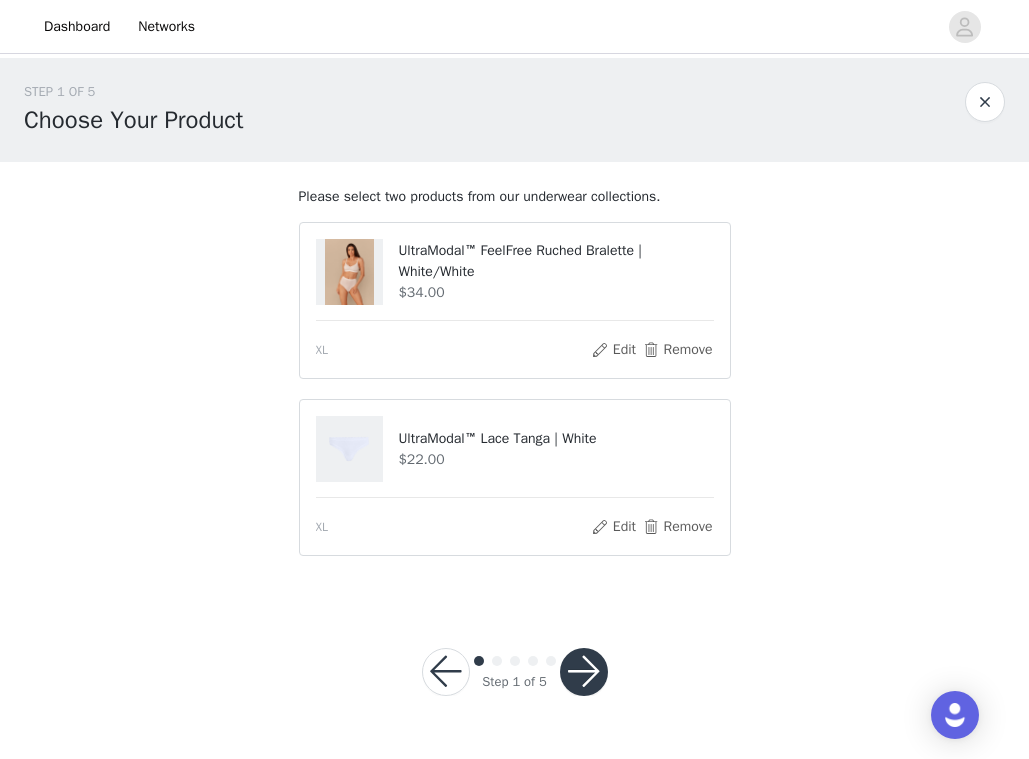 click at bounding box center [584, 672] 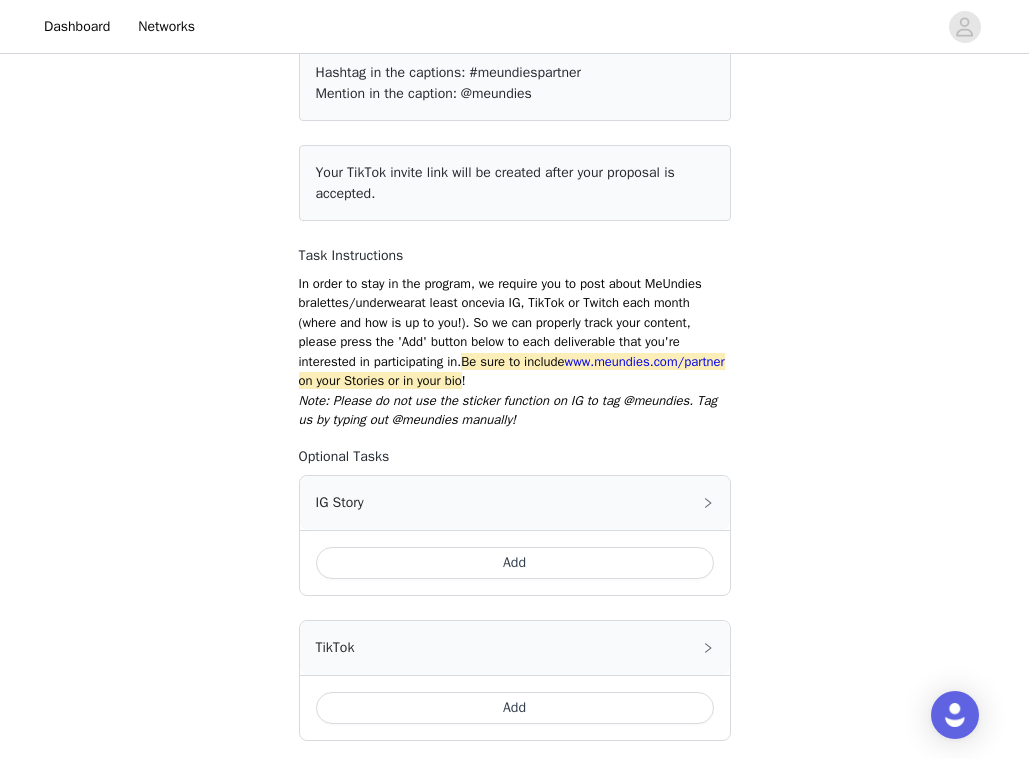 scroll, scrollTop: 176, scrollLeft: 0, axis: vertical 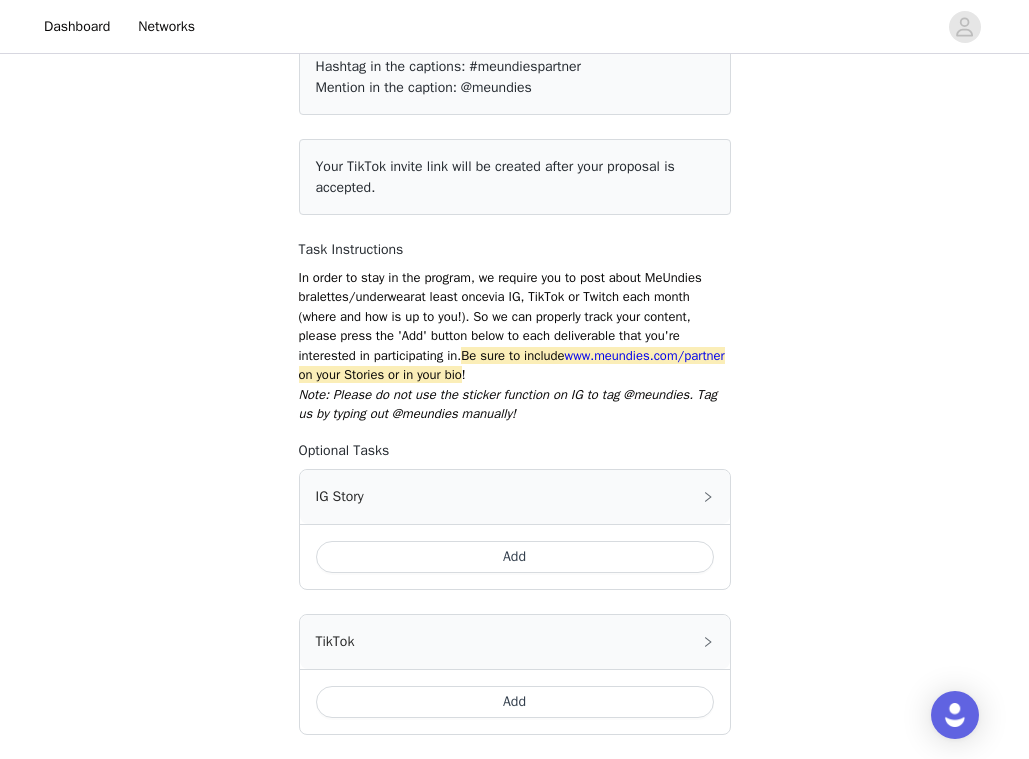 click on "Add" at bounding box center [515, 557] 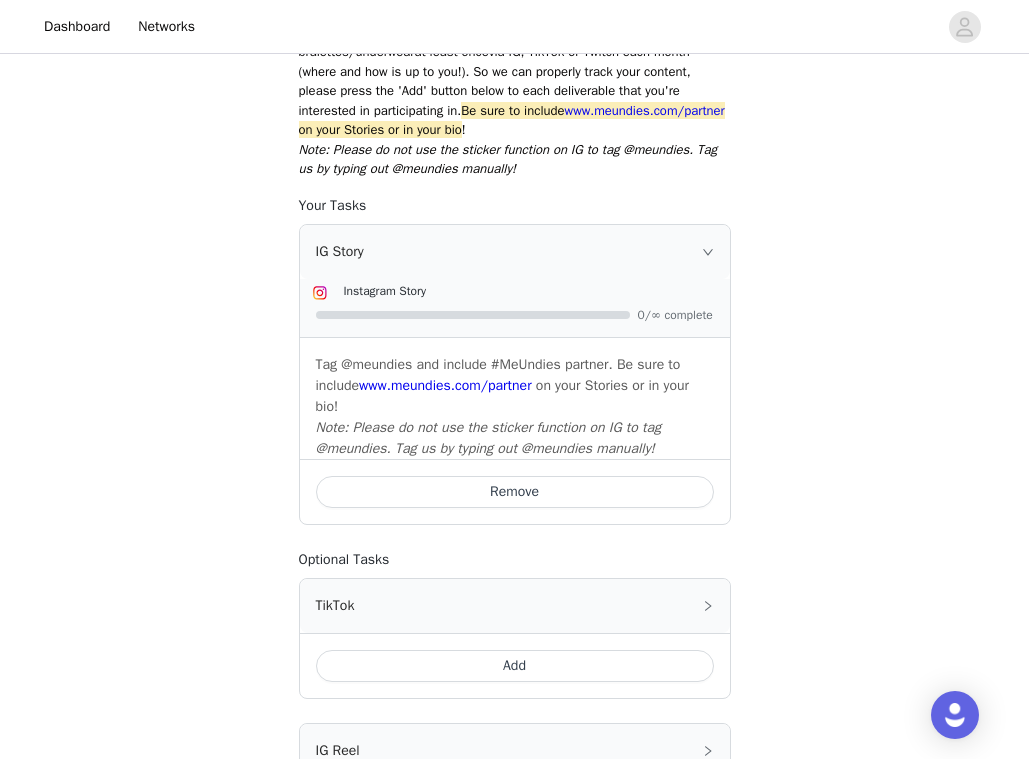 scroll, scrollTop: 432, scrollLeft: 0, axis: vertical 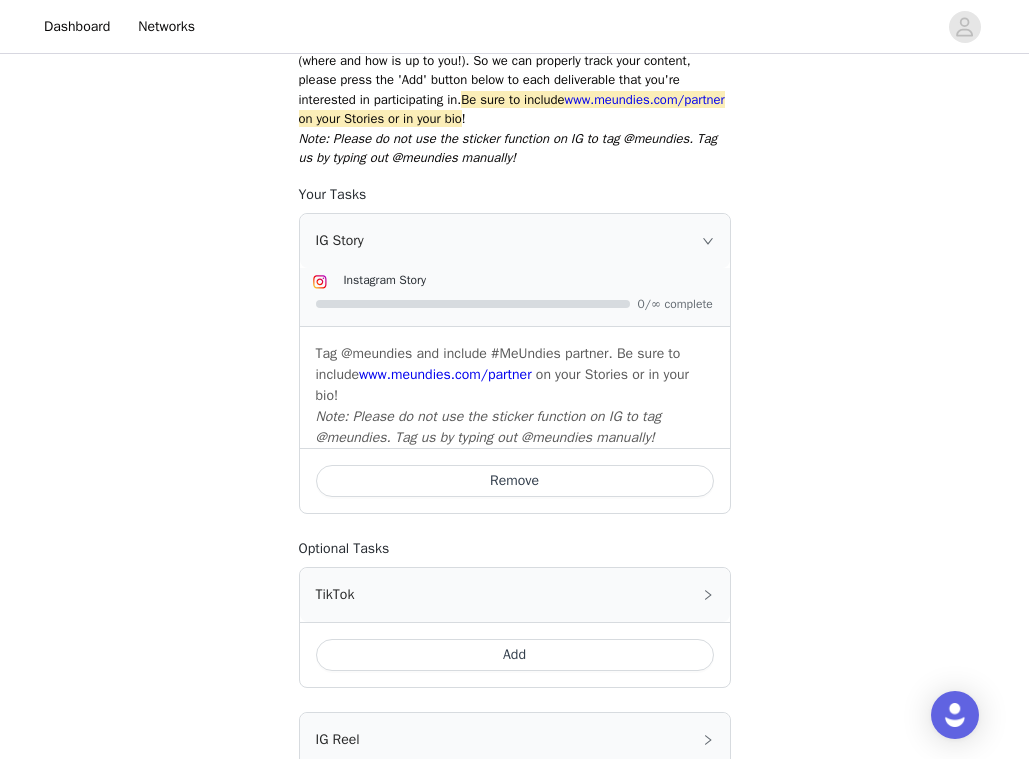 click on "Add" at bounding box center (515, 655) 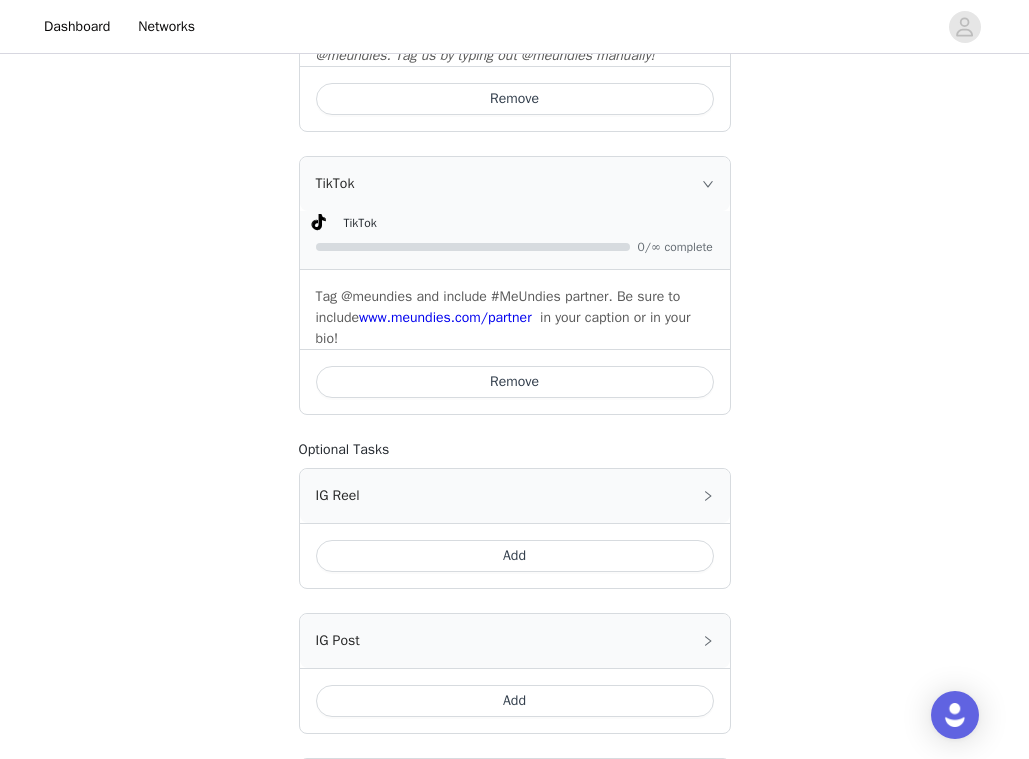 scroll, scrollTop: 816, scrollLeft: 0, axis: vertical 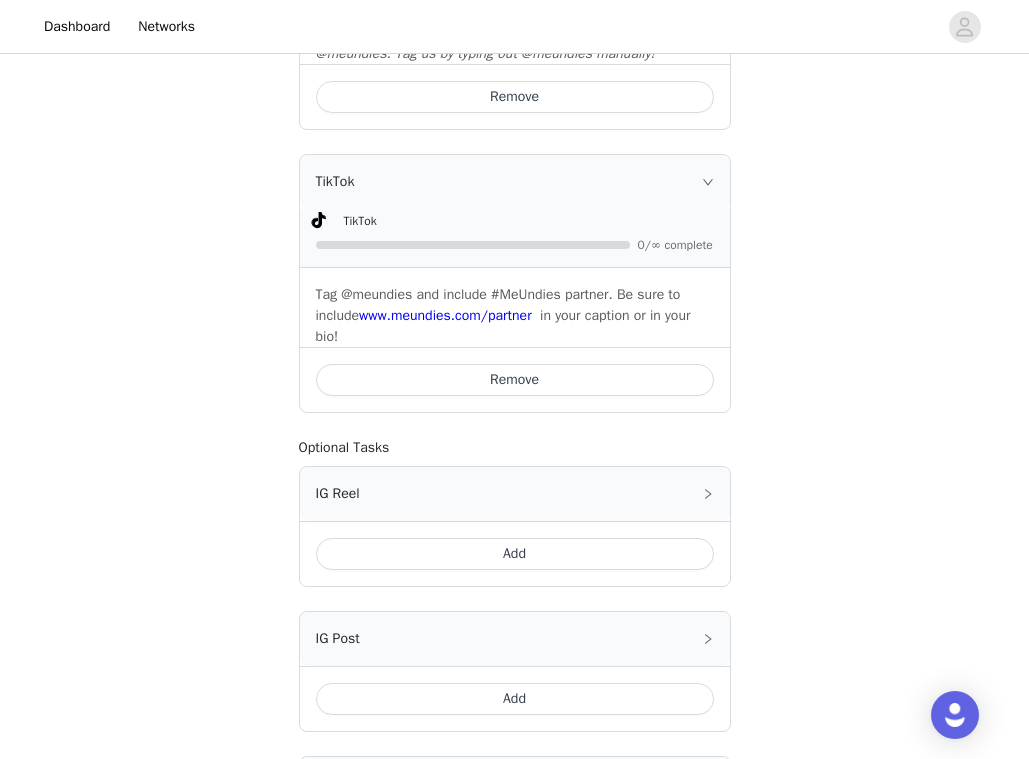 click on "Add" at bounding box center (515, 554) 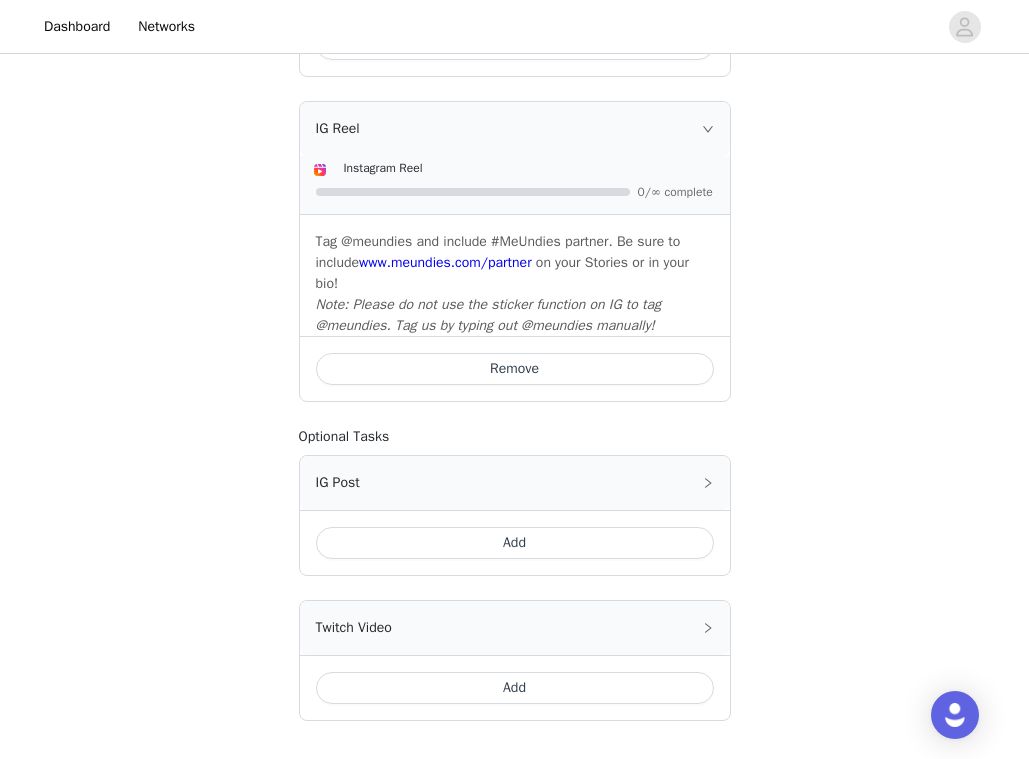 scroll, scrollTop: 1198, scrollLeft: 0, axis: vertical 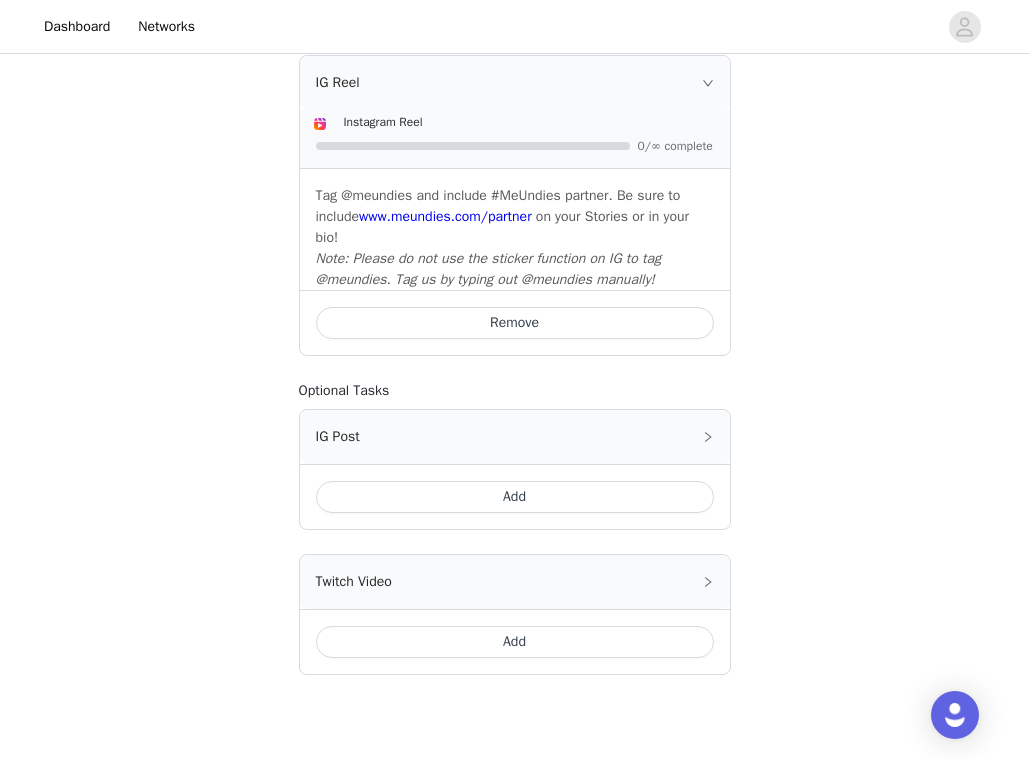 click on "IG Post" at bounding box center (515, 437) 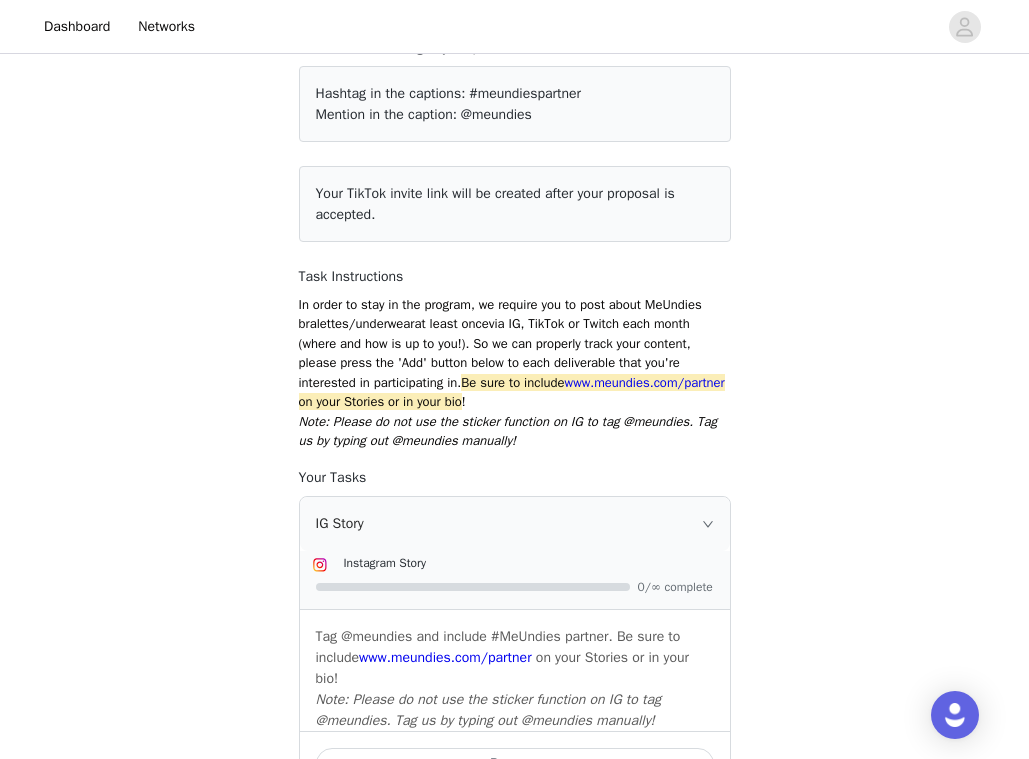 scroll, scrollTop: 151, scrollLeft: 0, axis: vertical 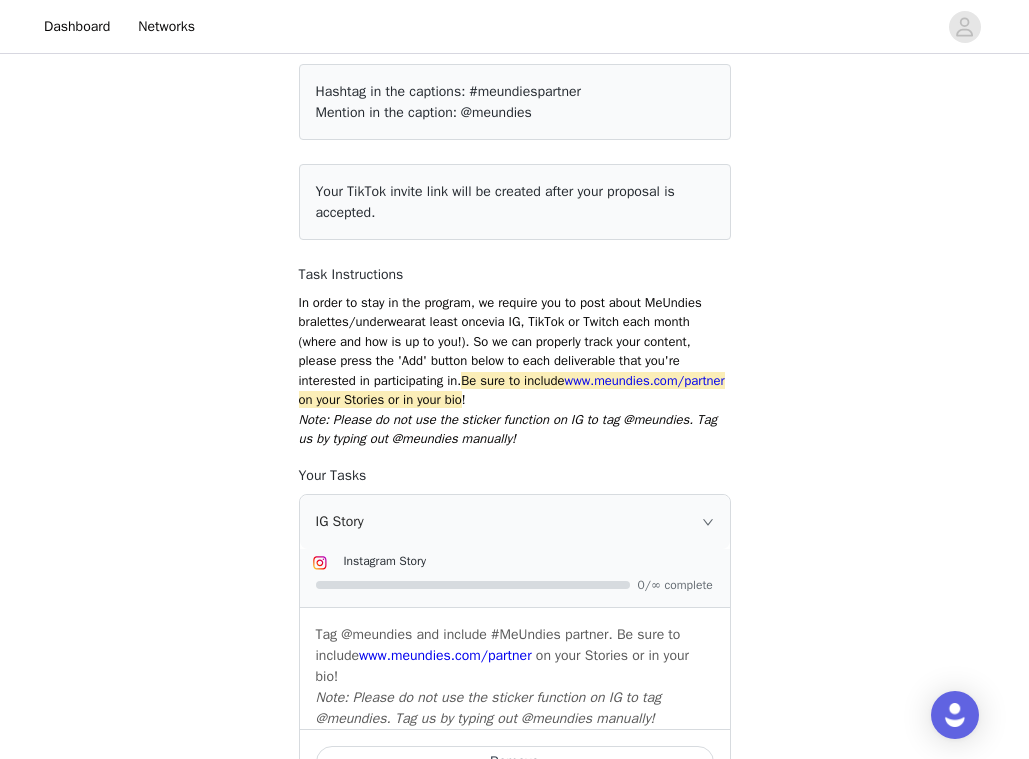 click on "IG Story" at bounding box center (515, 522) 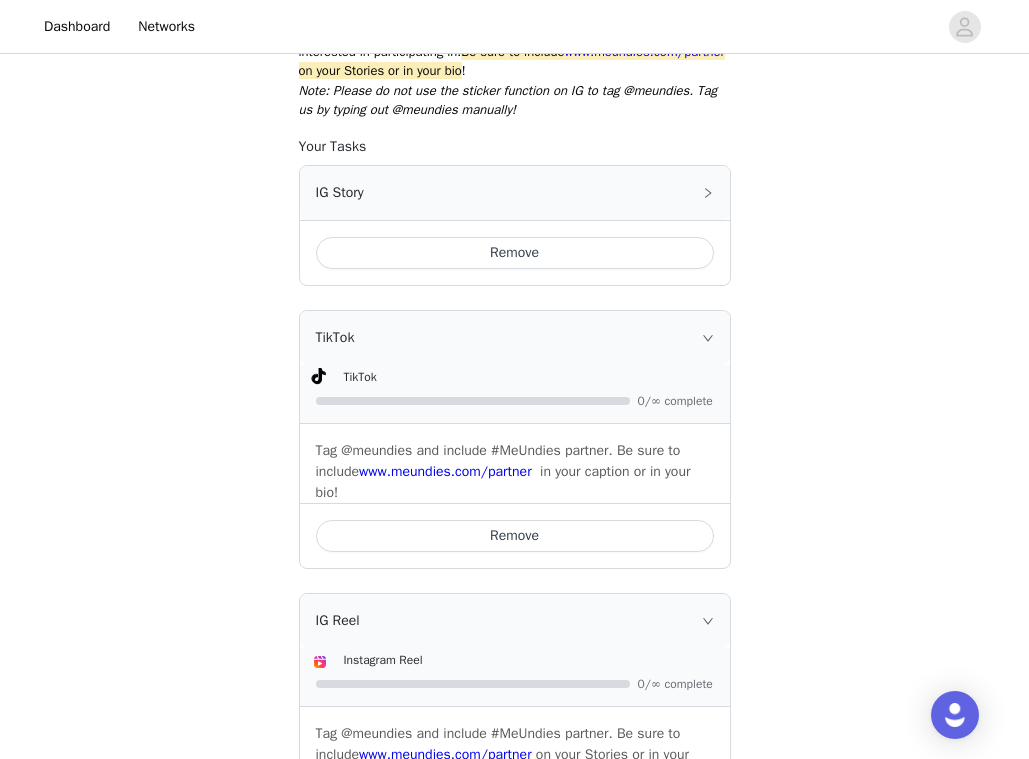 scroll, scrollTop: 485, scrollLeft: 0, axis: vertical 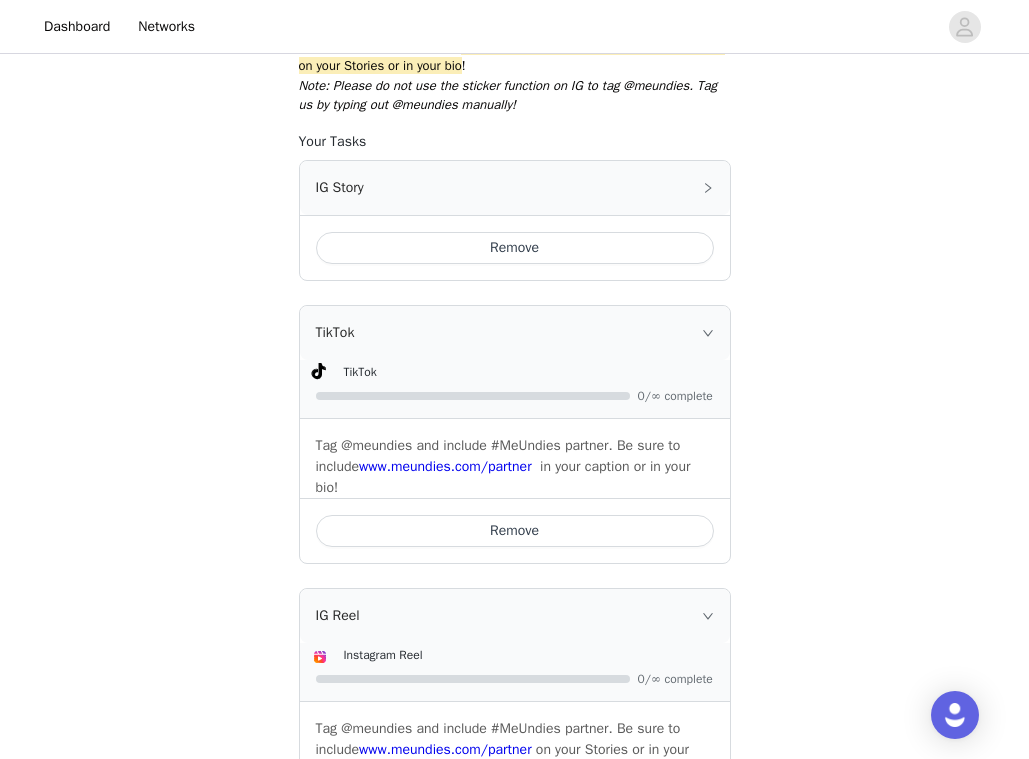 click on "Remove" at bounding box center [515, 248] 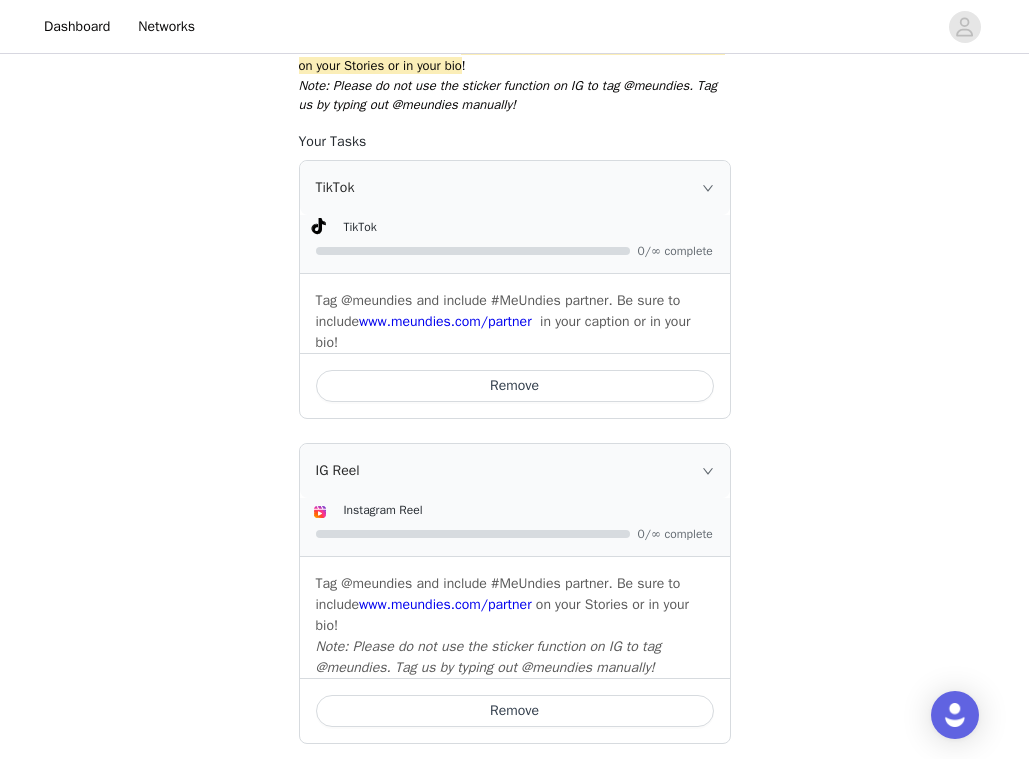 click on "TikTok" at bounding box center [515, 188] 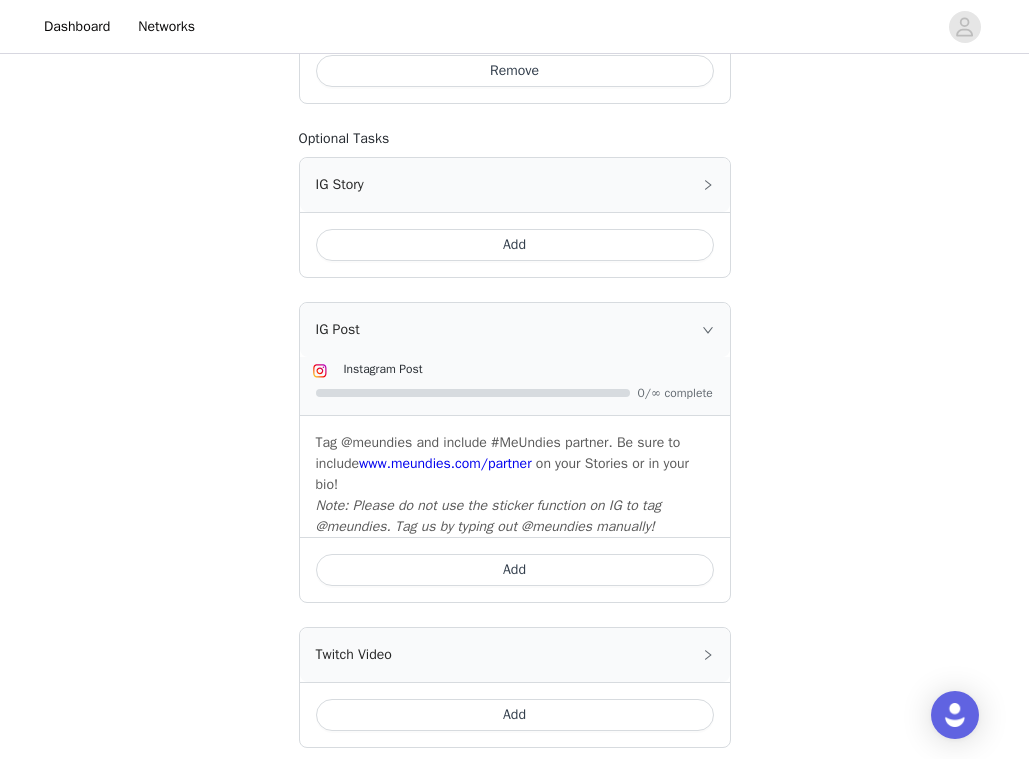 scroll, scrollTop: 989, scrollLeft: 0, axis: vertical 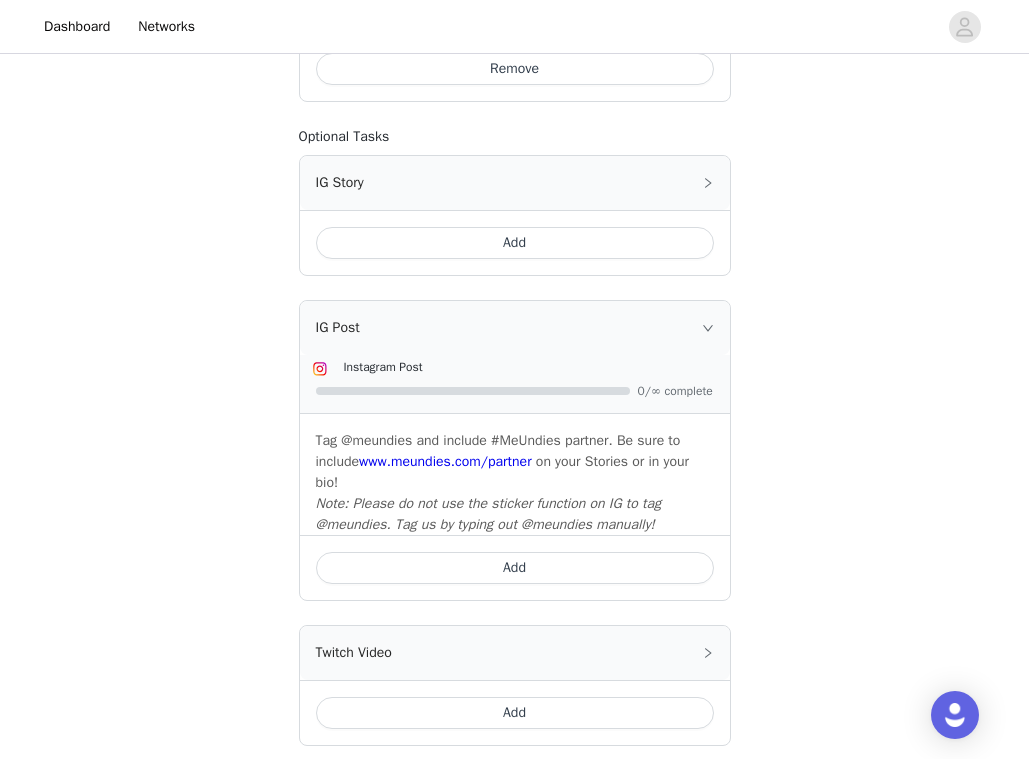 click on "Add" at bounding box center (515, 243) 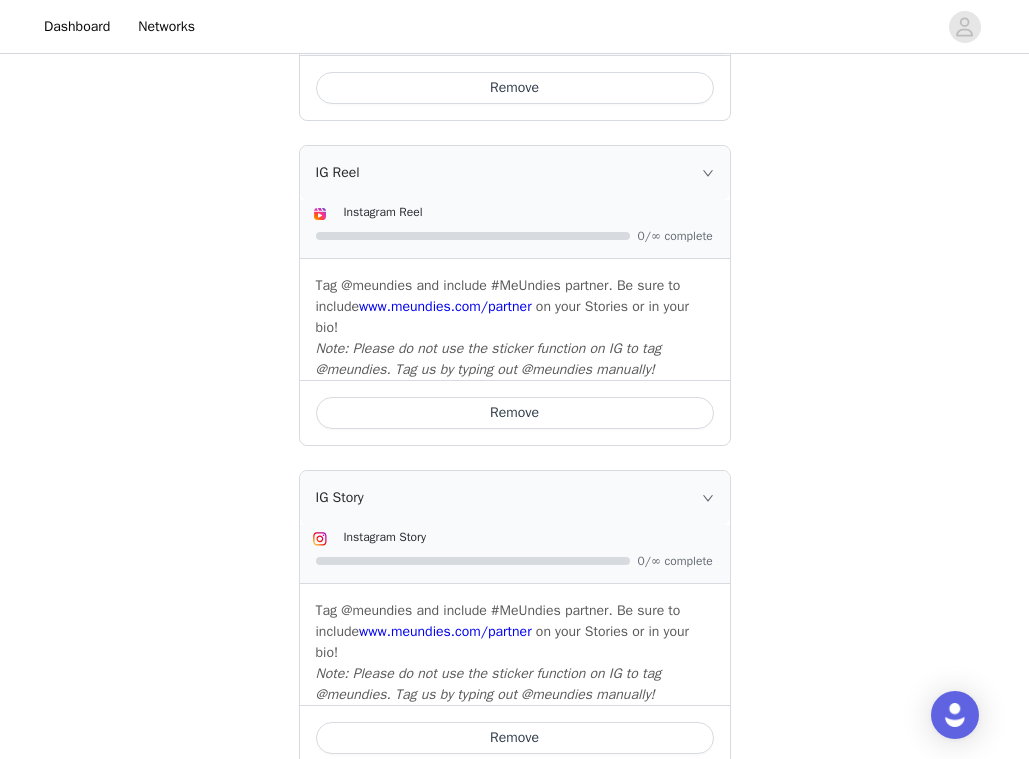 scroll, scrollTop: 426, scrollLeft: 0, axis: vertical 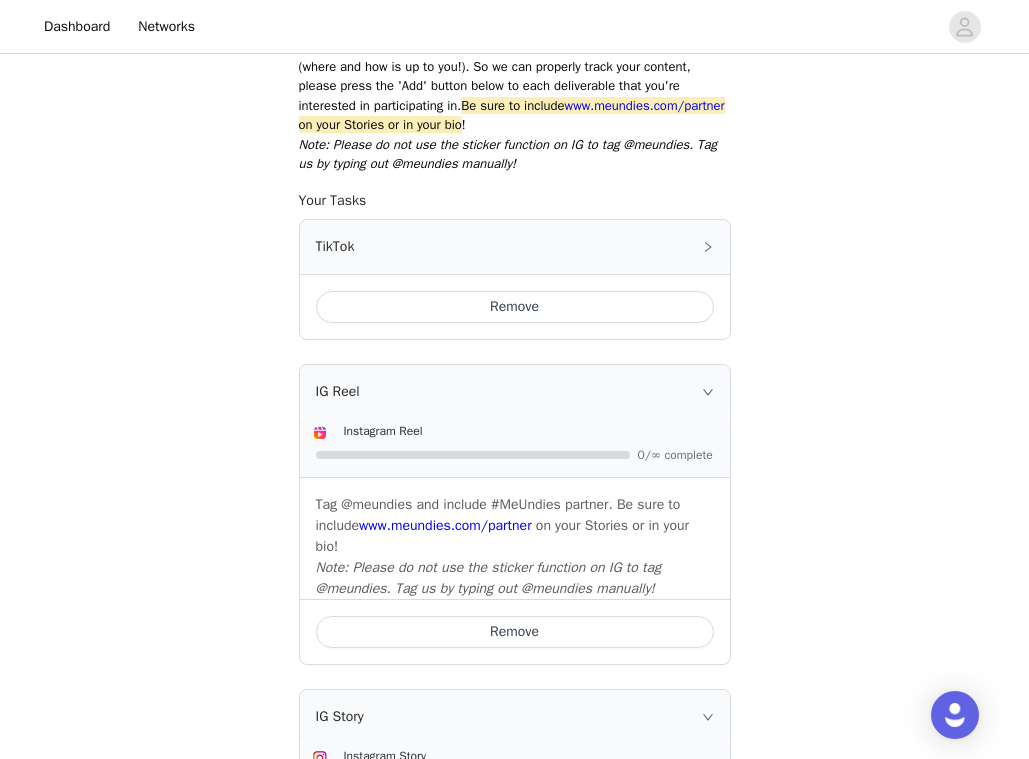 click on "Remove" at bounding box center (515, 307) 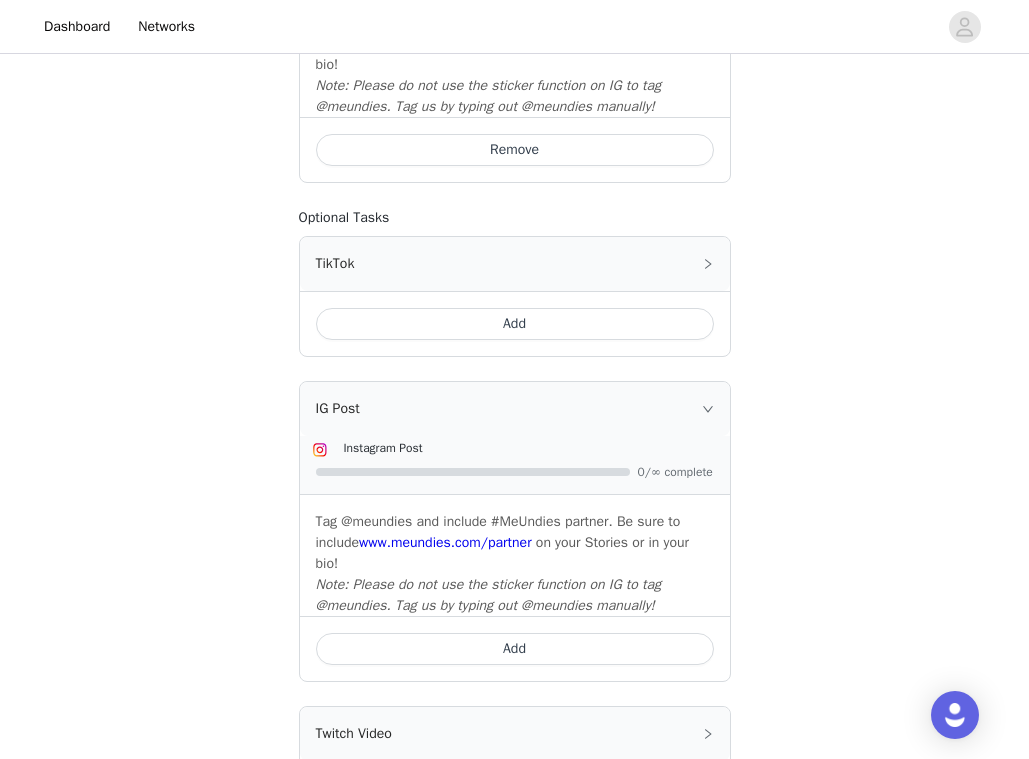 scroll, scrollTop: 1347, scrollLeft: 0, axis: vertical 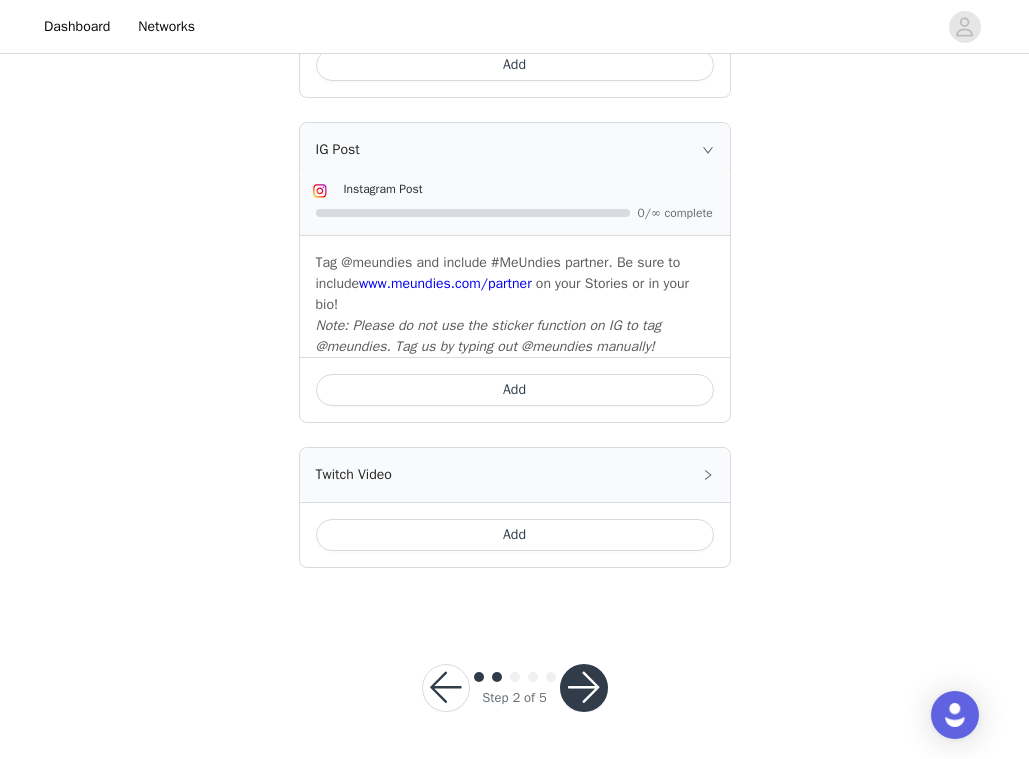 click at bounding box center [584, 688] 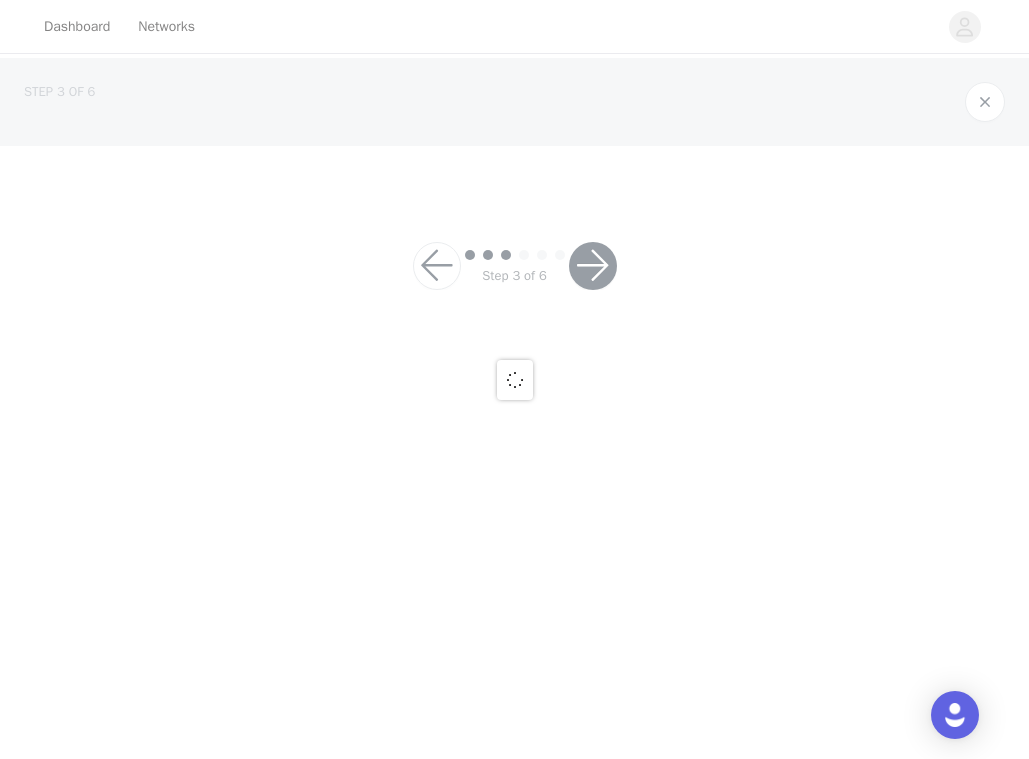 scroll, scrollTop: 0, scrollLeft: 0, axis: both 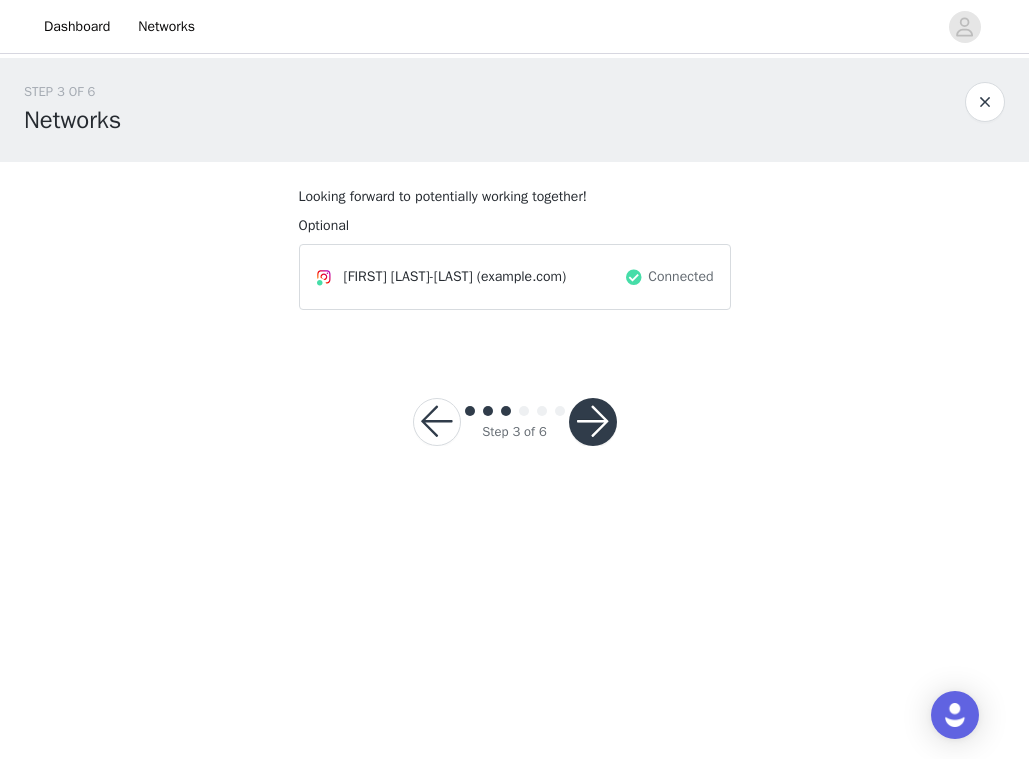 click at bounding box center [593, 422] 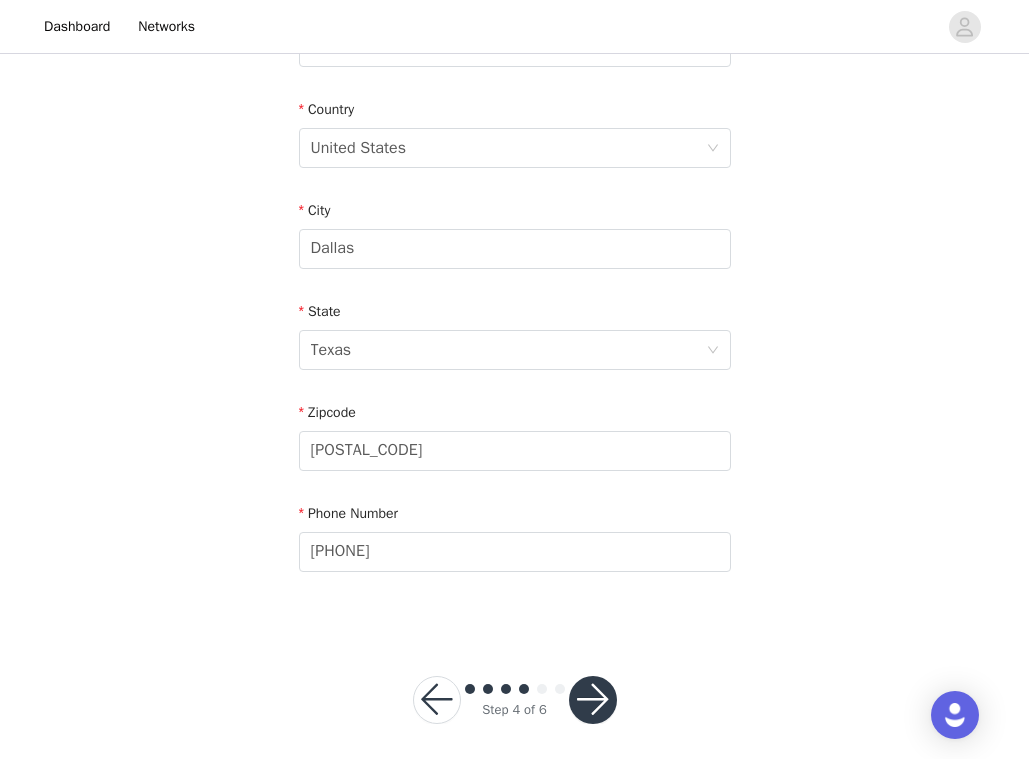 scroll, scrollTop: 604, scrollLeft: 0, axis: vertical 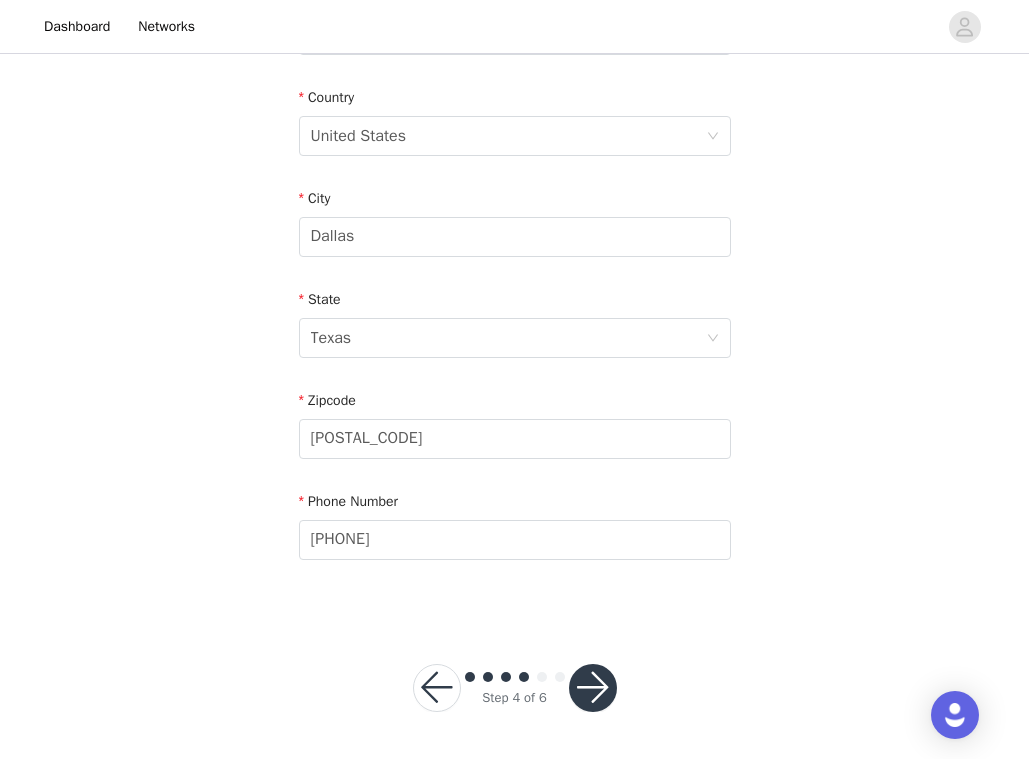 click at bounding box center (593, 688) 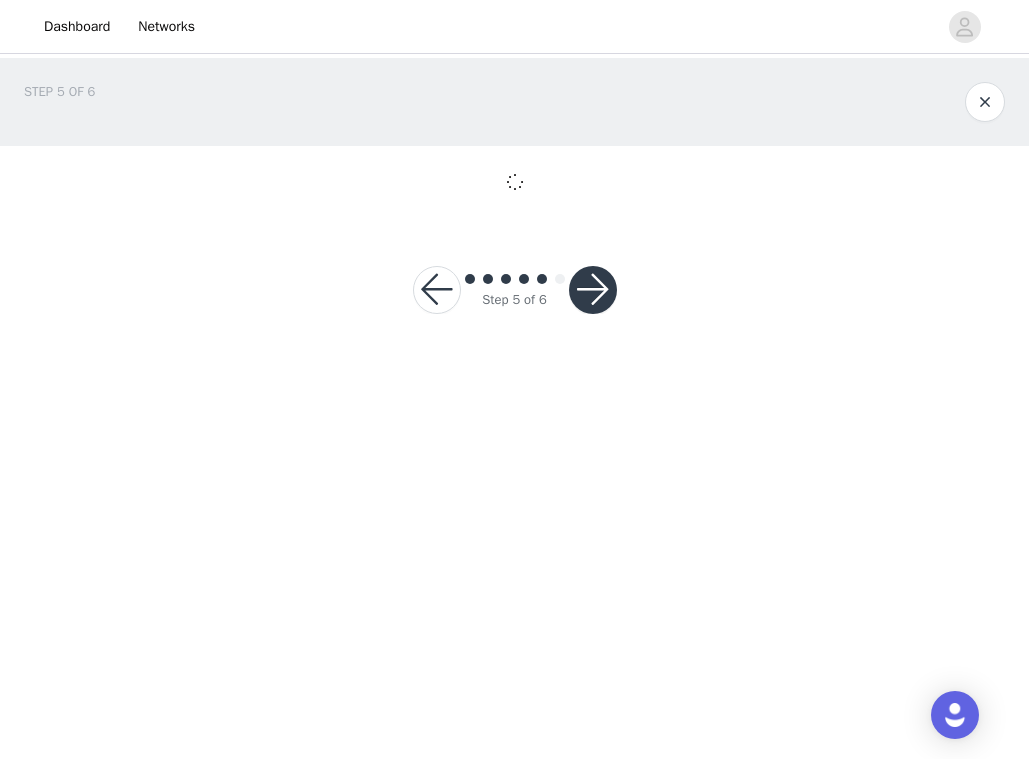 scroll, scrollTop: 0, scrollLeft: 0, axis: both 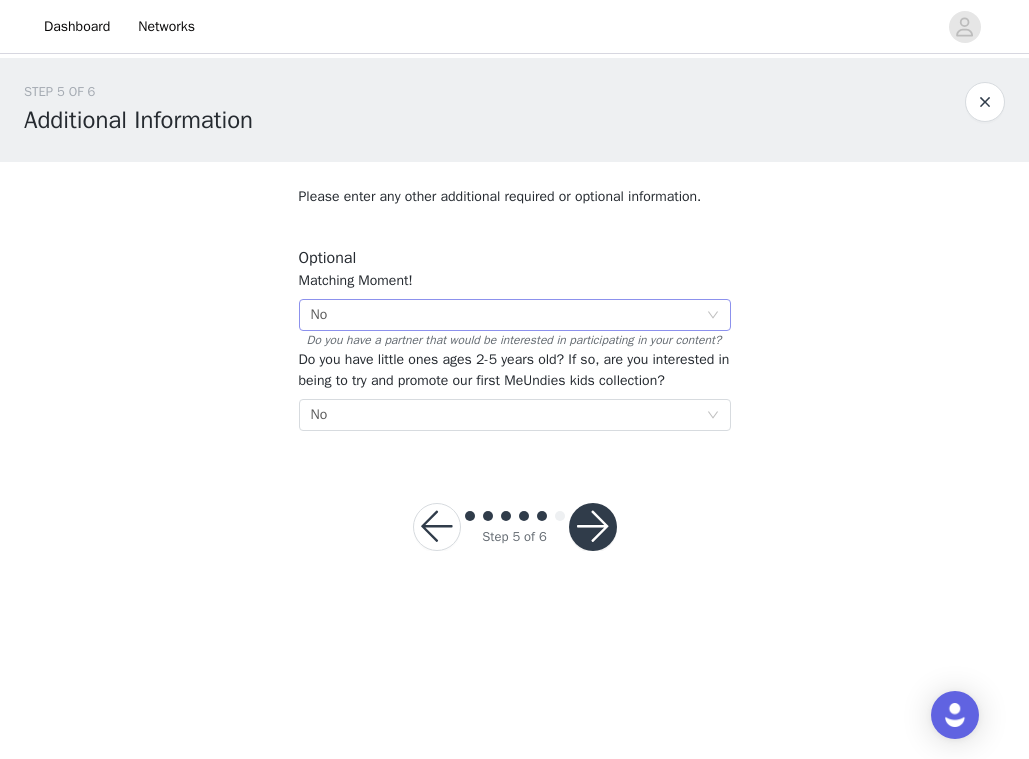 click on "Select No" at bounding box center [508, 315] 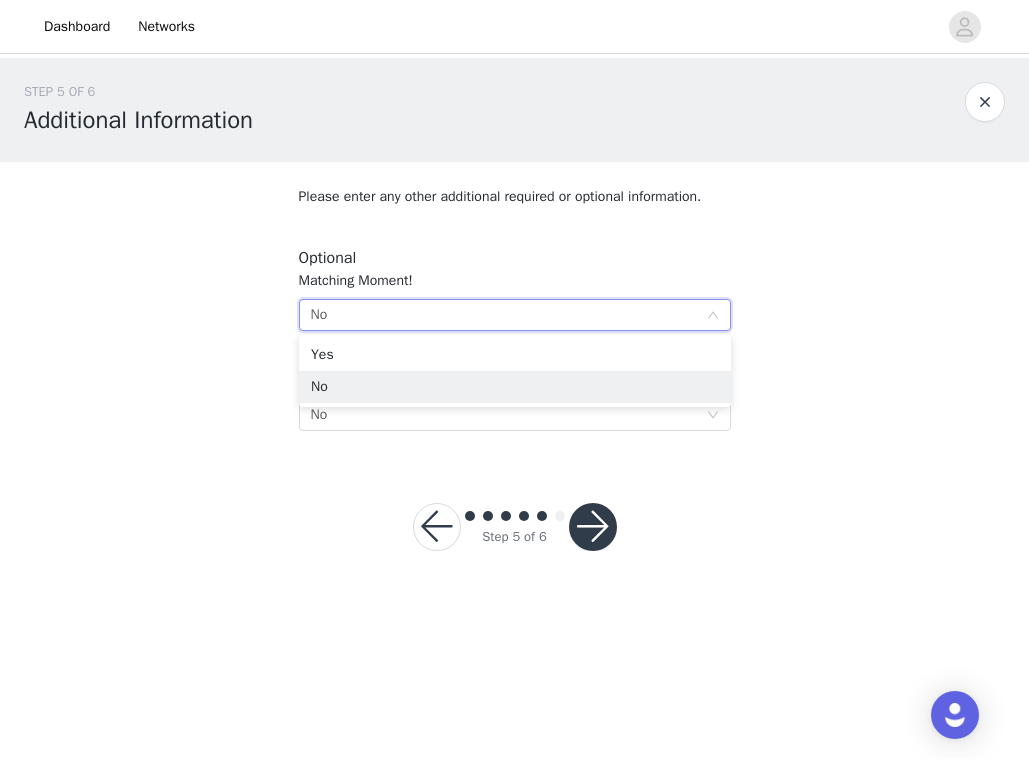 click on "Select No" at bounding box center (508, 315) 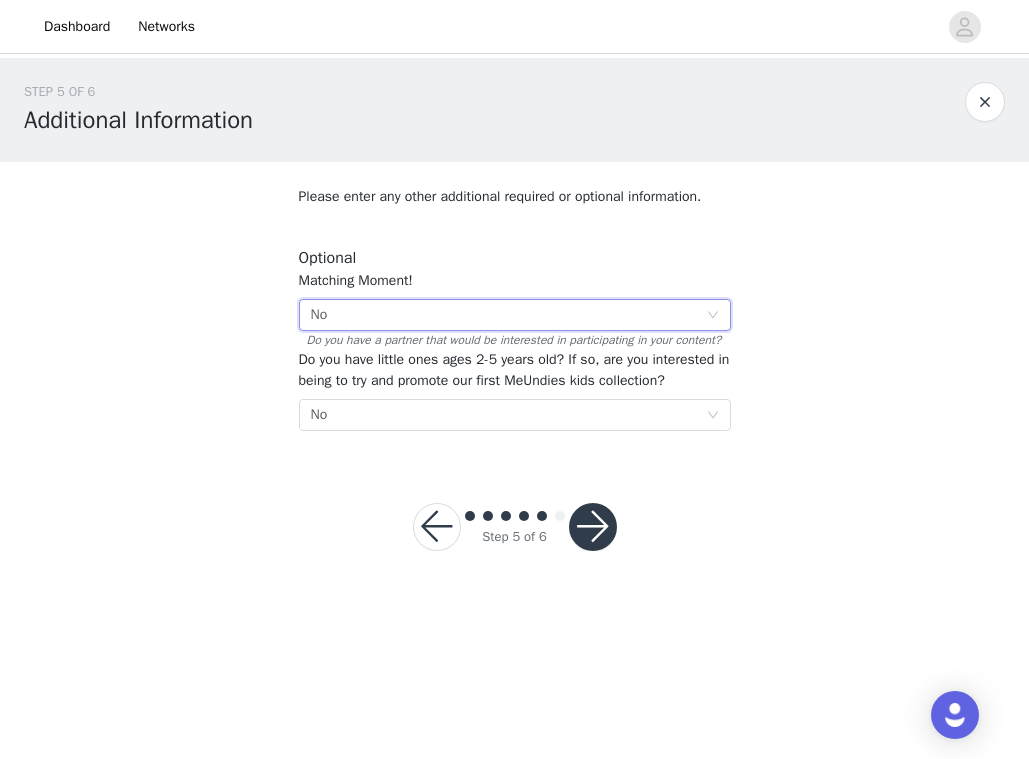 click at bounding box center (593, 527) 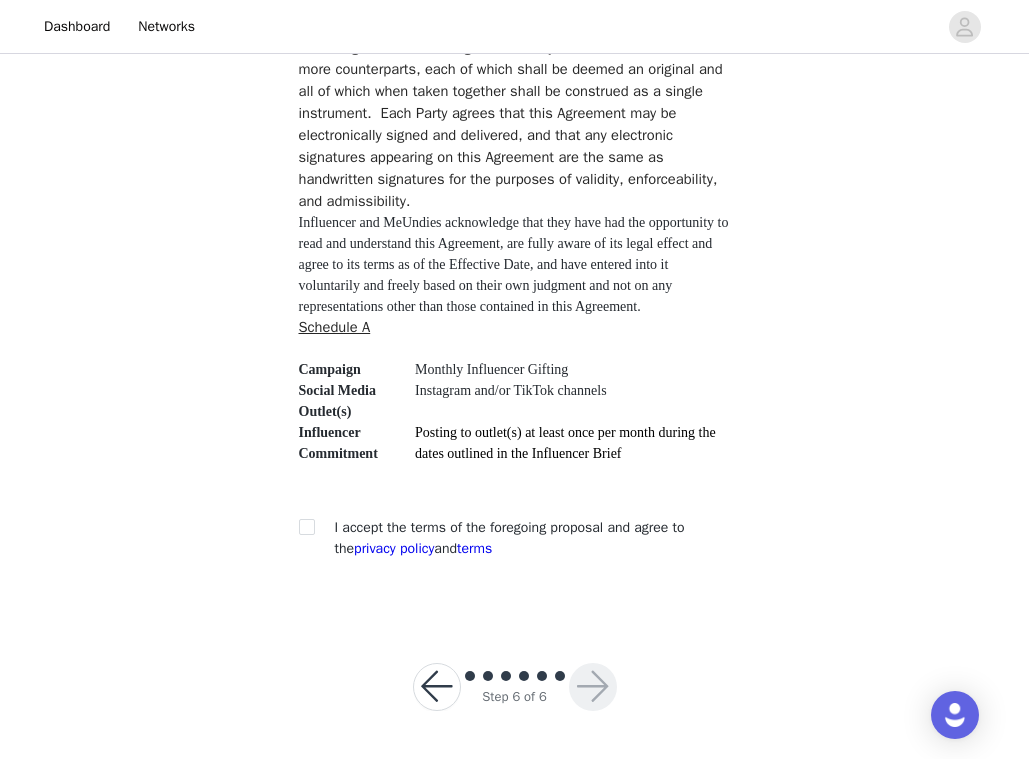scroll, scrollTop: 5692, scrollLeft: 0, axis: vertical 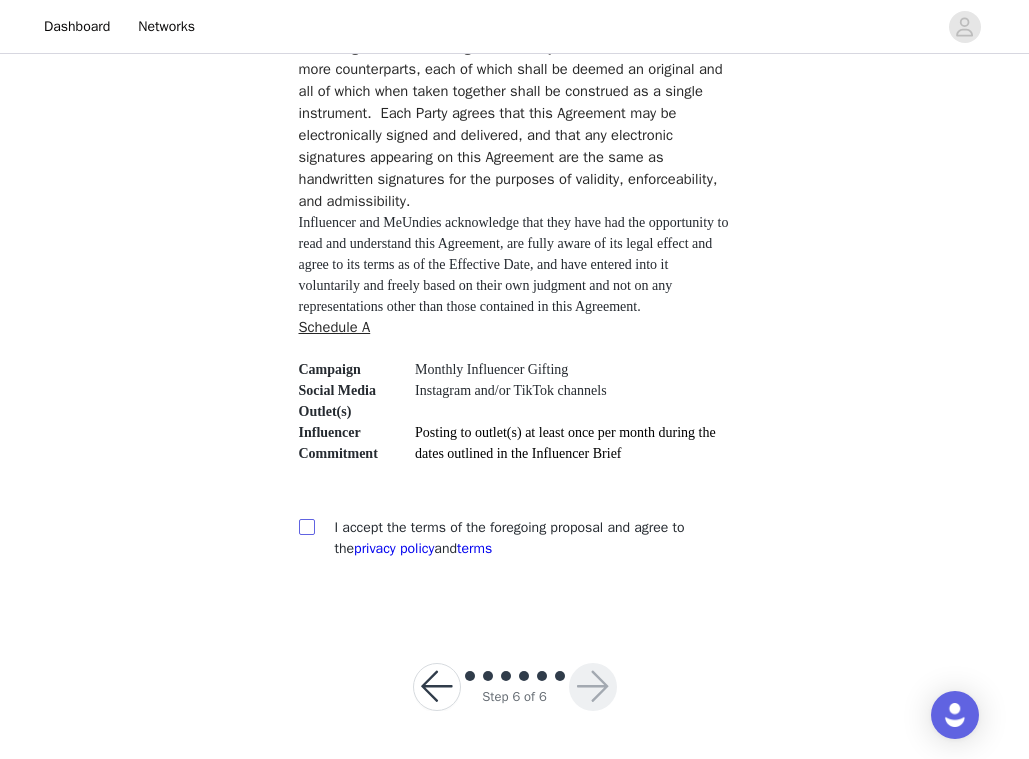 click at bounding box center (306, 526) 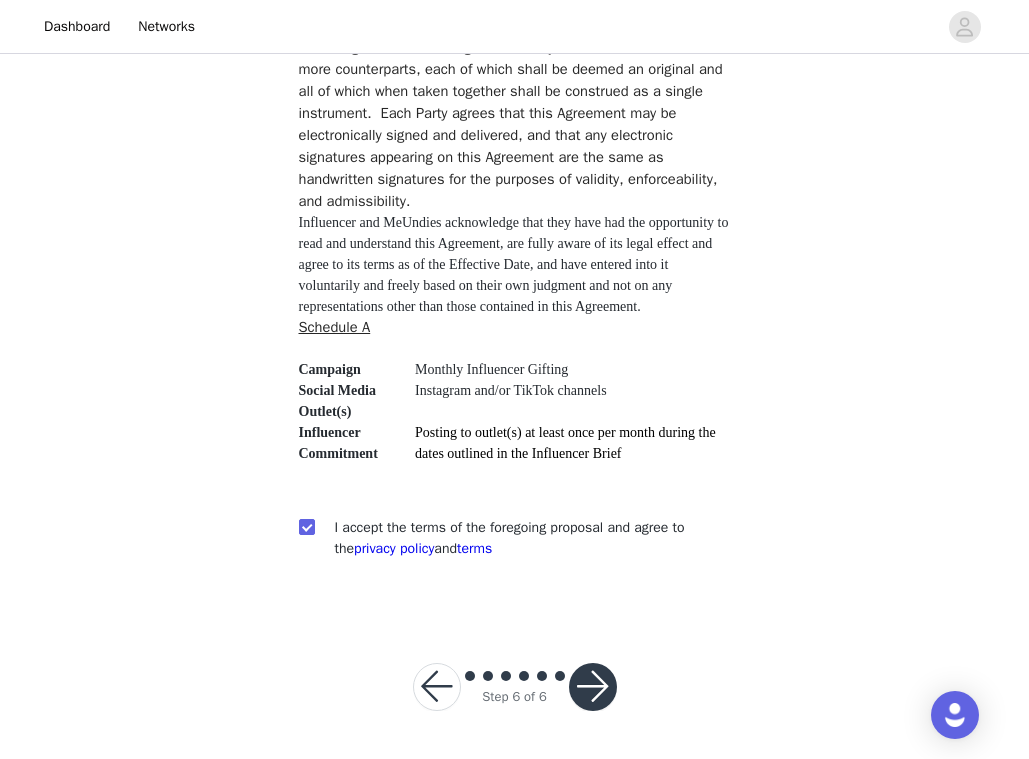 click at bounding box center (593, 687) 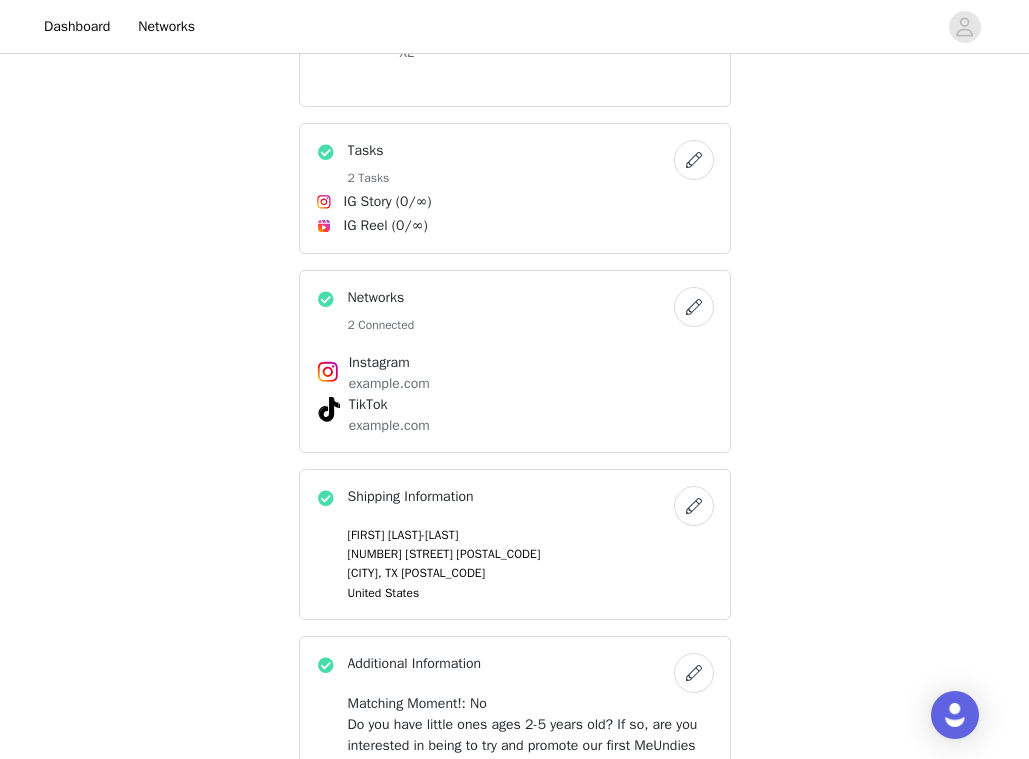 scroll, scrollTop: 744, scrollLeft: 0, axis: vertical 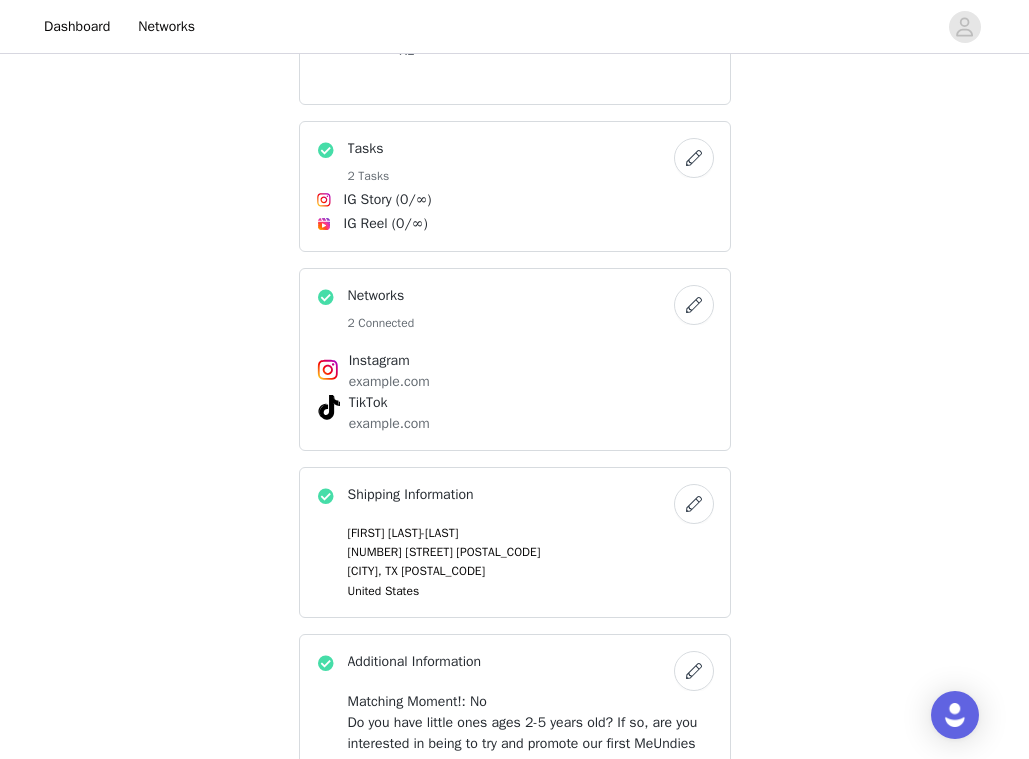 click at bounding box center (694, 158) 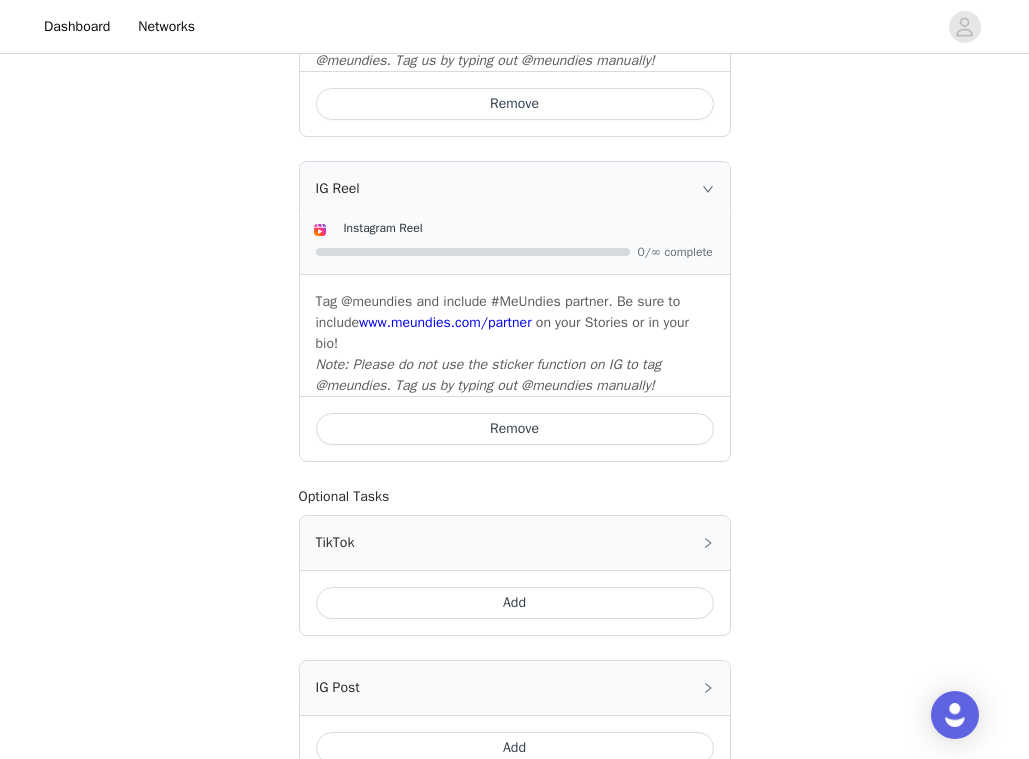 scroll, scrollTop: 811, scrollLeft: 0, axis: vertical 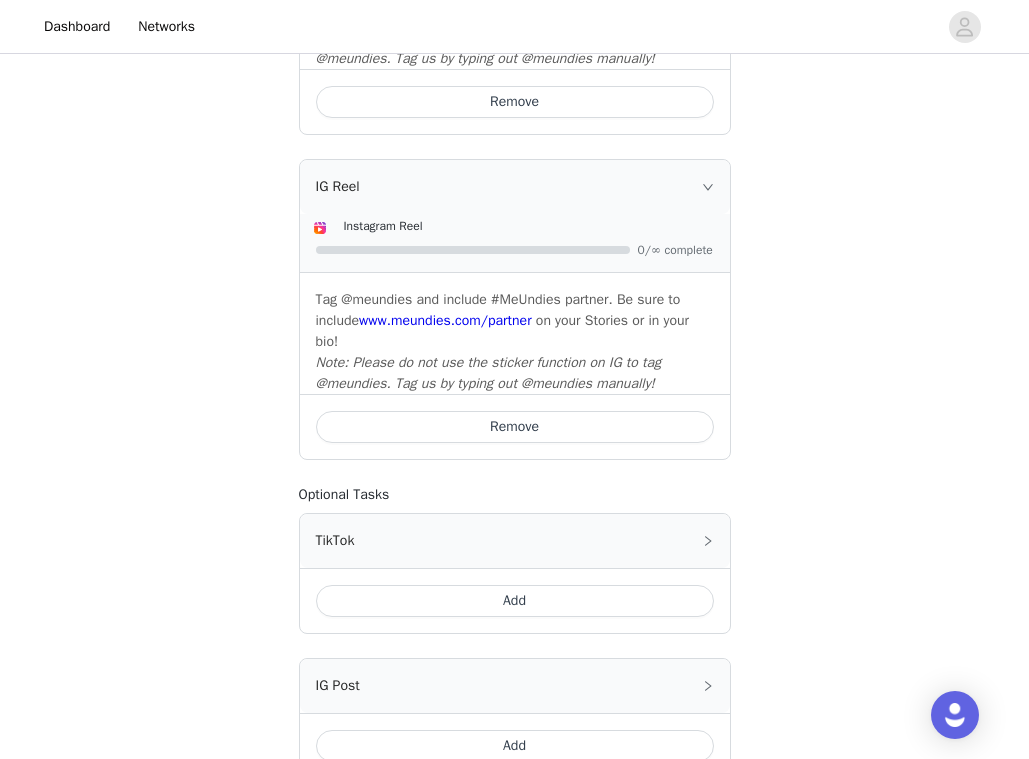 click on "Add" at bounding box center (515, 601) 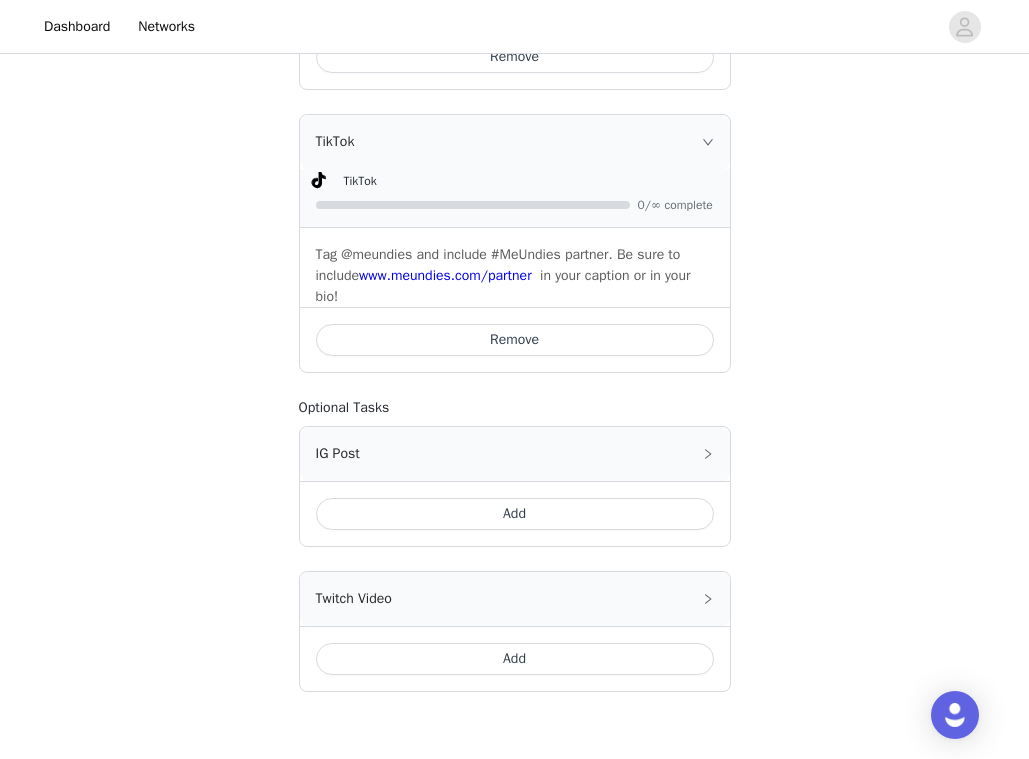 scroll, scrollTop: 1305, scrollLeft: 0, axis: vertical 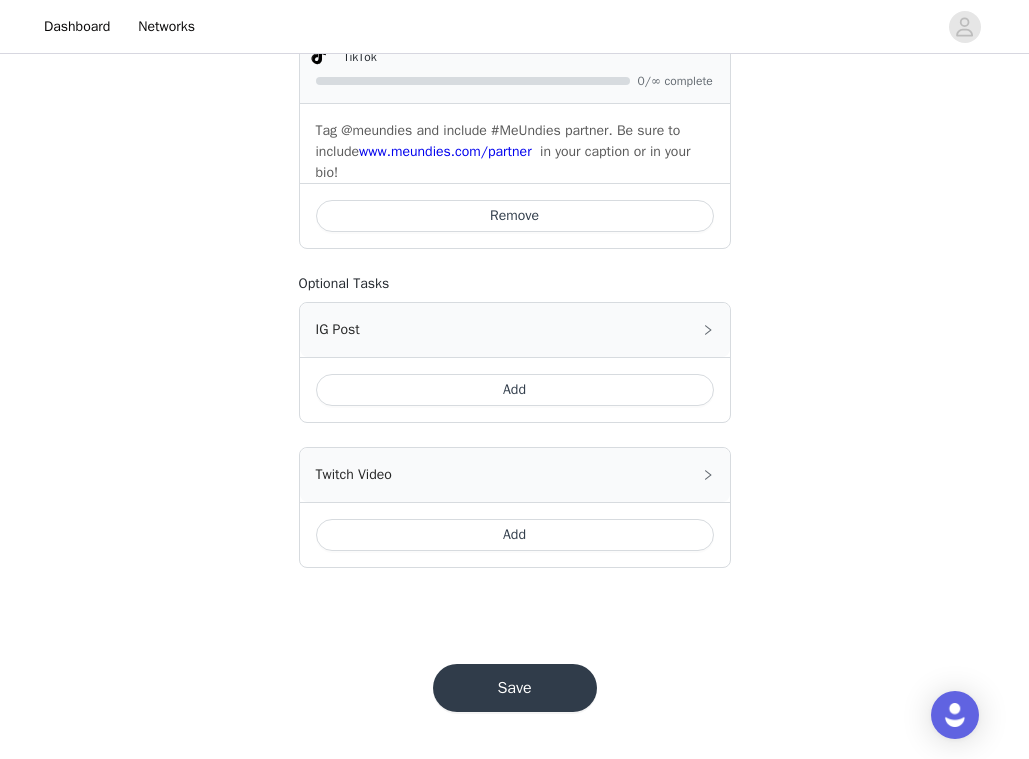 click on "Save" at bounding box center [515, 688] 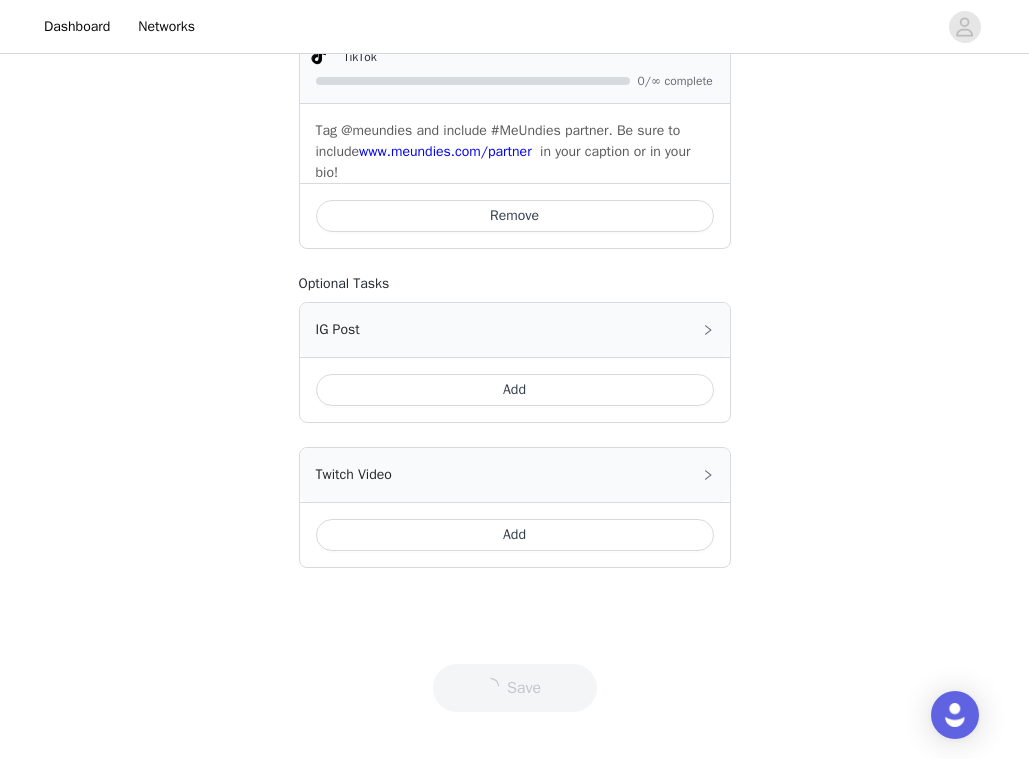 scroll, scrollTop: 0, scrollLeft: 0, axis: both 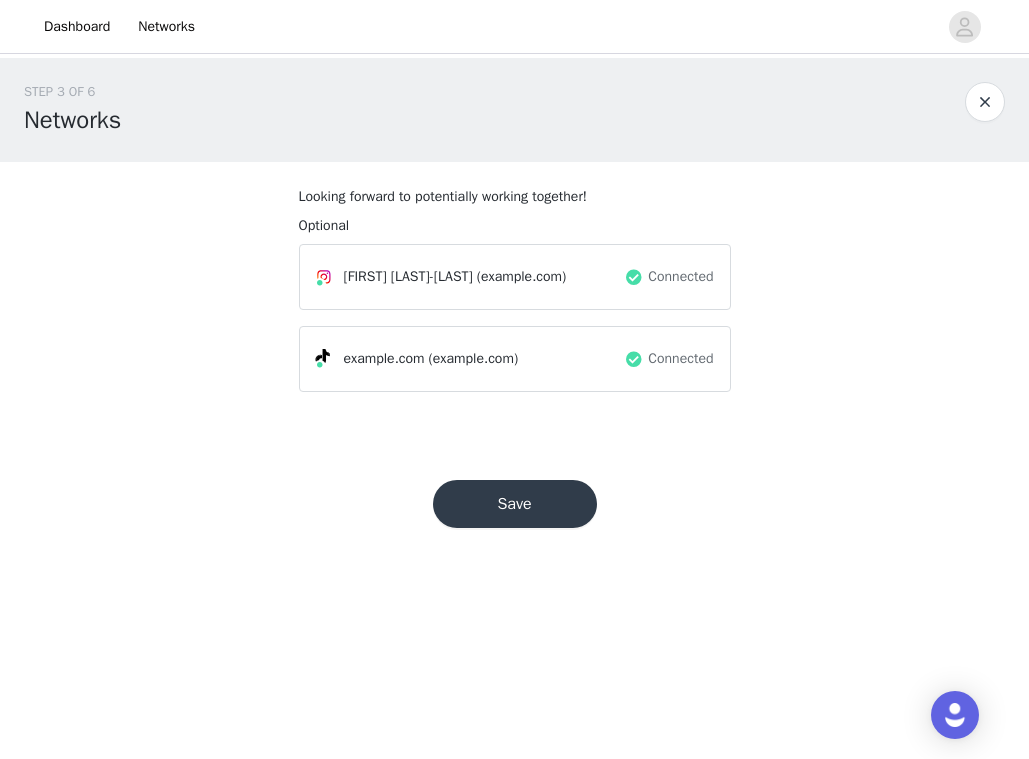 click on "Save" at bounding box center [515, 504] 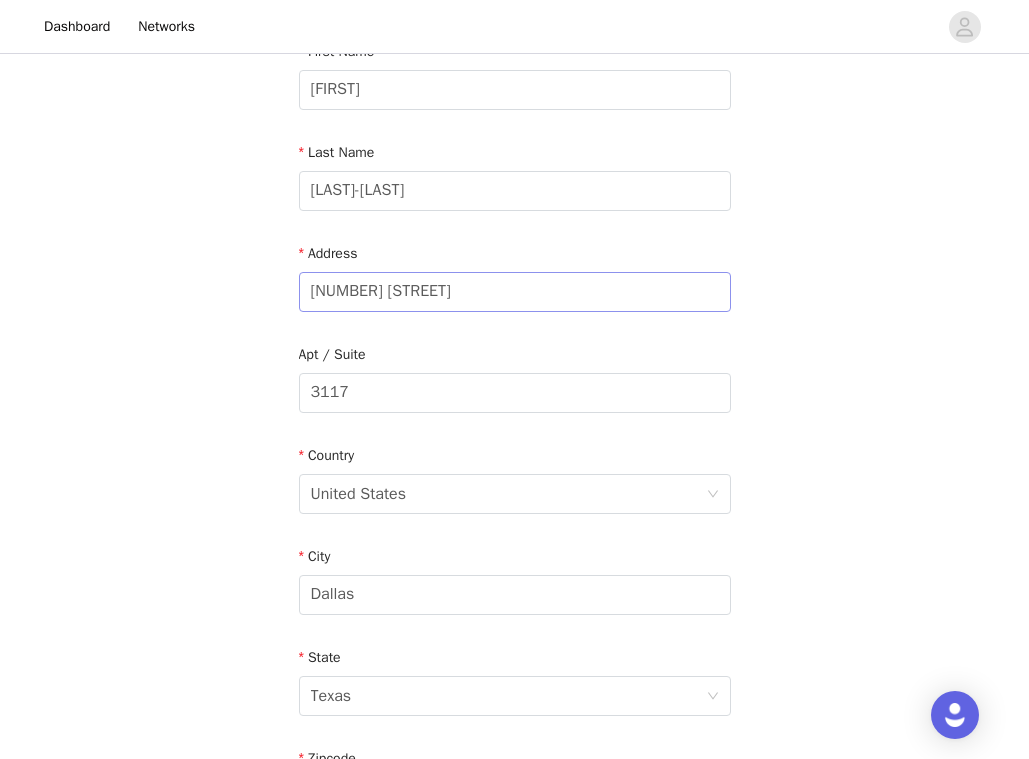 scroll, scrollTop: 604, scrollLeft: 0, axis: vertical 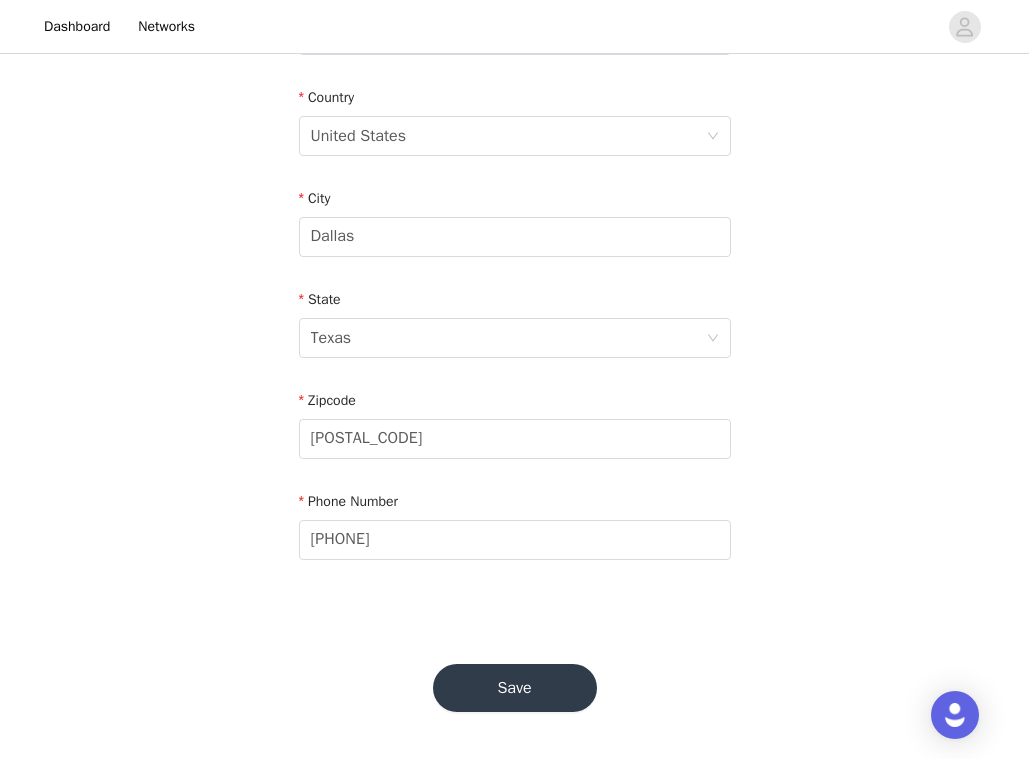 click on "Save" at bounding box center [515, 688] 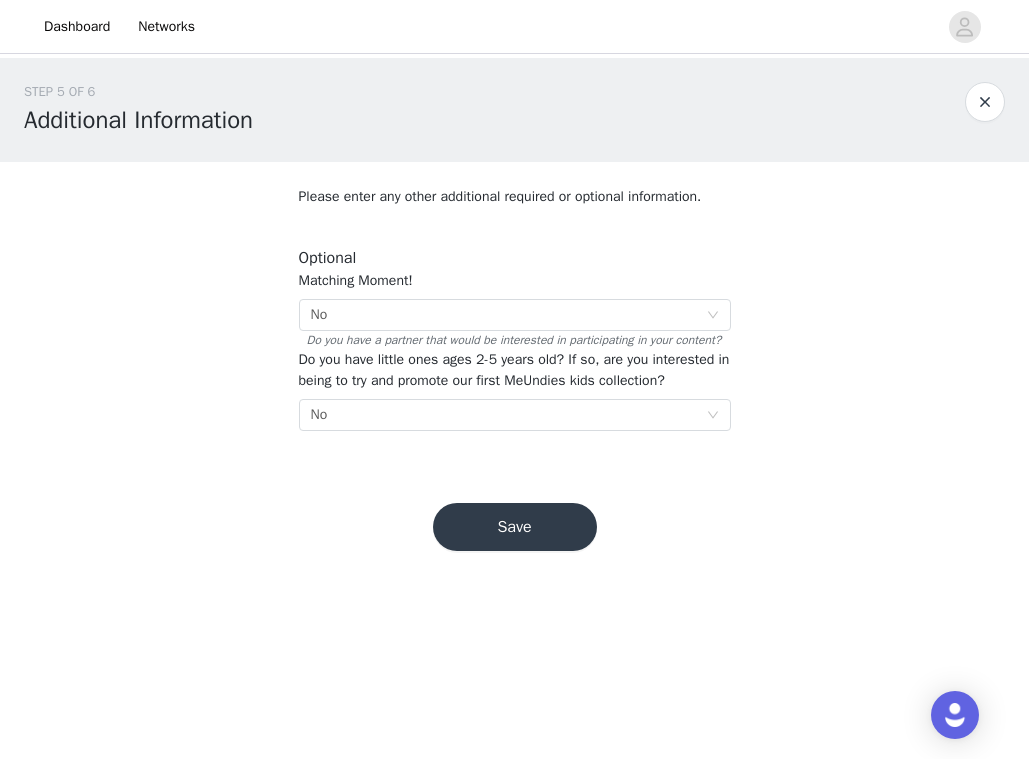 click on "Save" at bounding box center (515, 527) 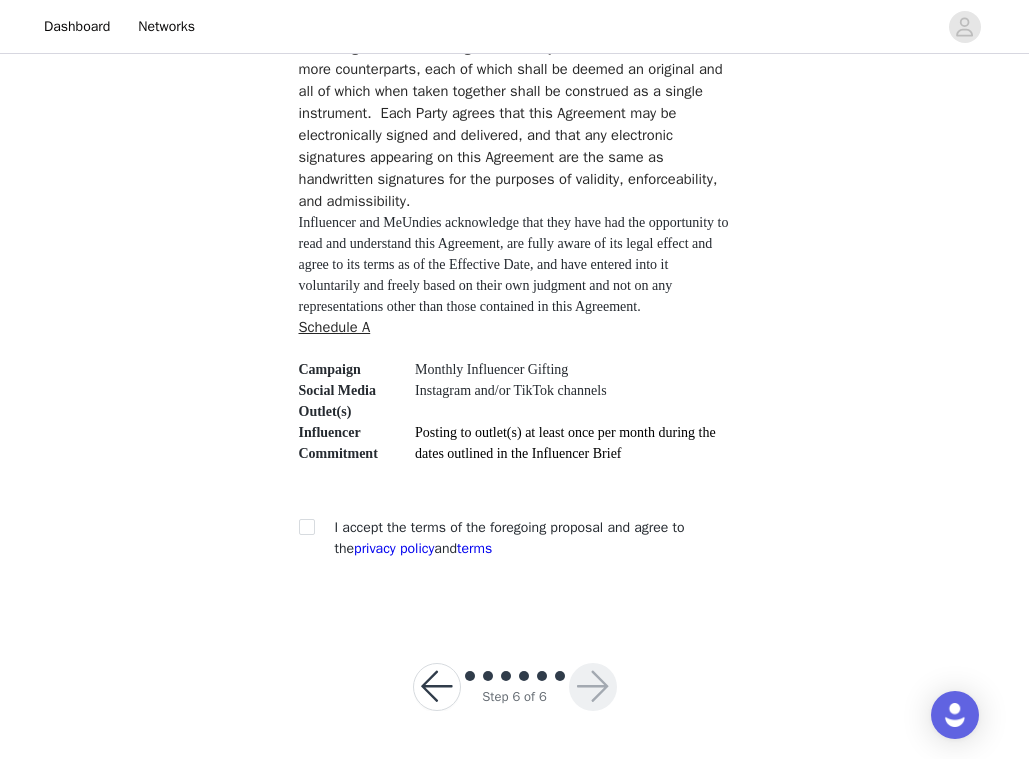 scroll, scrollTop: 5692, scrollLeft: 0, axis: vertical 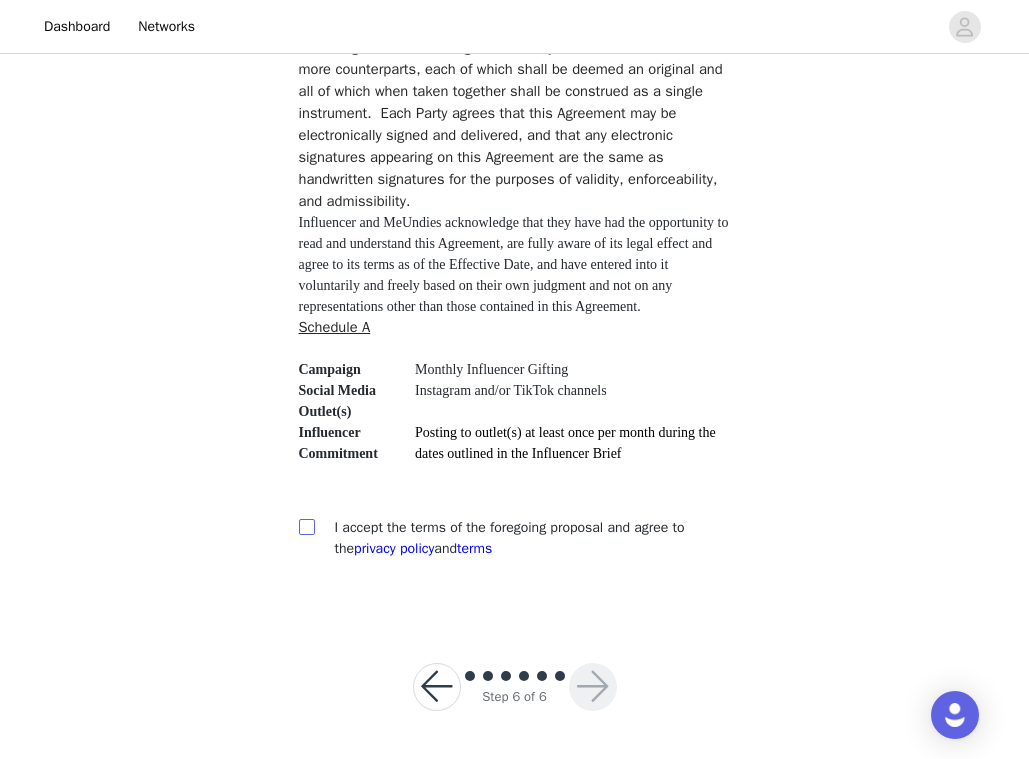 click at bounding box center (306, 526) 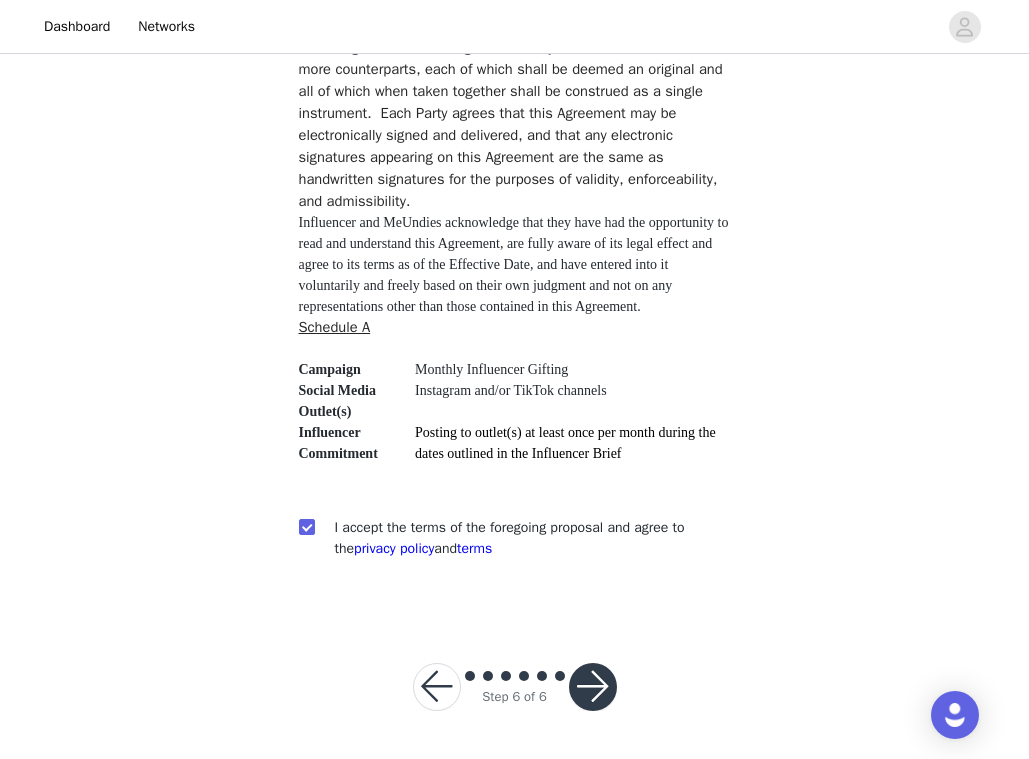 click at bounding box center (593, 687) 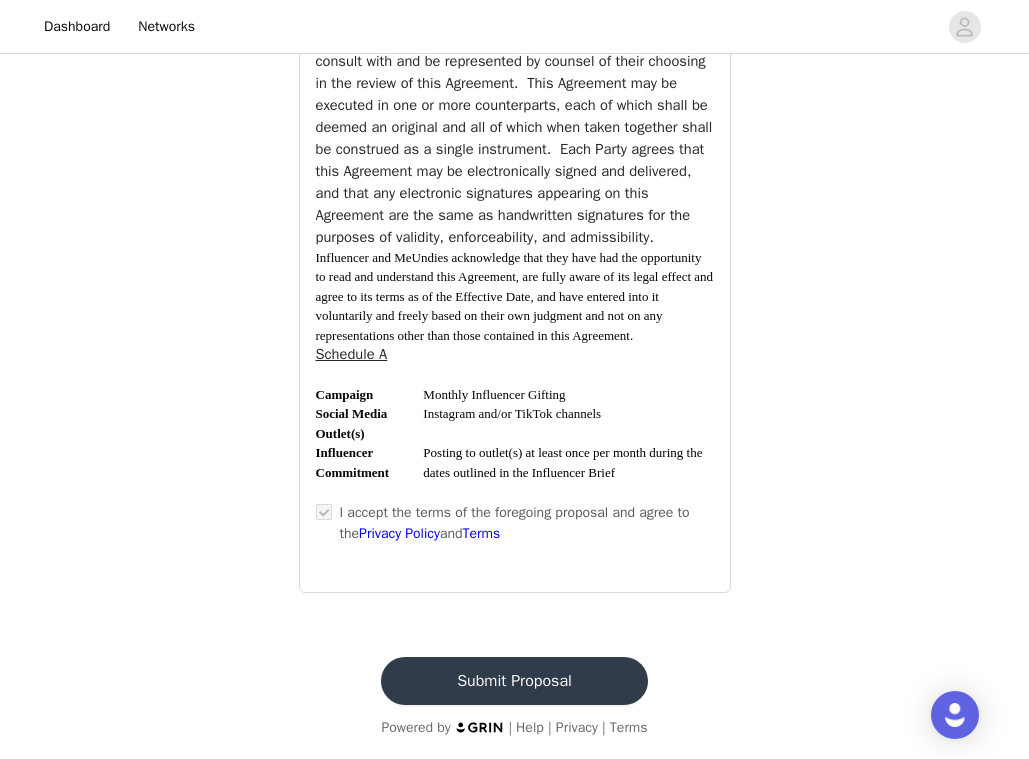 scroll, scrollTop: 7464, scrollLeft: 0, axis: vertical 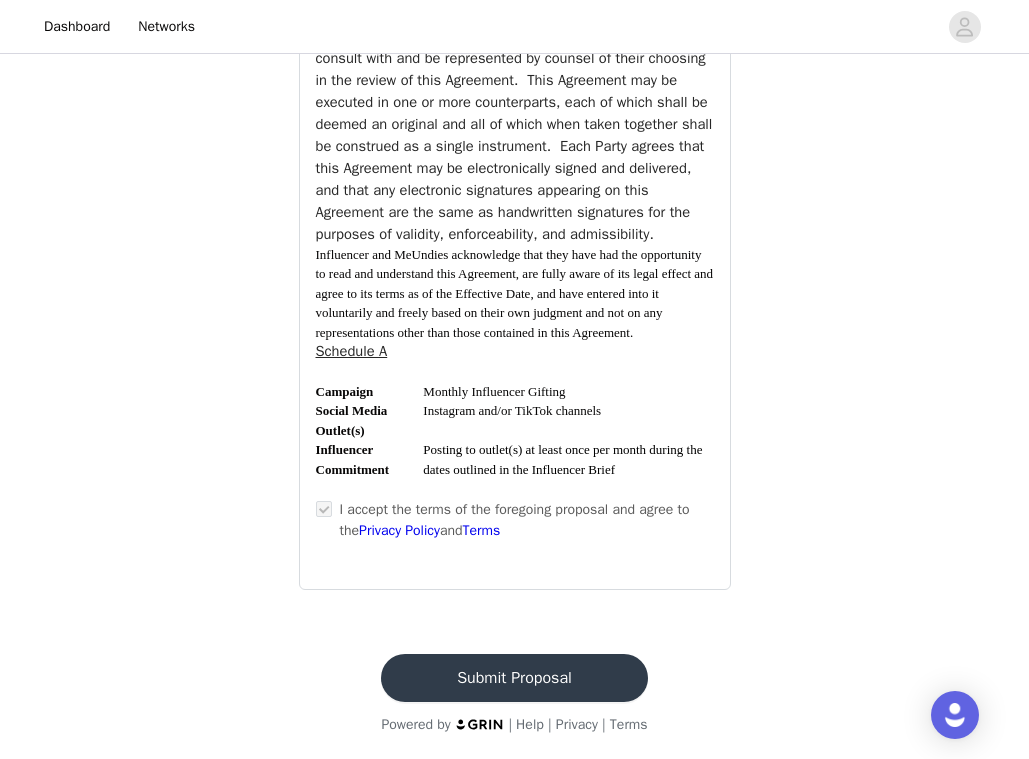 click on "Submit Proposal" at bounding box center [514, 678] 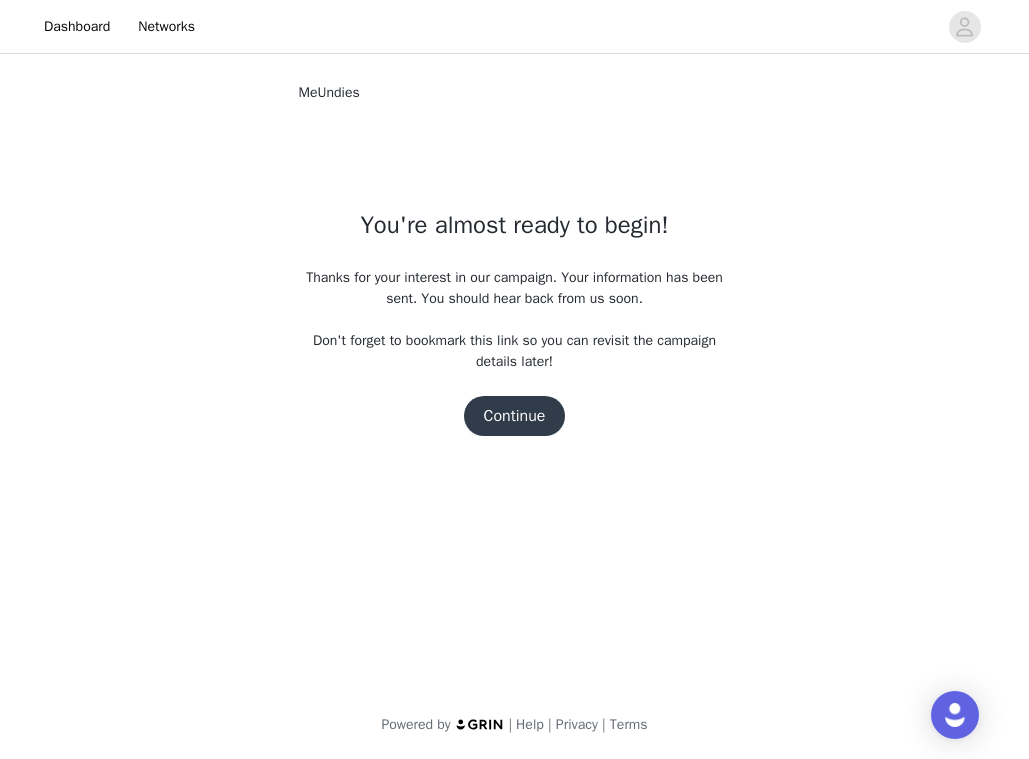 scroll, scrollTop: 0, scrollLeft: 0, axis: both 